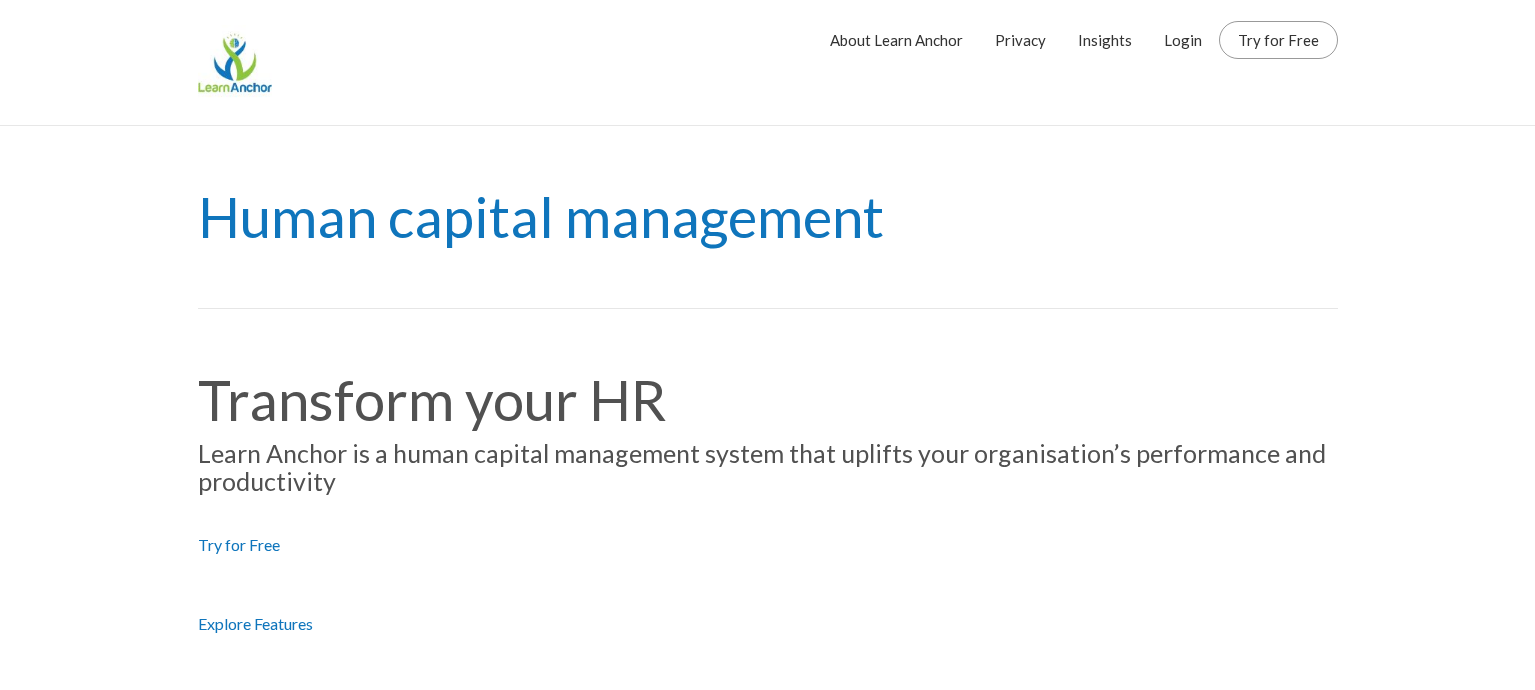 scroll, scrollTop: 0, scrollLeft: 0, axis: both 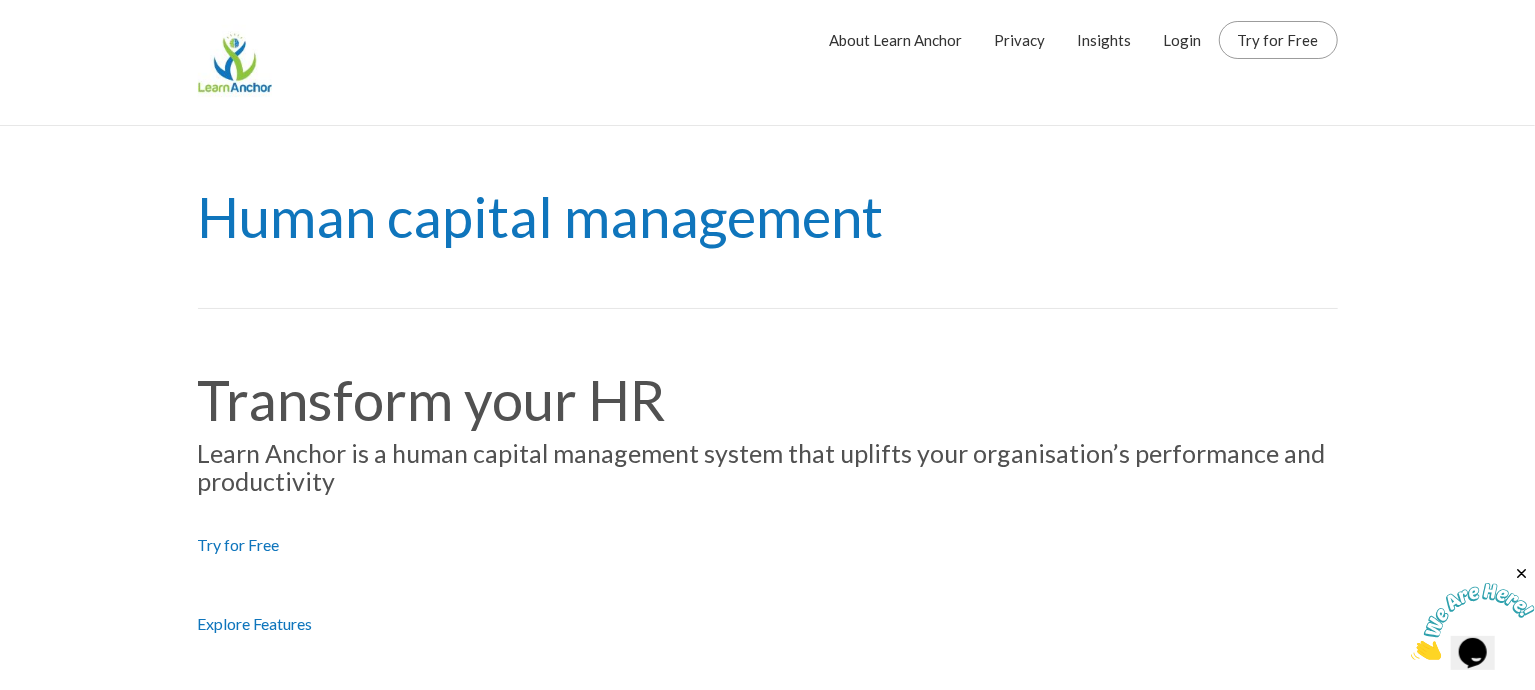 click on "Login" at bounding box center [1183, 40] 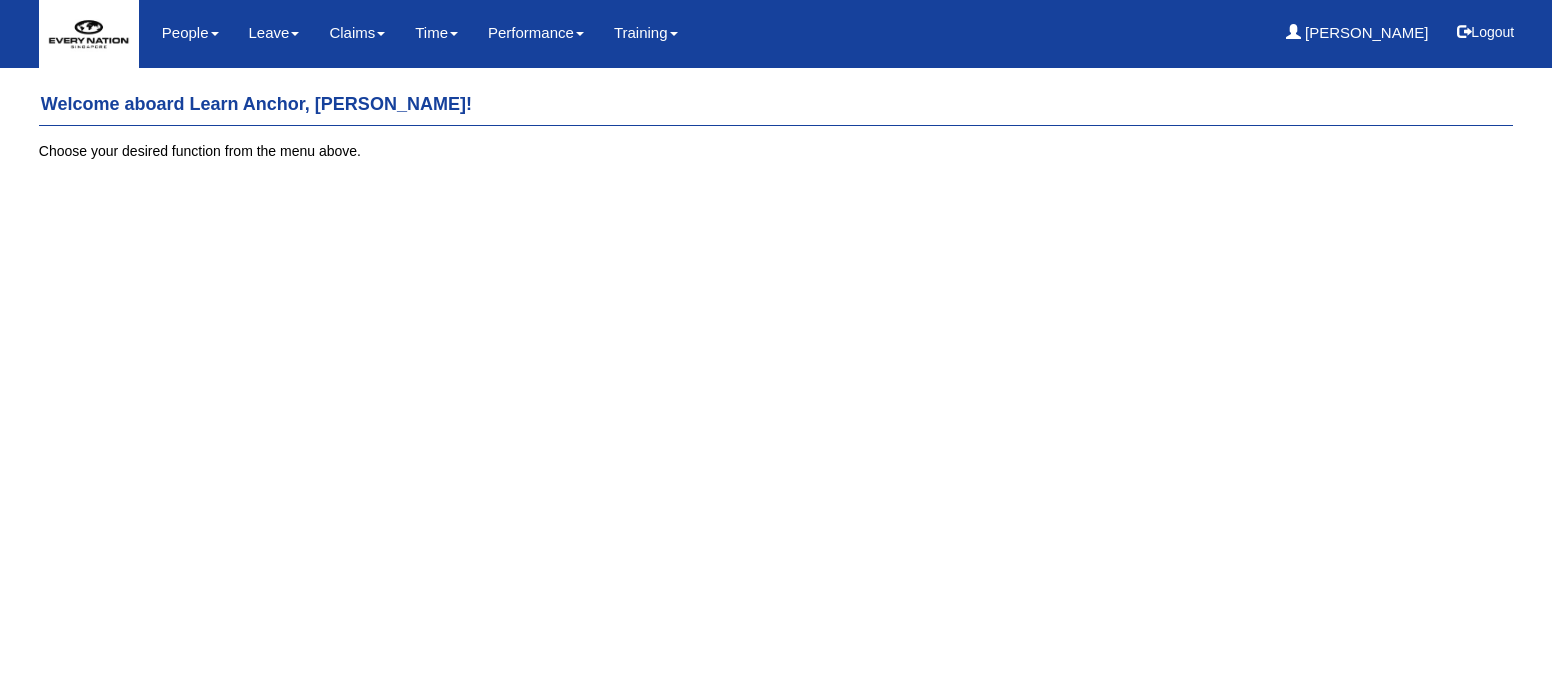 scroll, scrollTop: 0, scrollLeft: 0, axis: both 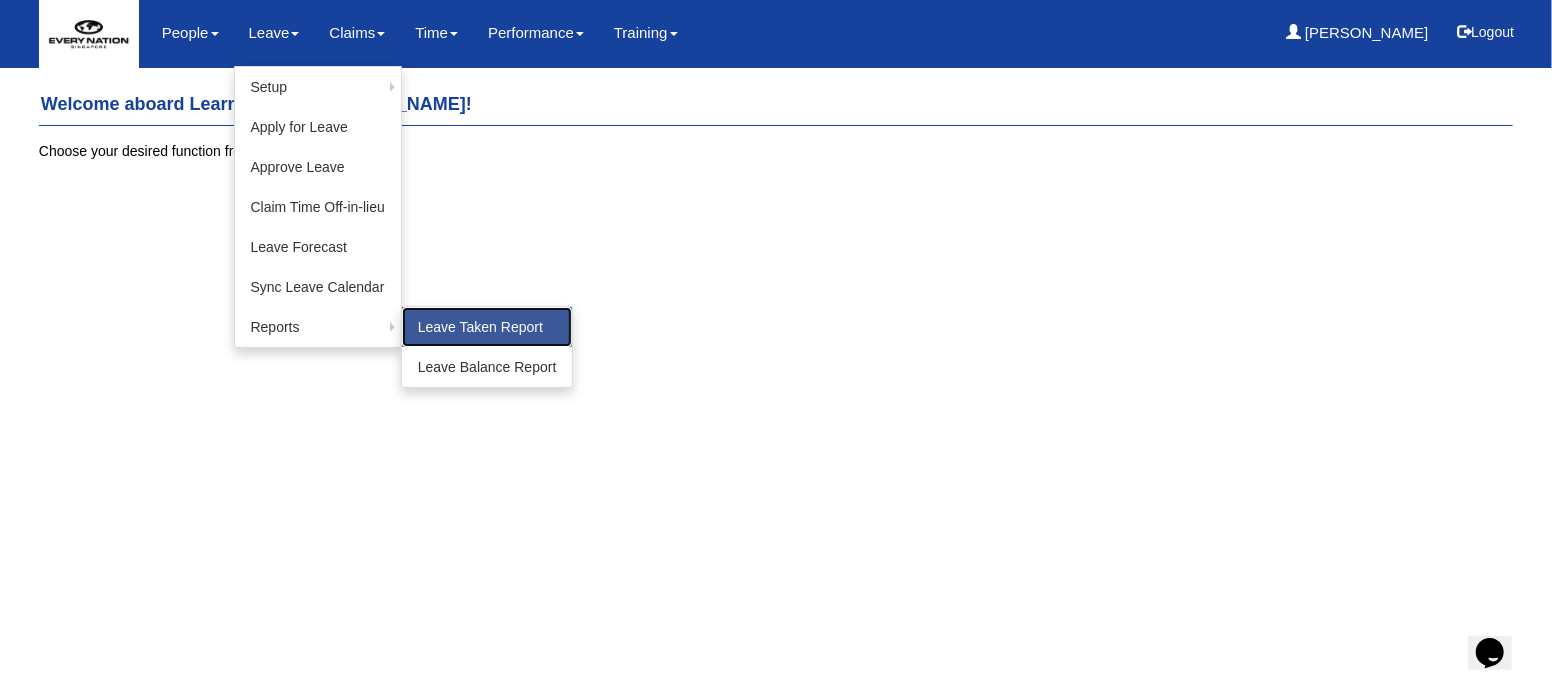 click on "Leave Taken Report" at bounding box center (487, 327) 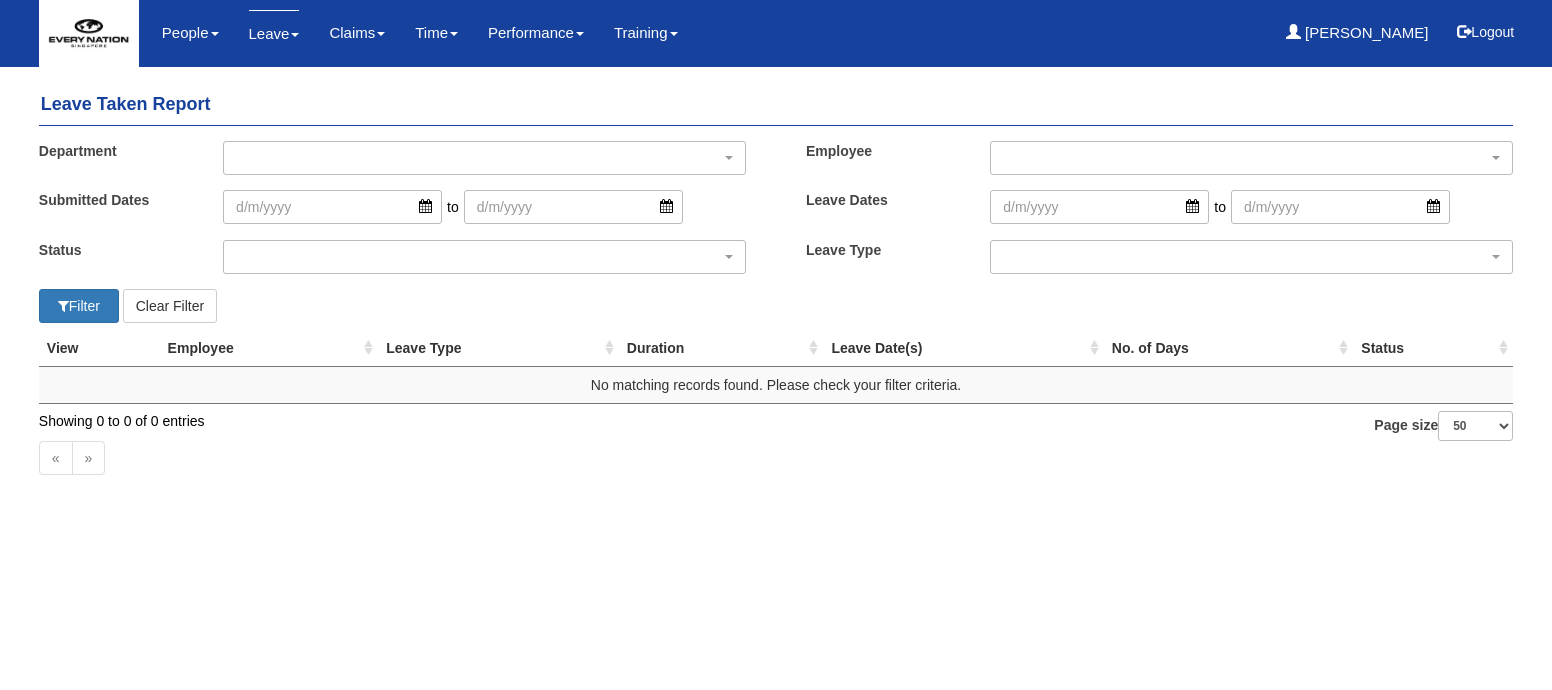 select on "50" 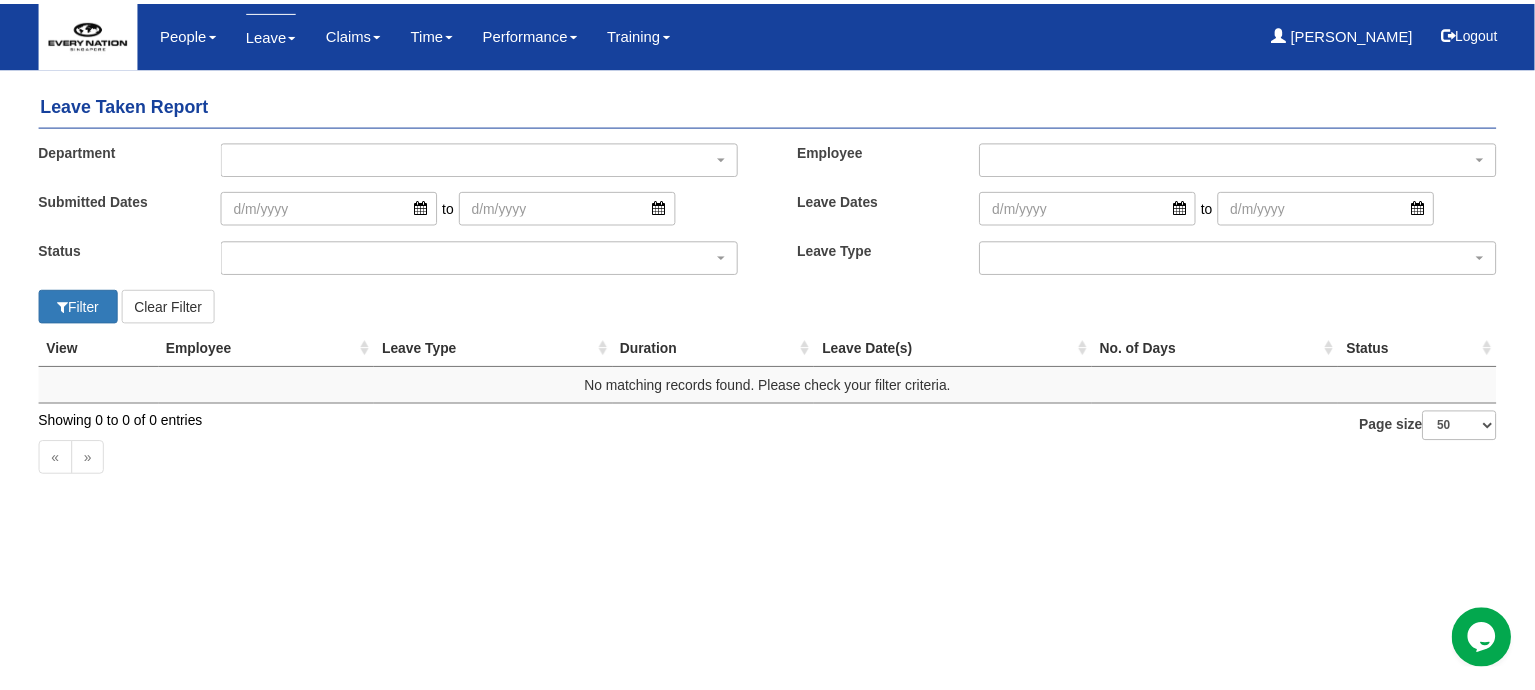 scroll, scrollTop: 0, scrollLeft: 0, axis: both 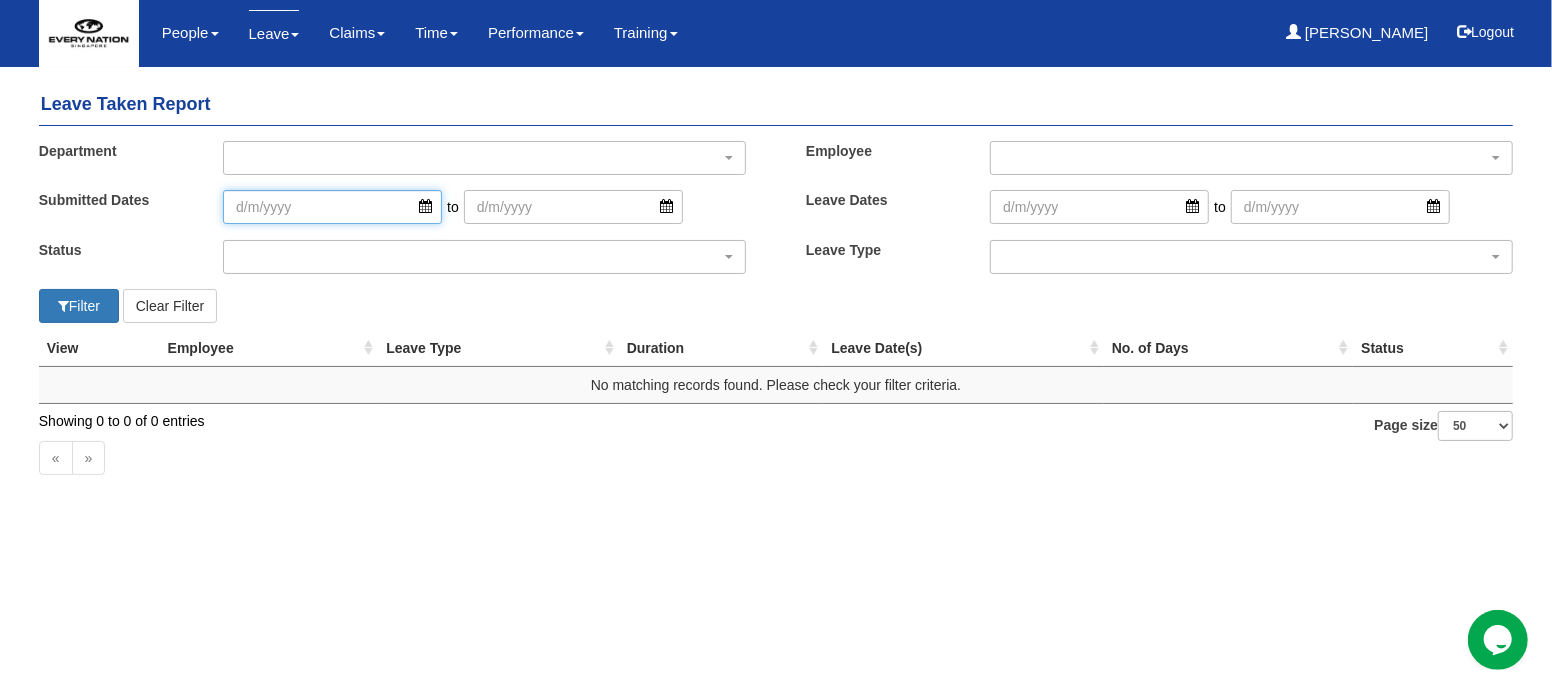 click at bounding box center [332, 207] 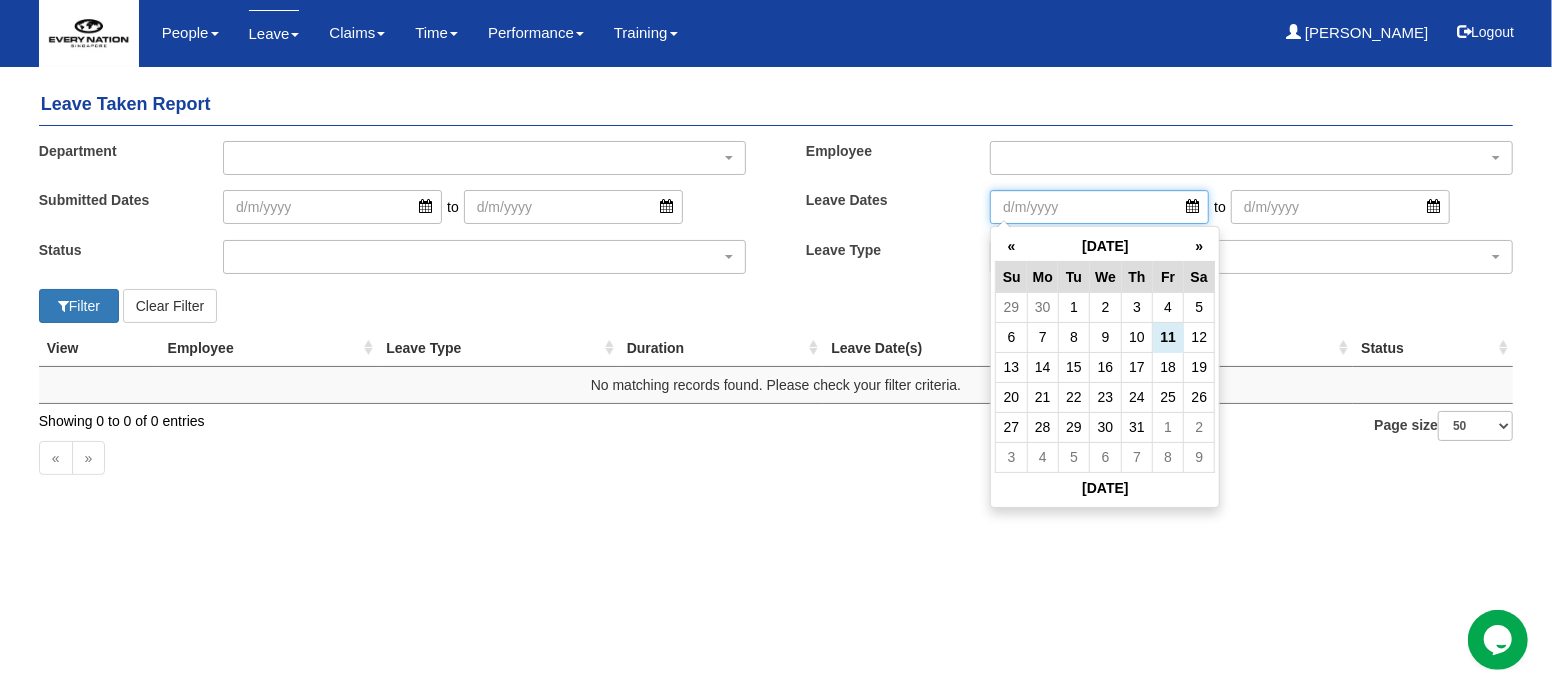 click at bounding box center (1099, 207) 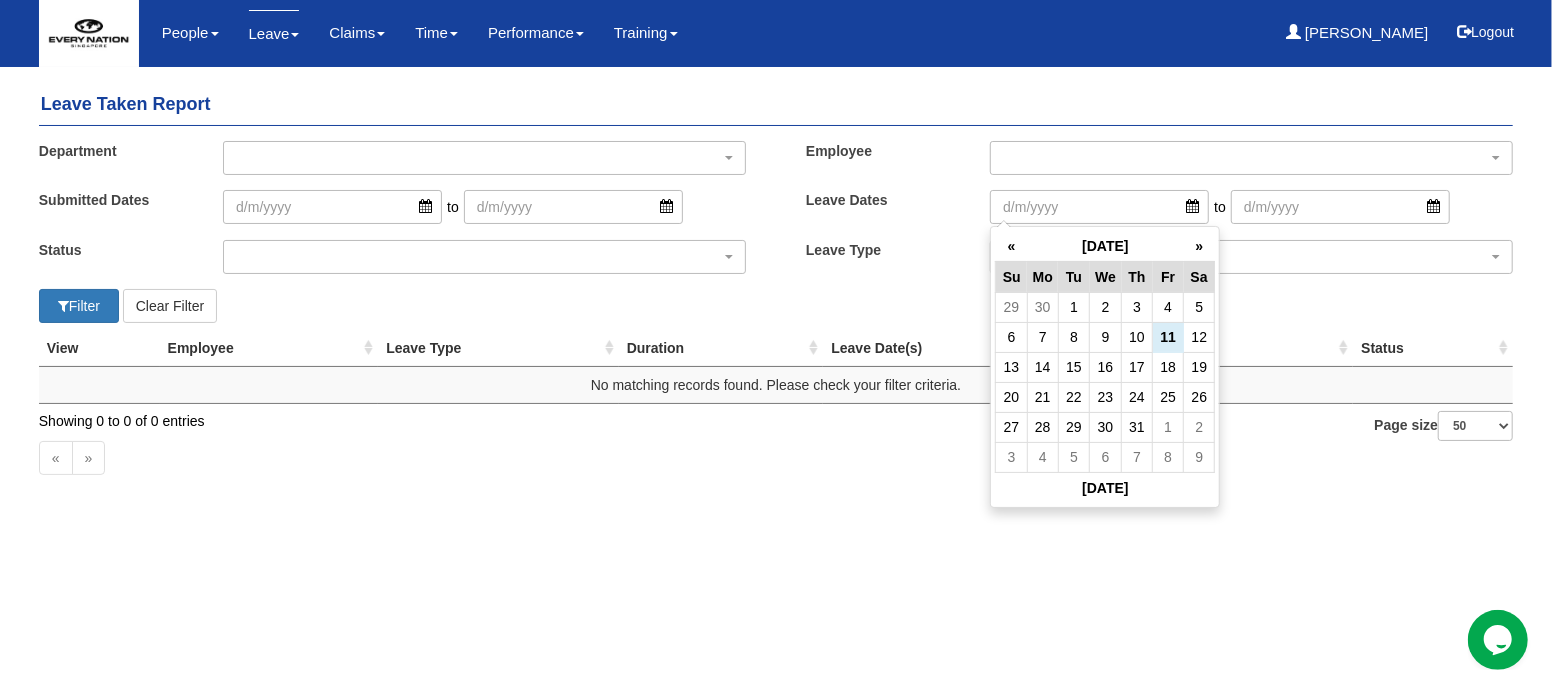 click on "«" at bounding box center [1011, 246] 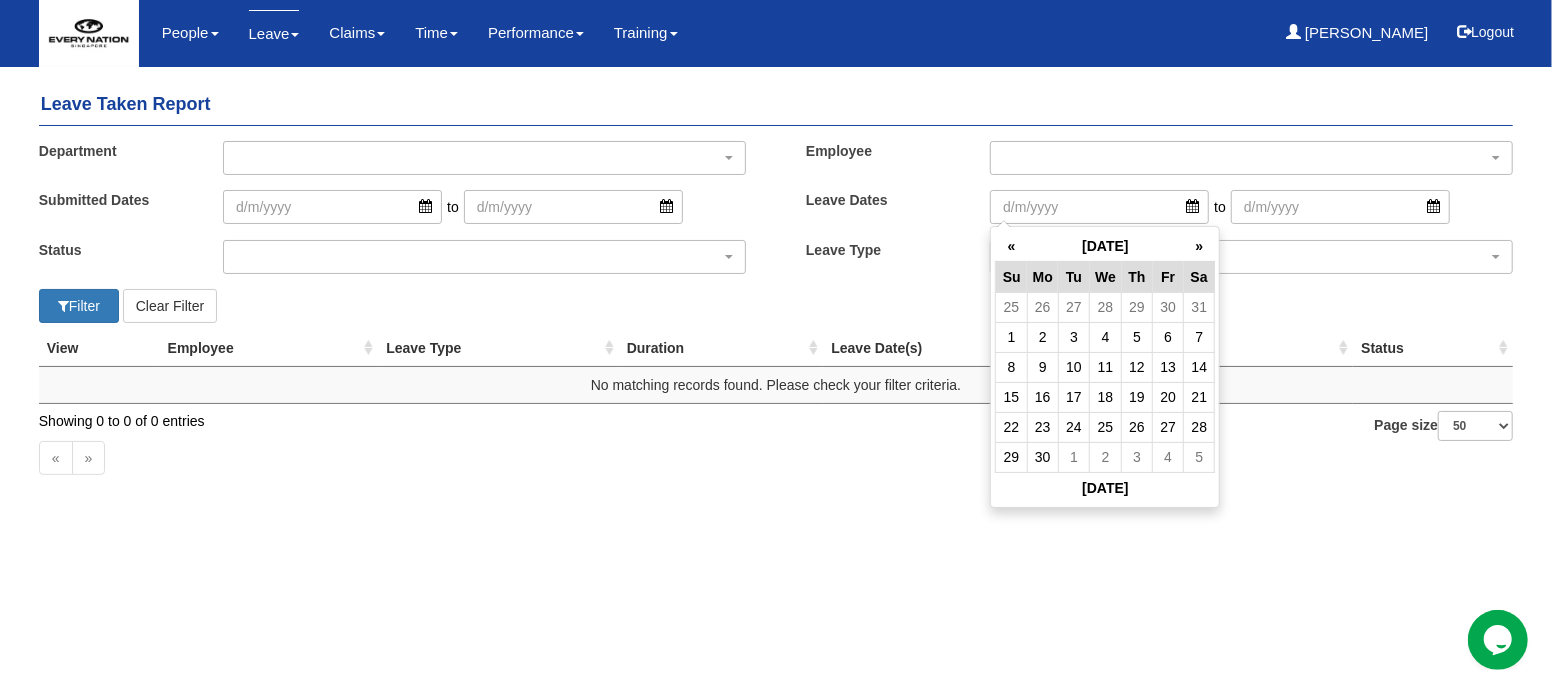 click on "«" at bounding box center [1011, 246] 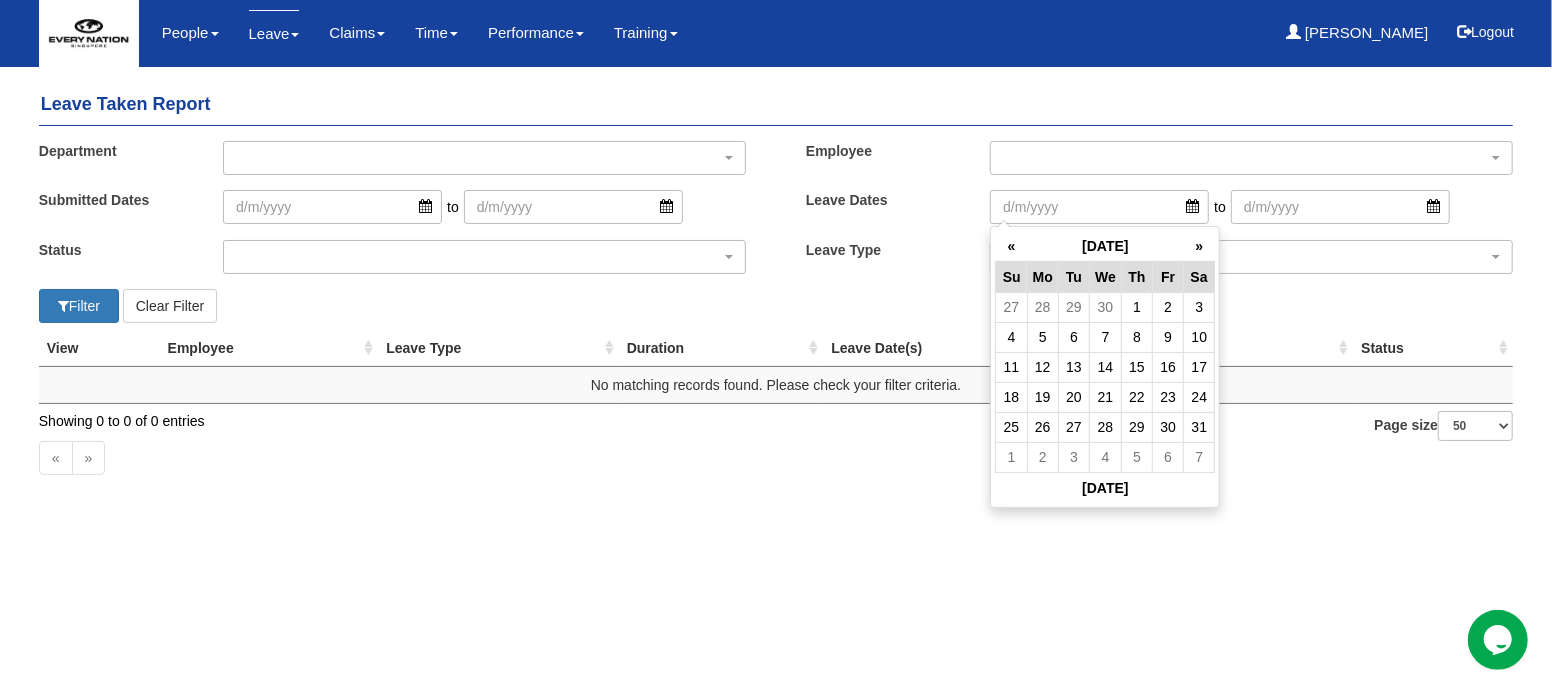 click on "«" at bounding box center [1011, 246] 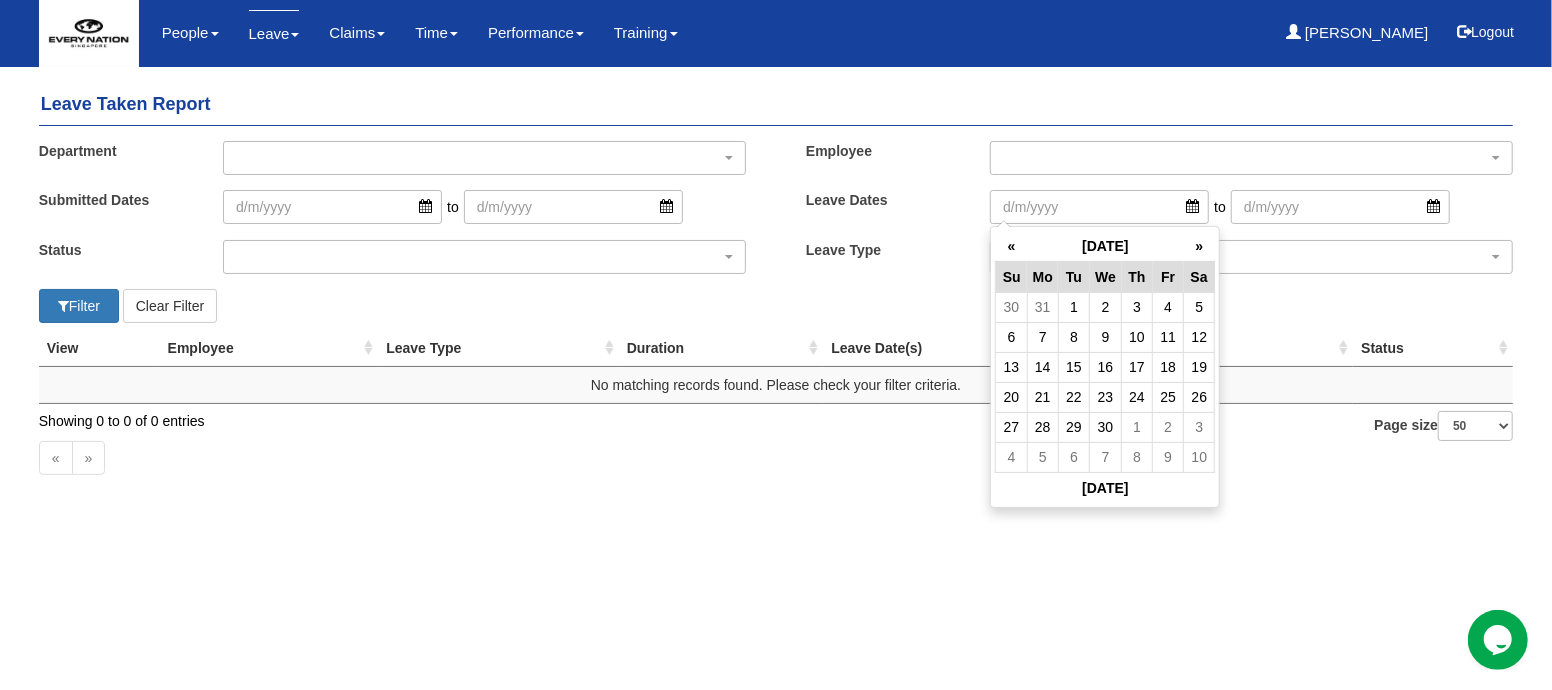 click on "«" at bounding box center [1011, 246] 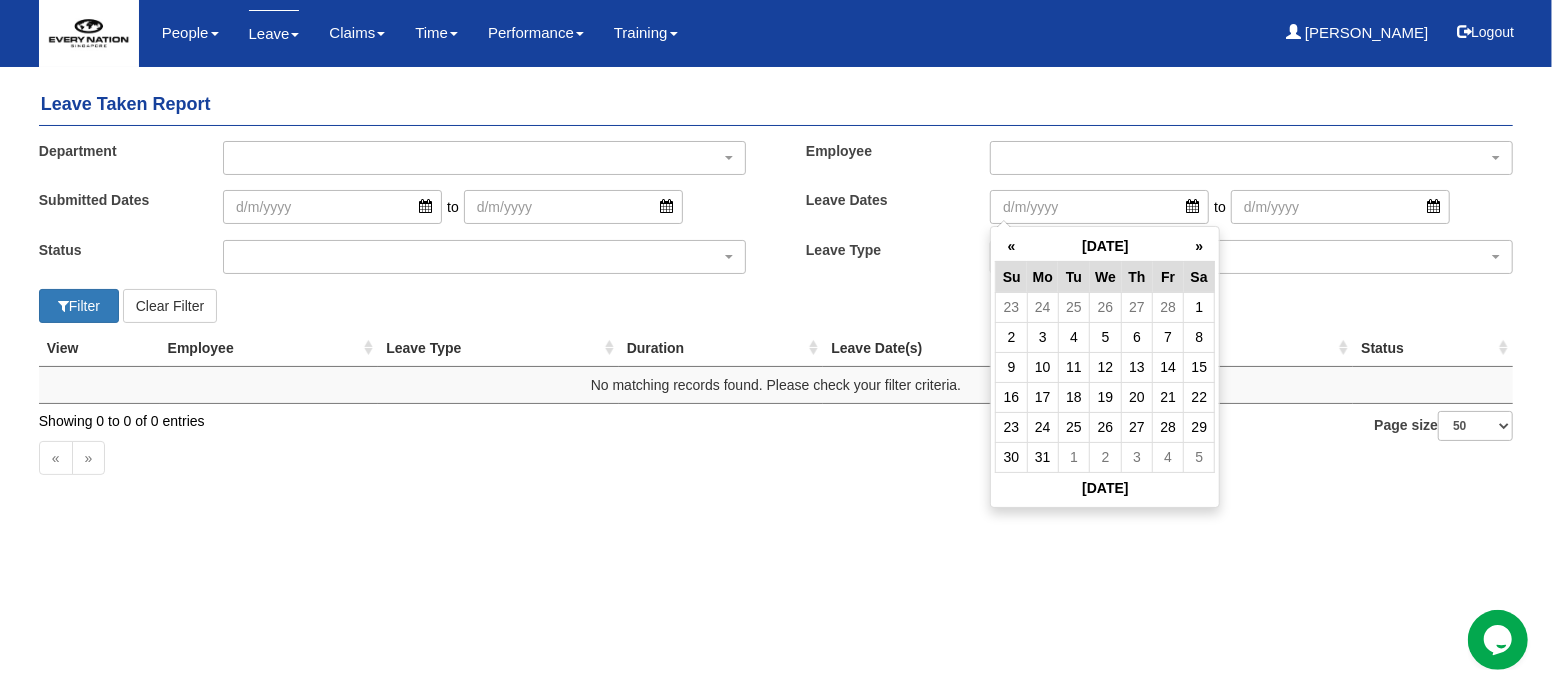 click on "«" at bounding box center [1011, 246] 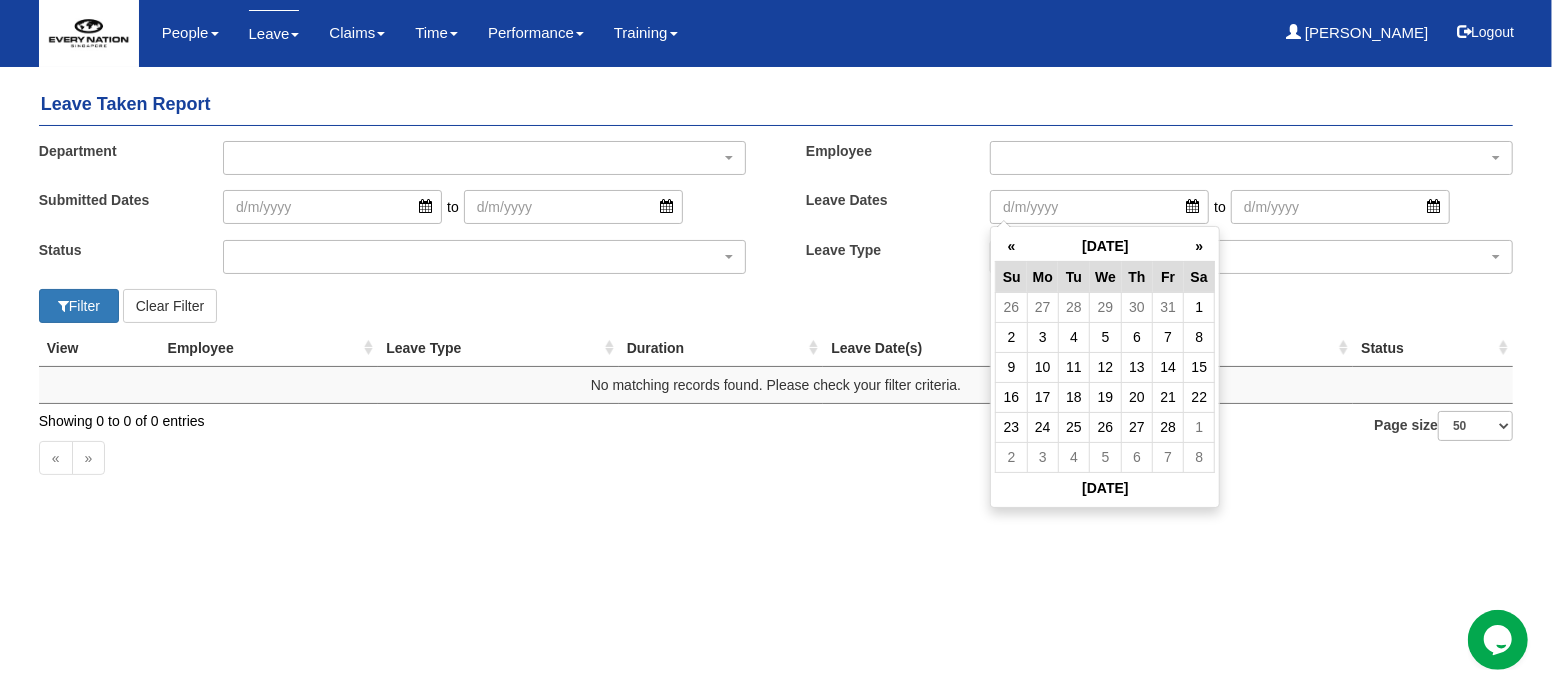 click on "«" at bounding box center [1011, 246] 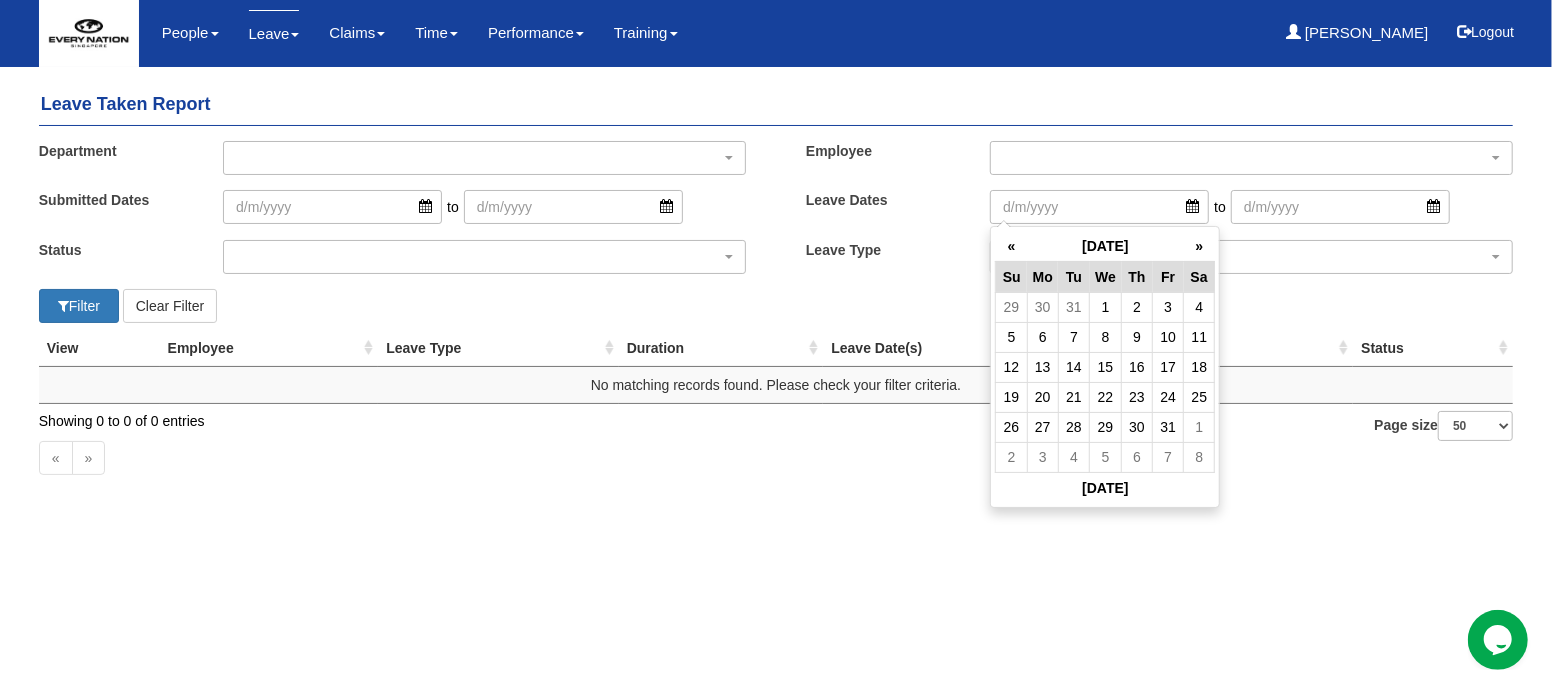 click on "31" at bounding box center [1073, 307] 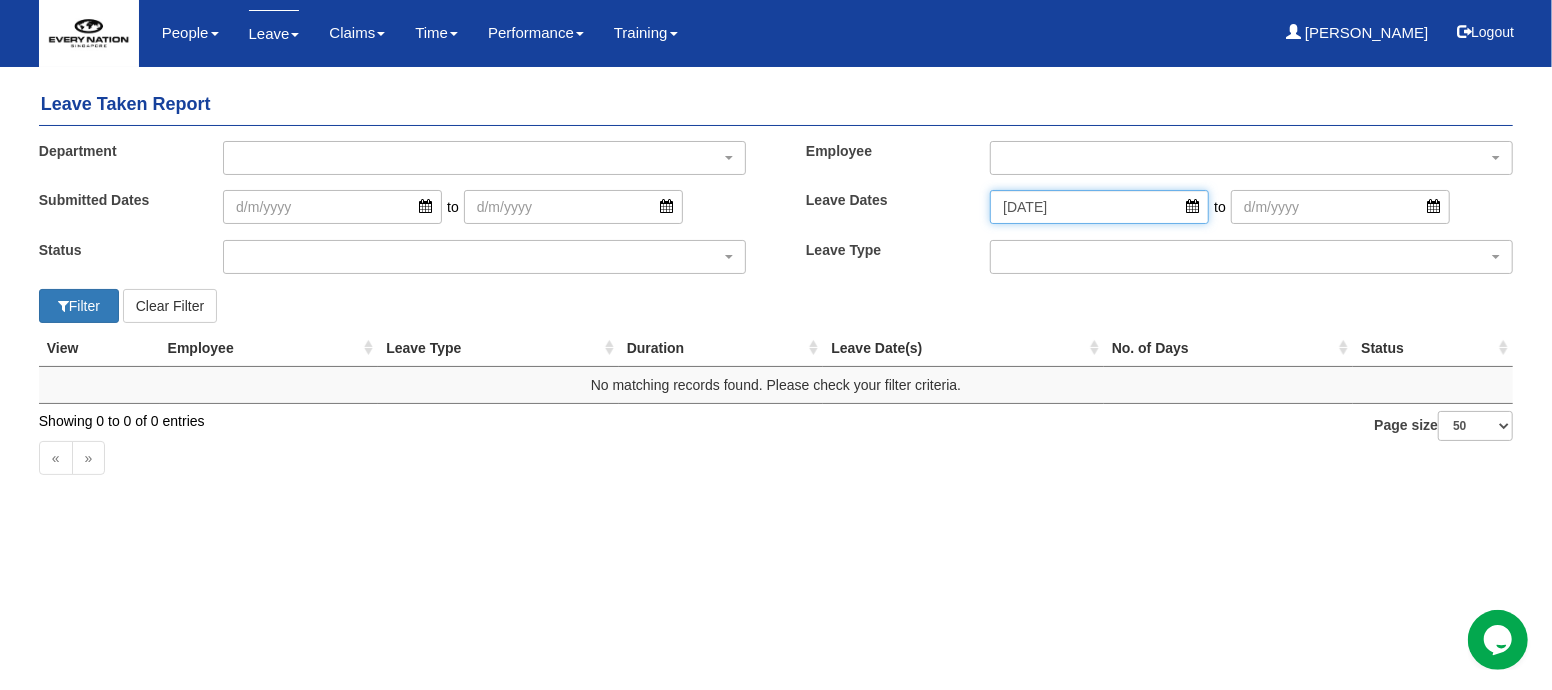 click on "31/12/2024" at bounding box center (1099, 207) 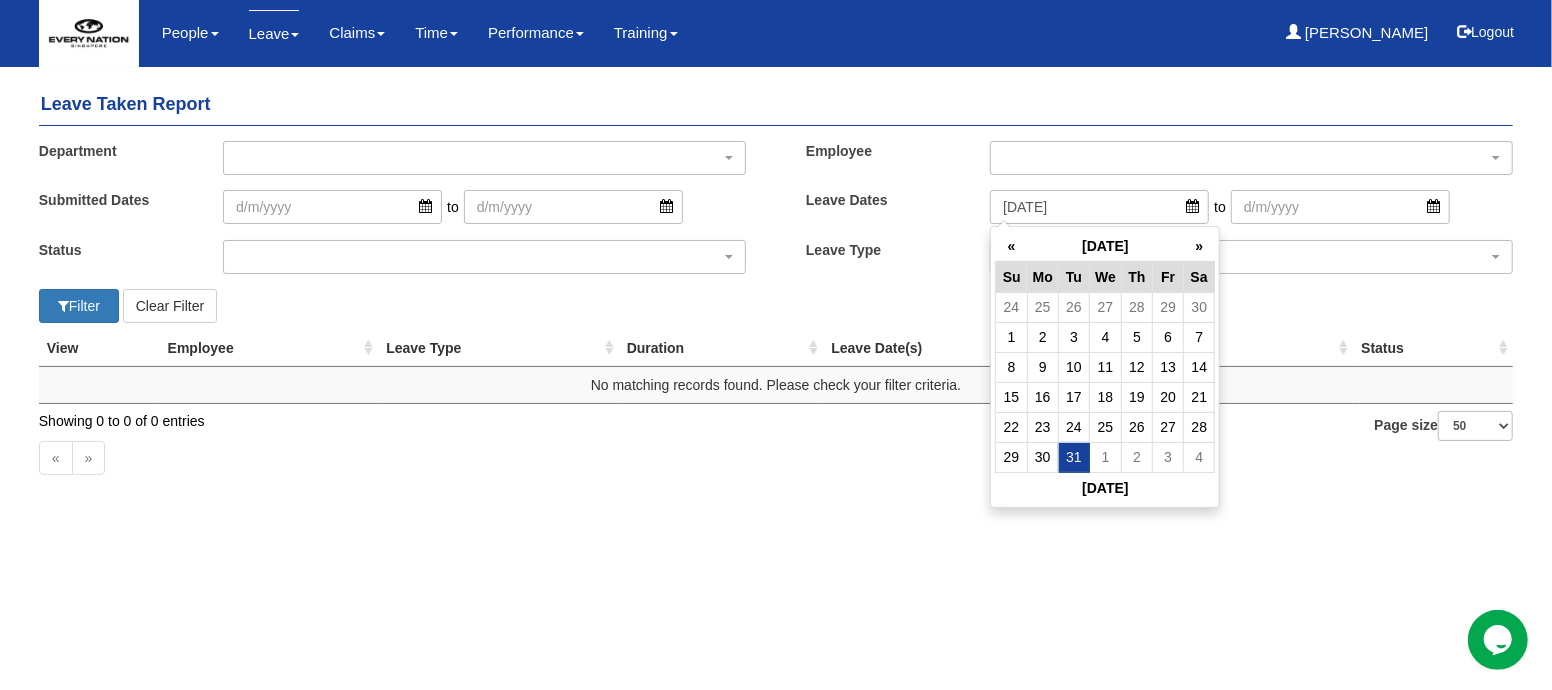 click on "1" at bounding box center [1106, 457] 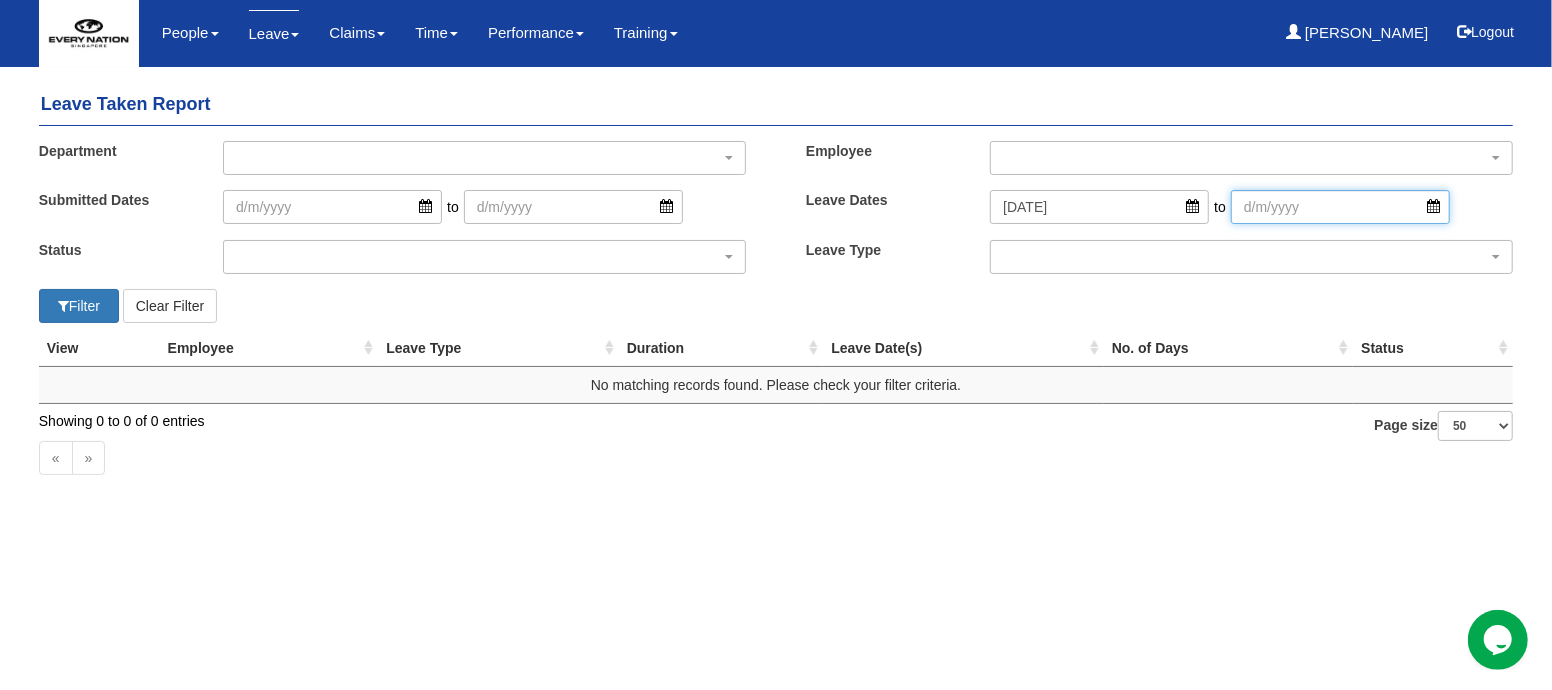 click at bounding box center [1340, 207] 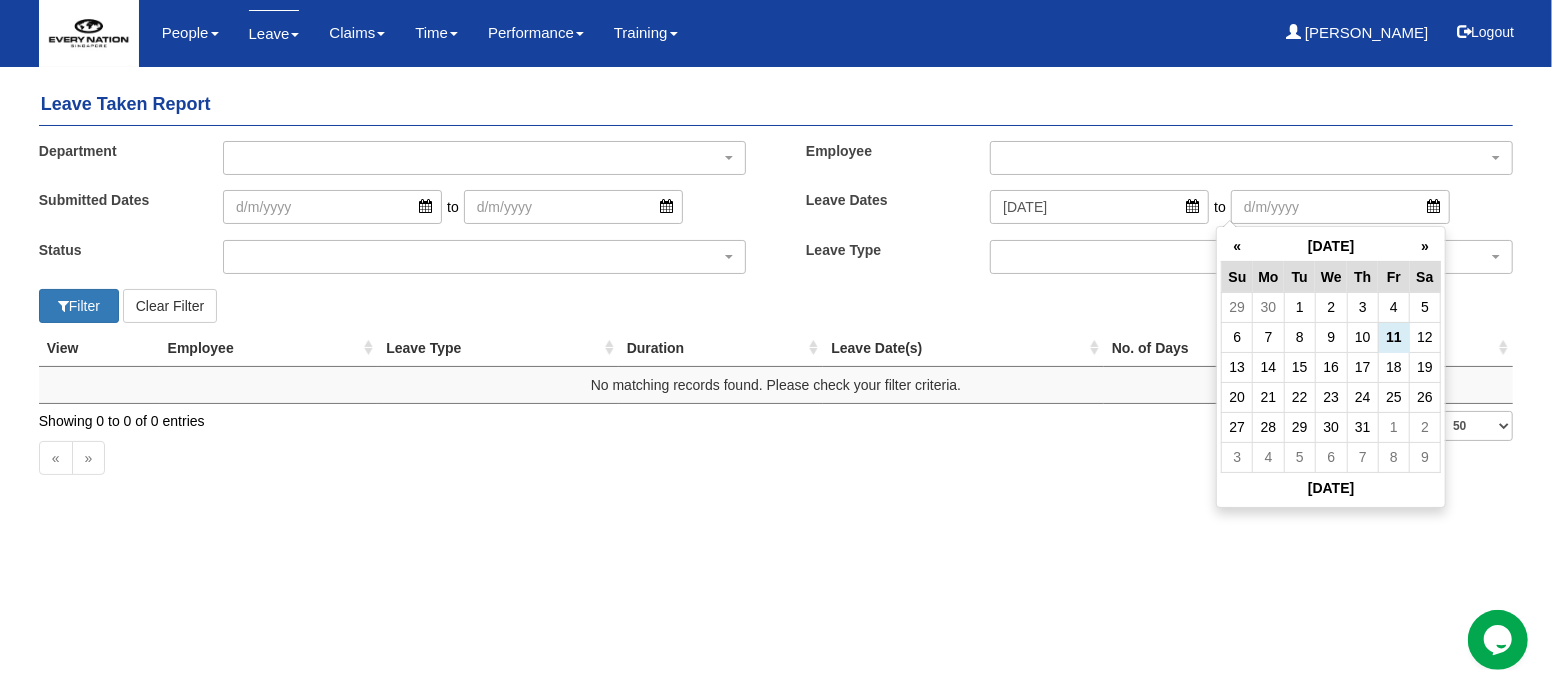 click on "»" at bounding box center [1425, 246] 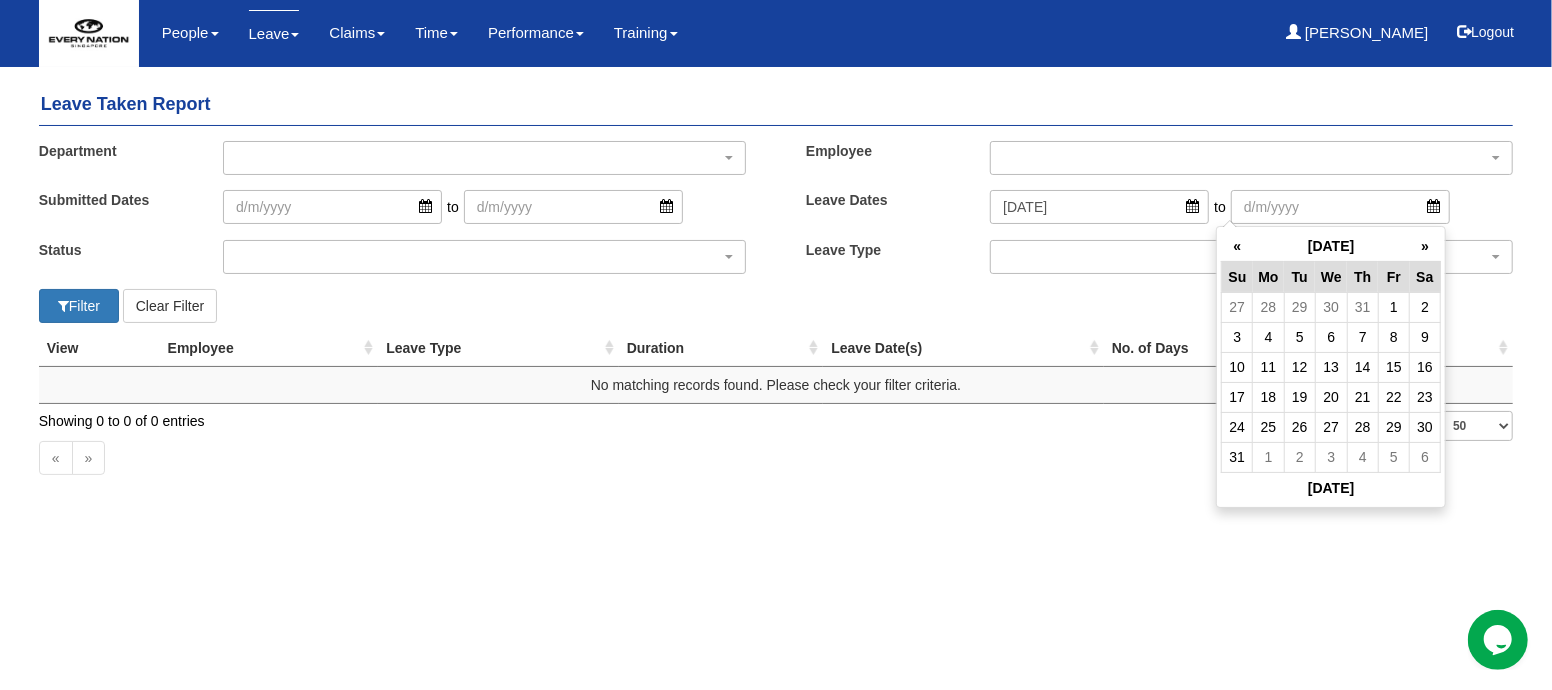 click on "»" at bounding box center [1425, 246] 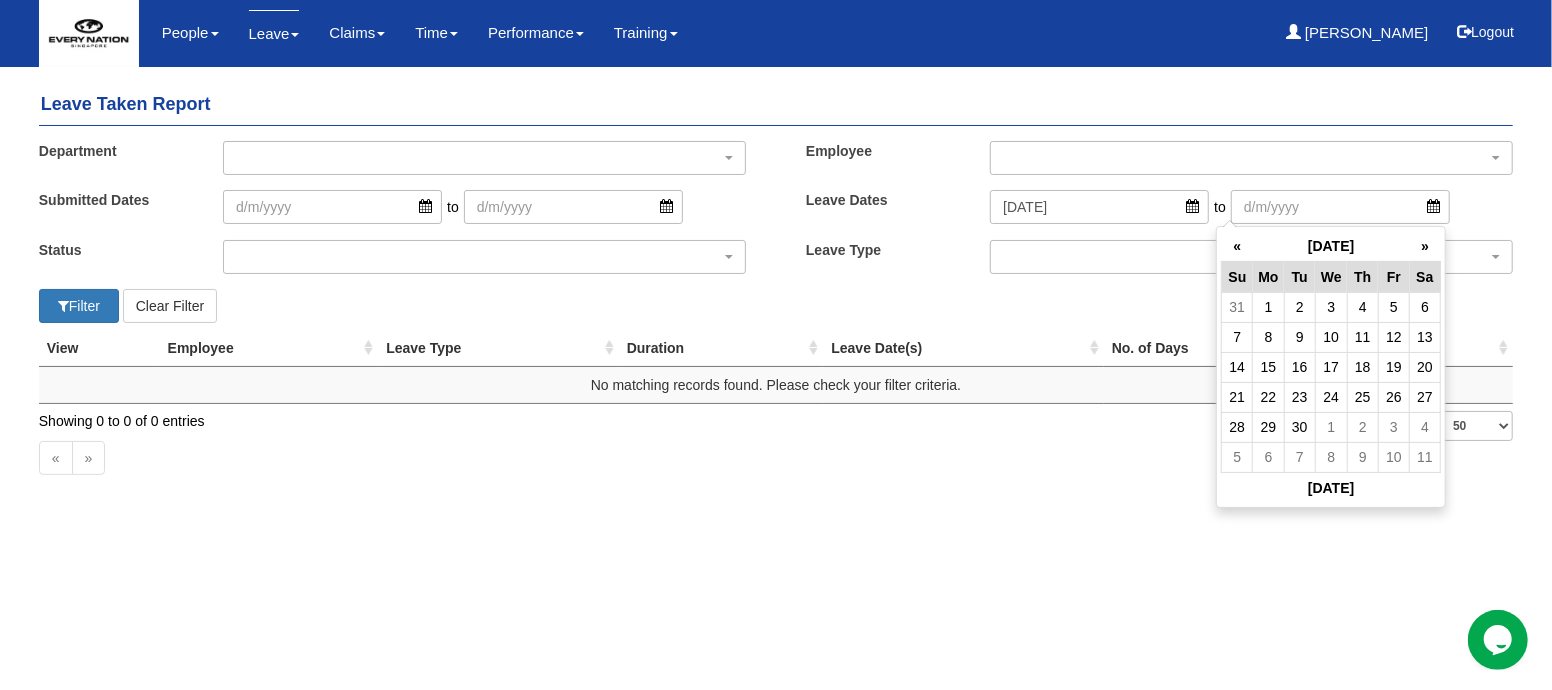 click on "»" at bounding box center [1425, 246] 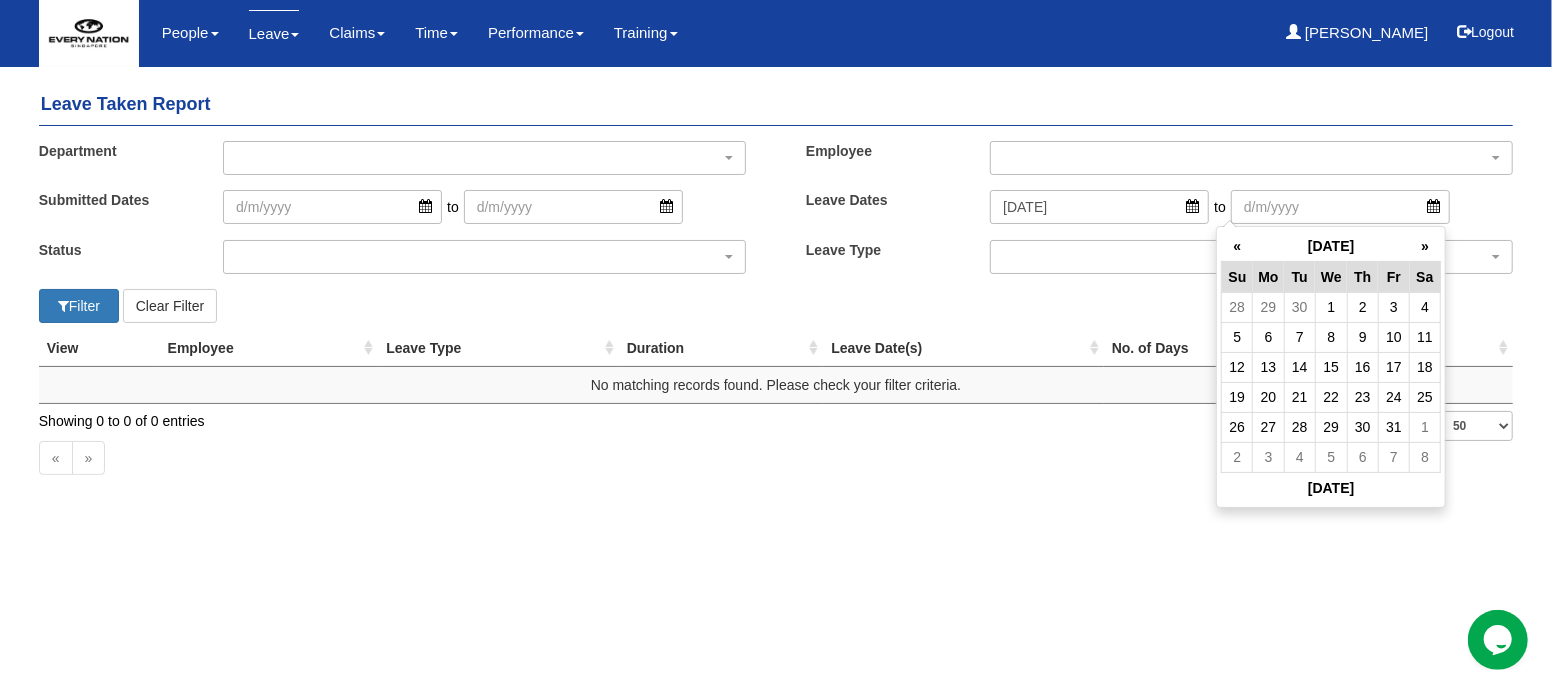 click on "»" at bounding box center (1425, 246) 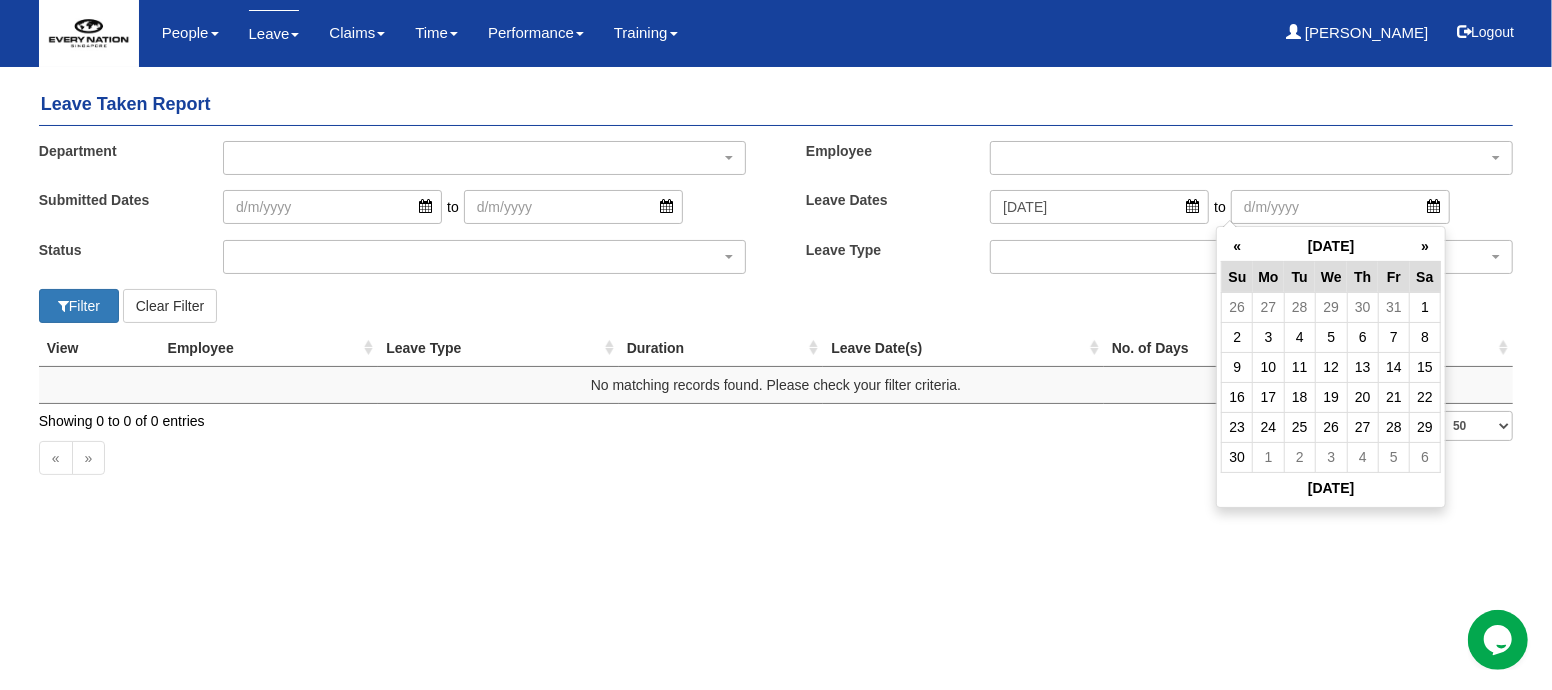 click on "»" at bounding box center [1425, 246] 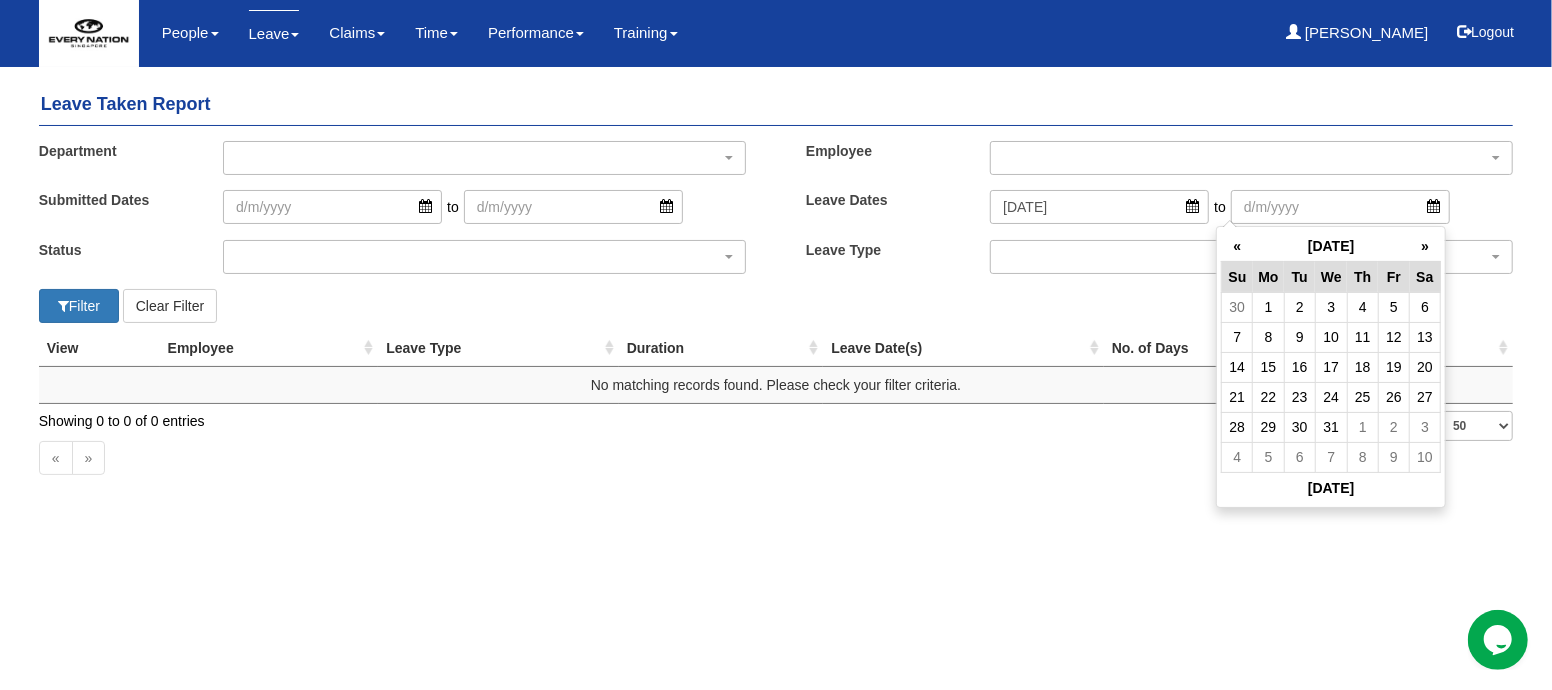 click on "1" at bounding box center [1362, 427] 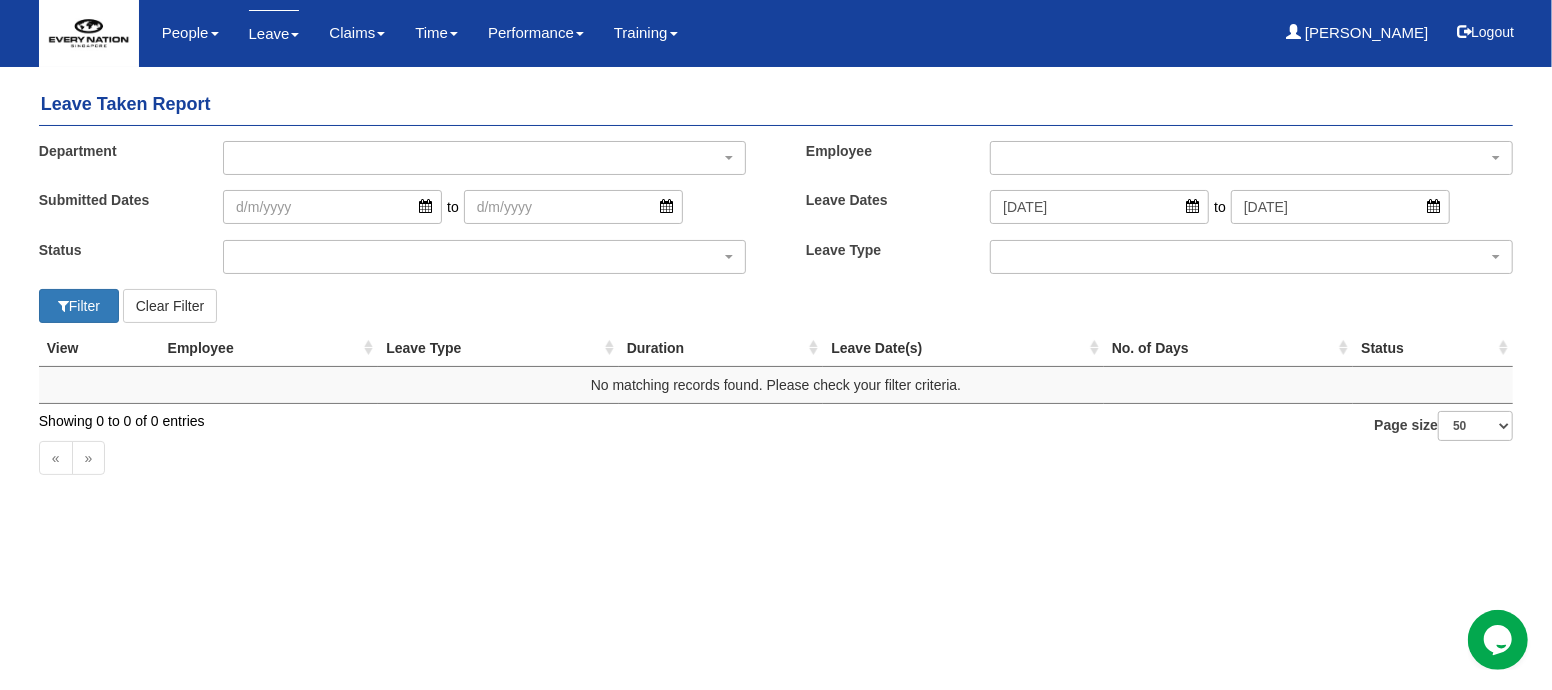 click on "« »" at bounding box center (776, 460) 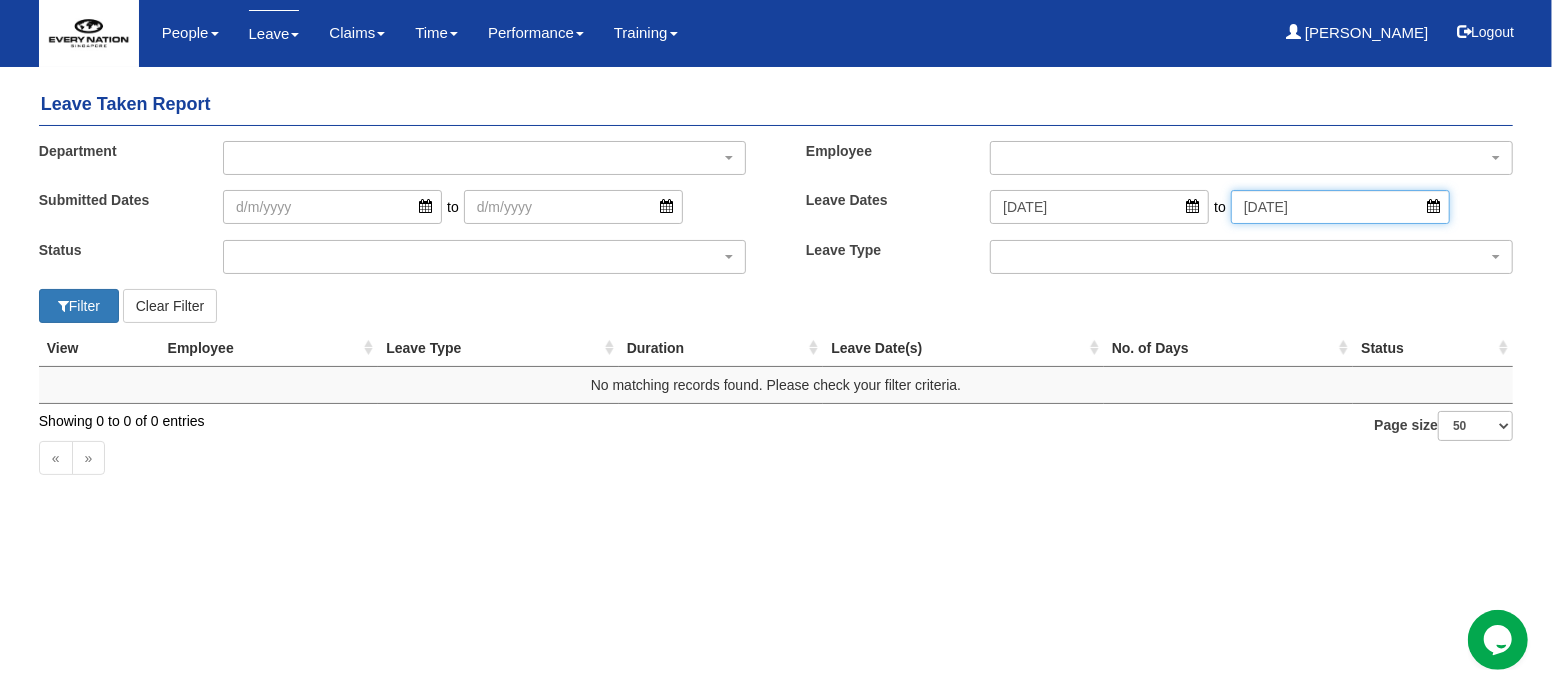 click on "1/1/2026" at bounding box center [1340, 207] 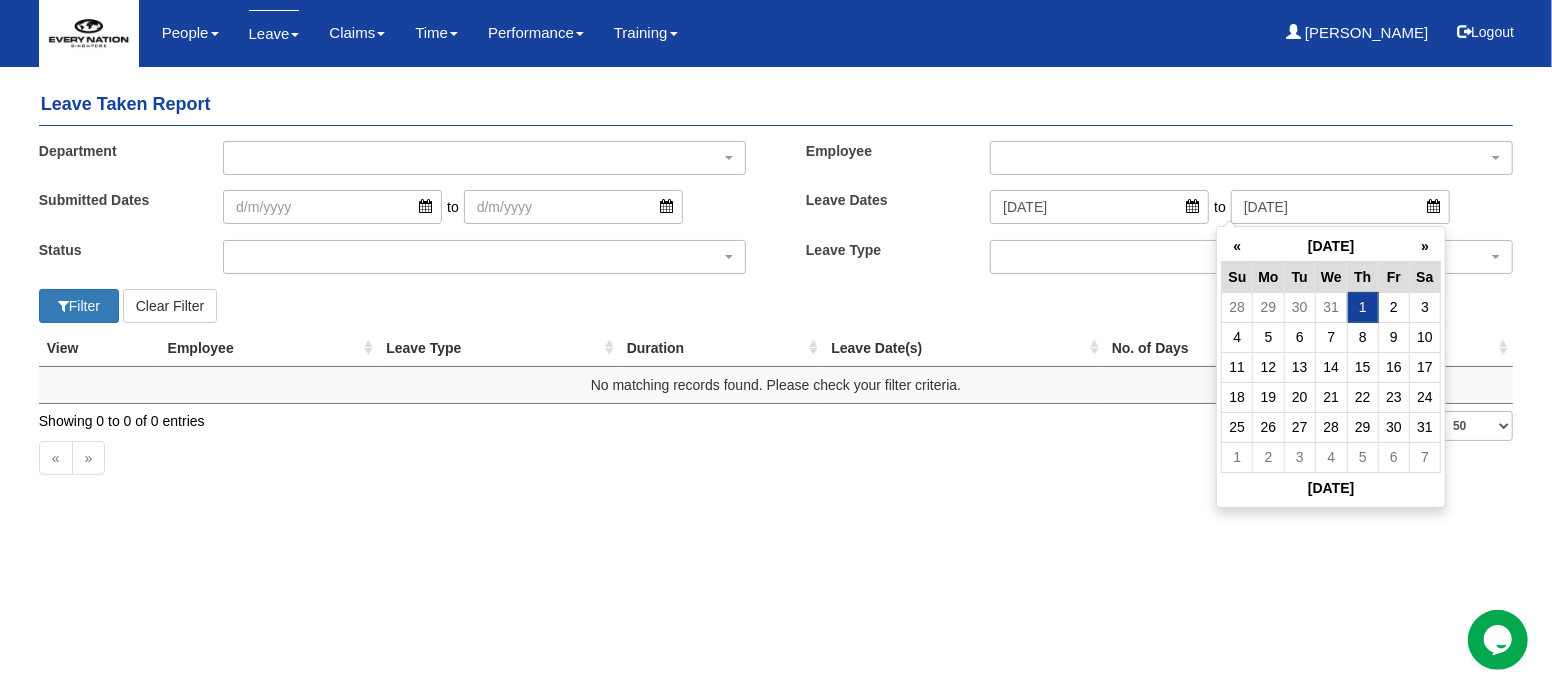 click on "«" at bounding box center (1237, 246) 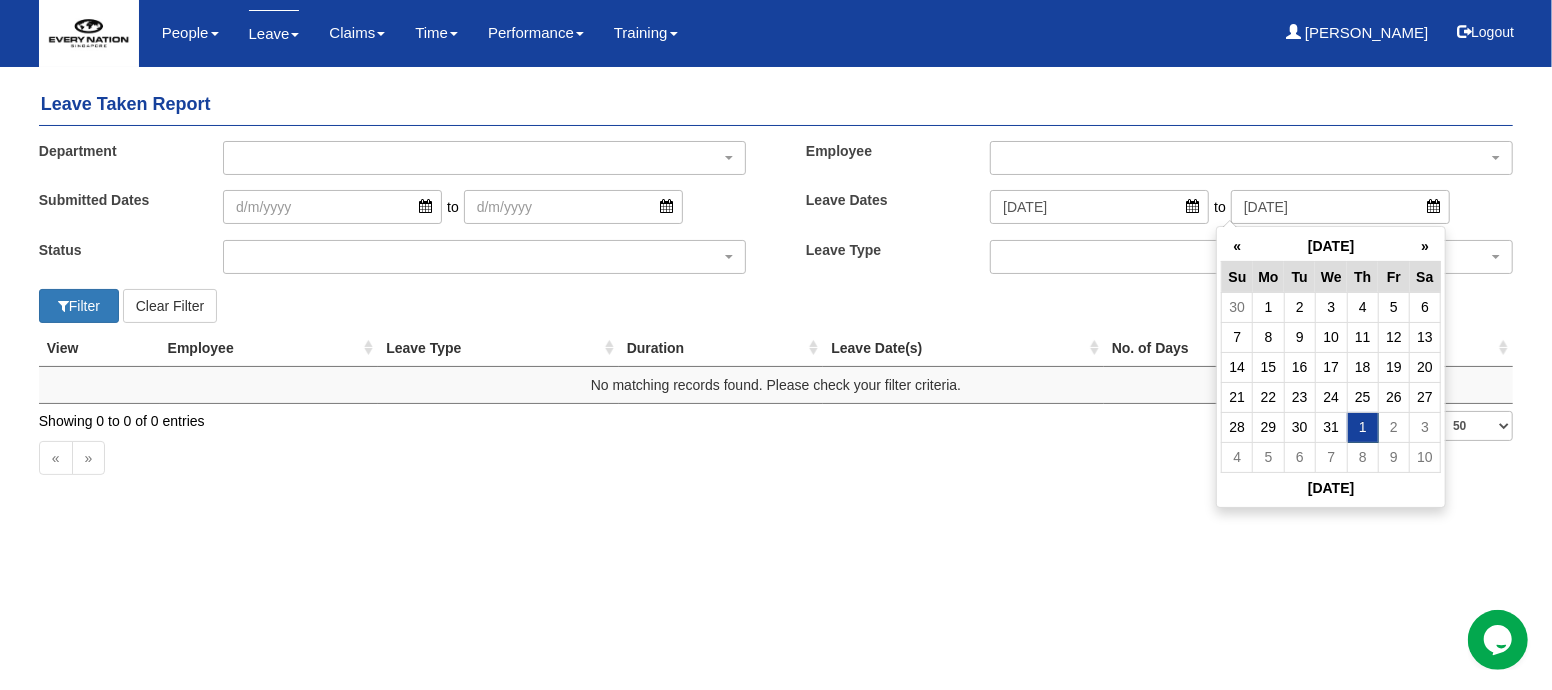 click on "31" at bounding box center (1331, 427) 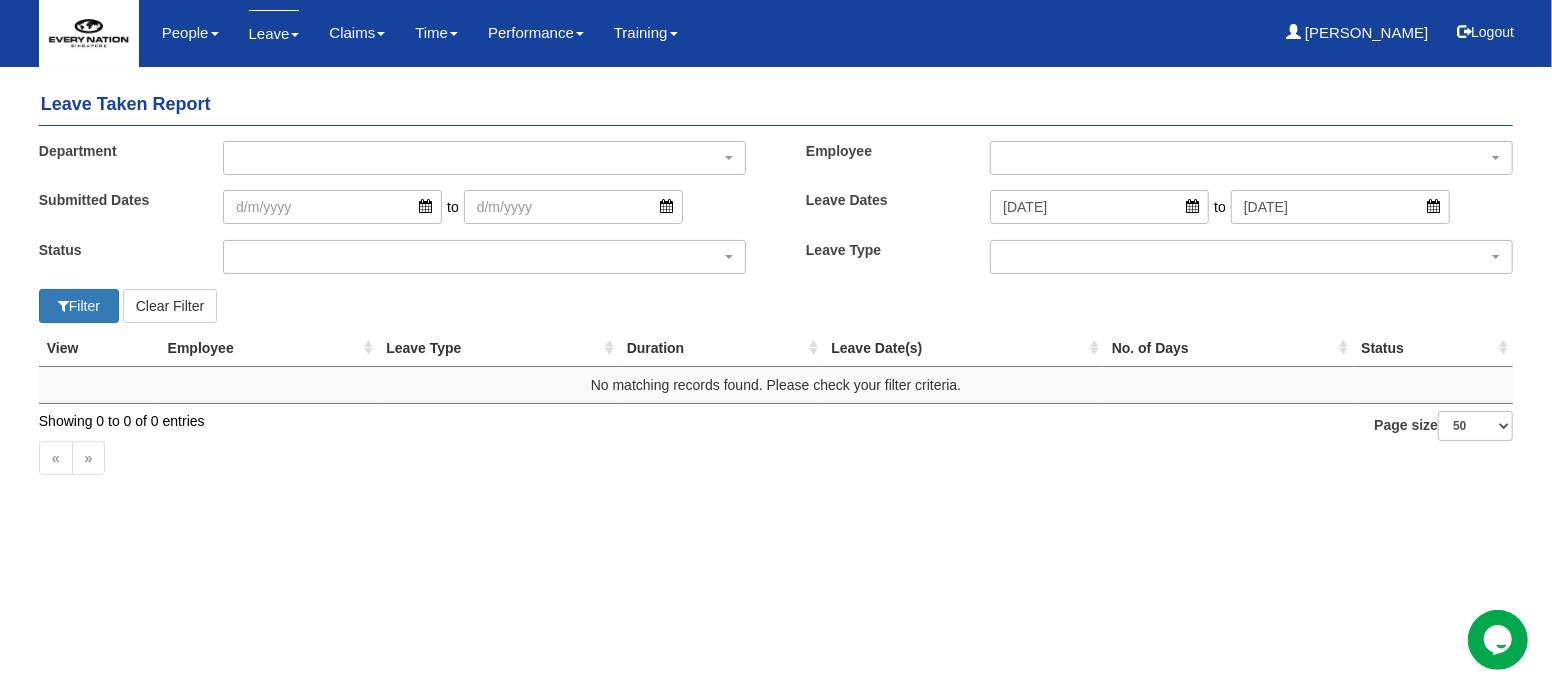 click on "Toggle navigation
People
Manage People
Personal Information
Staff  Directory
Leave
Setup Leave Quota Holidays Claims" at bounding box center (776, 255) 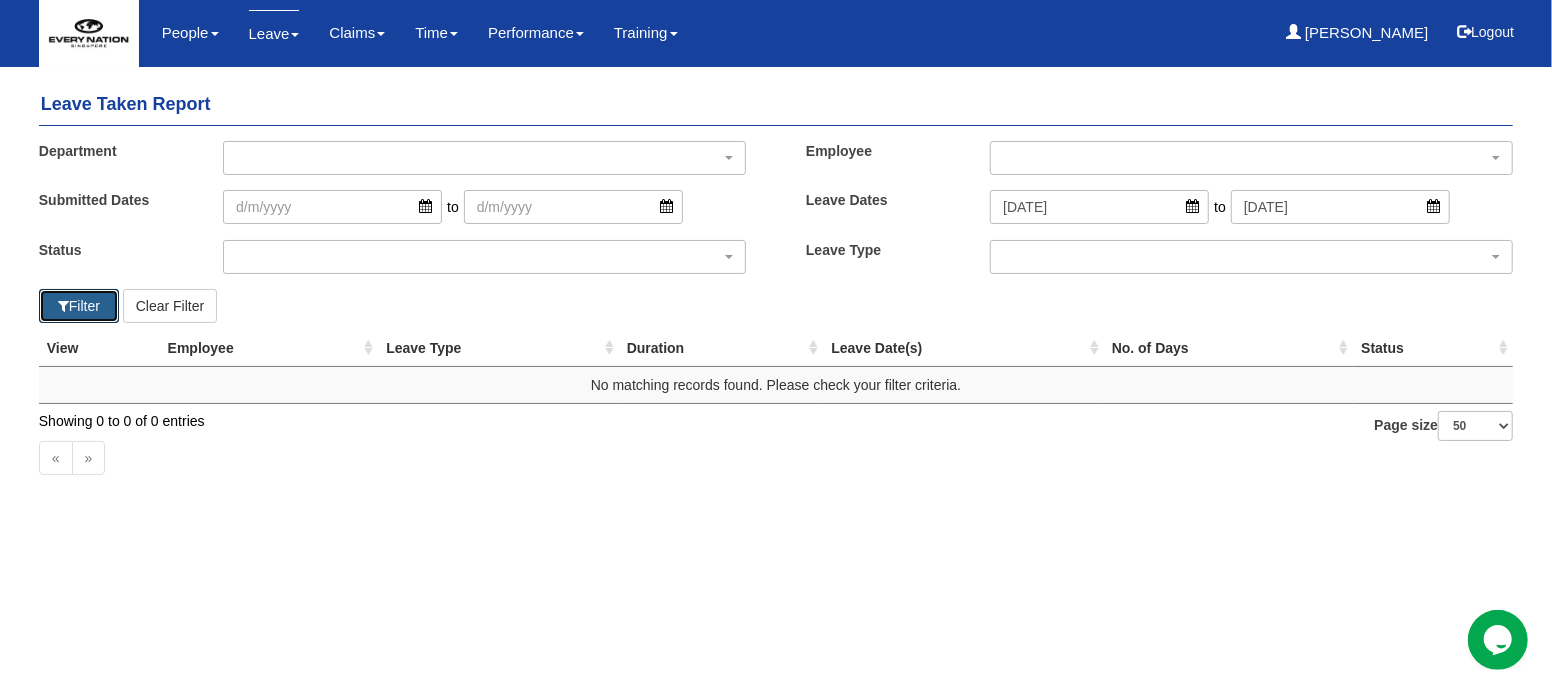 click on "Filter" at bounding box center (79, 306) 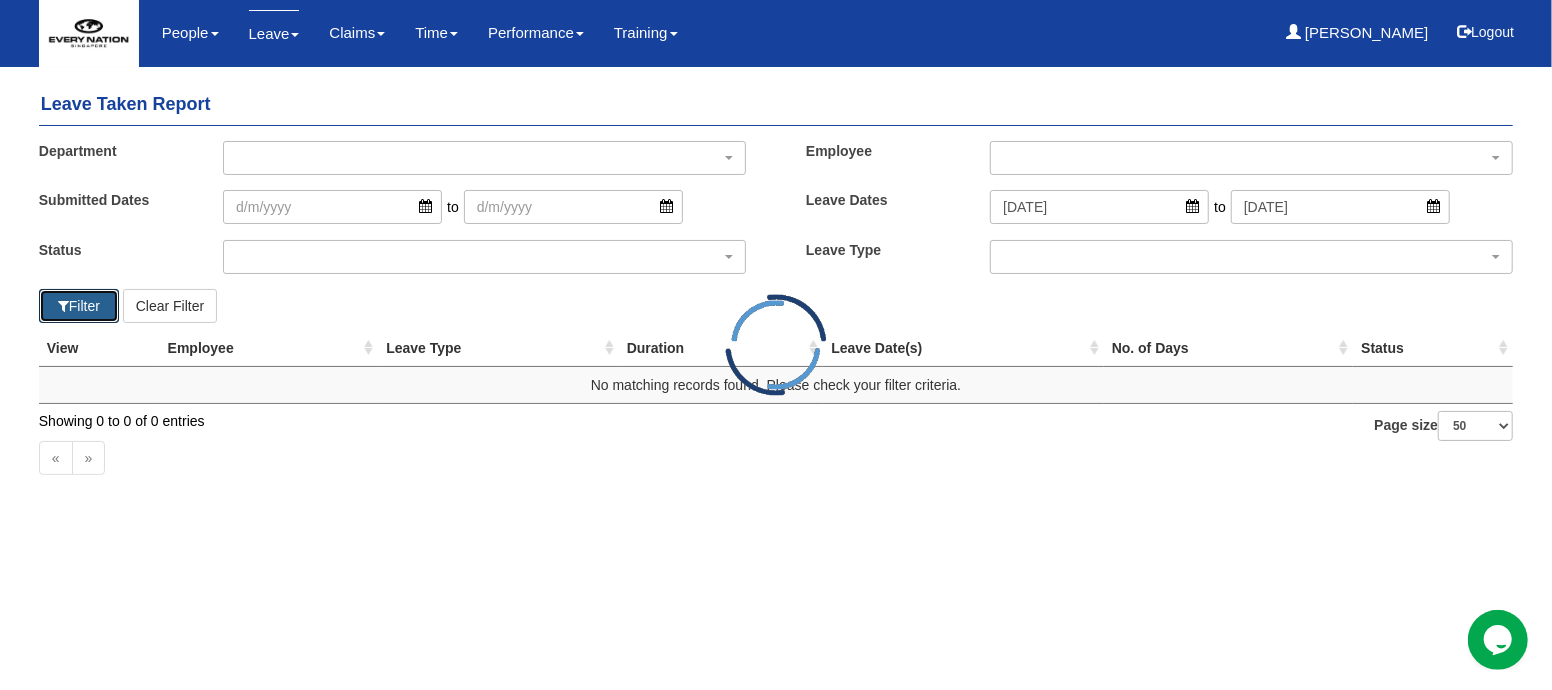 select on "50" 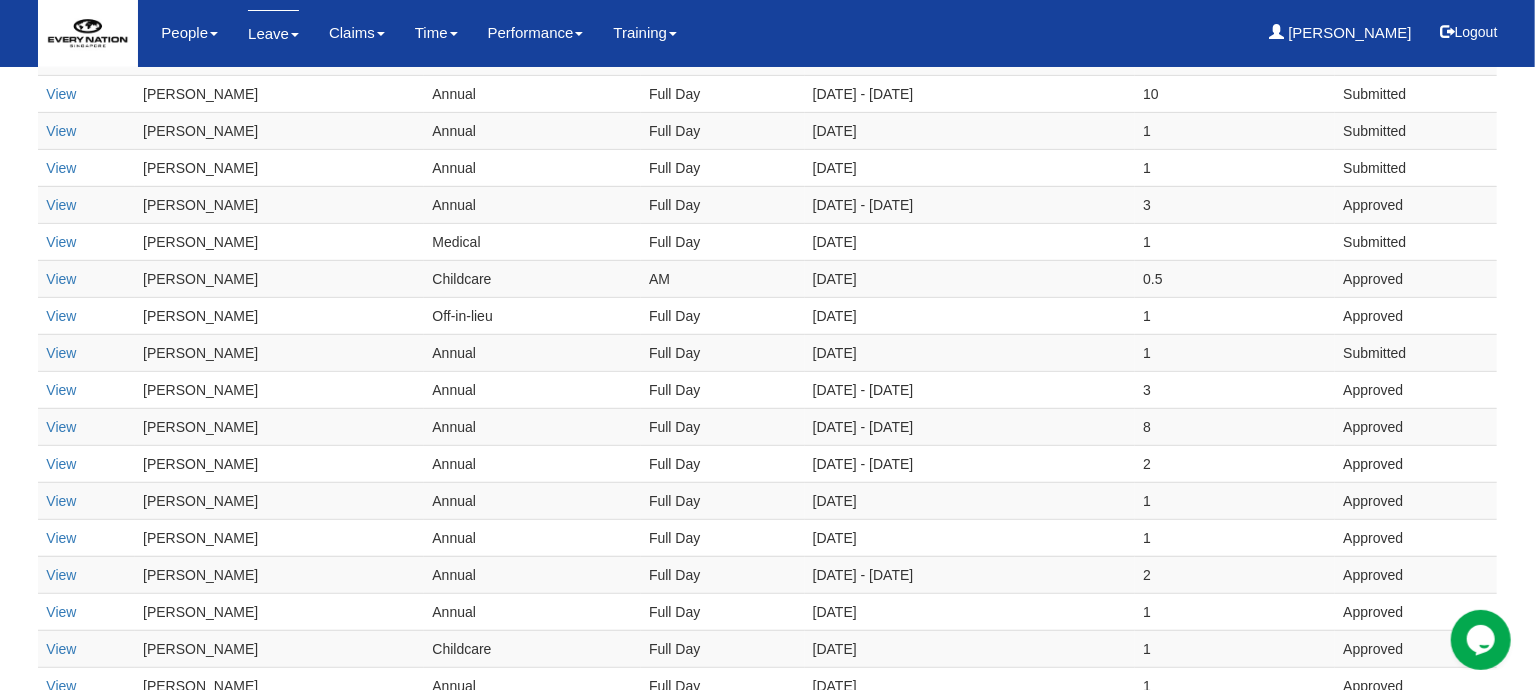 scroll, scrollTop: 0, scrollLeft: 0, axis: both 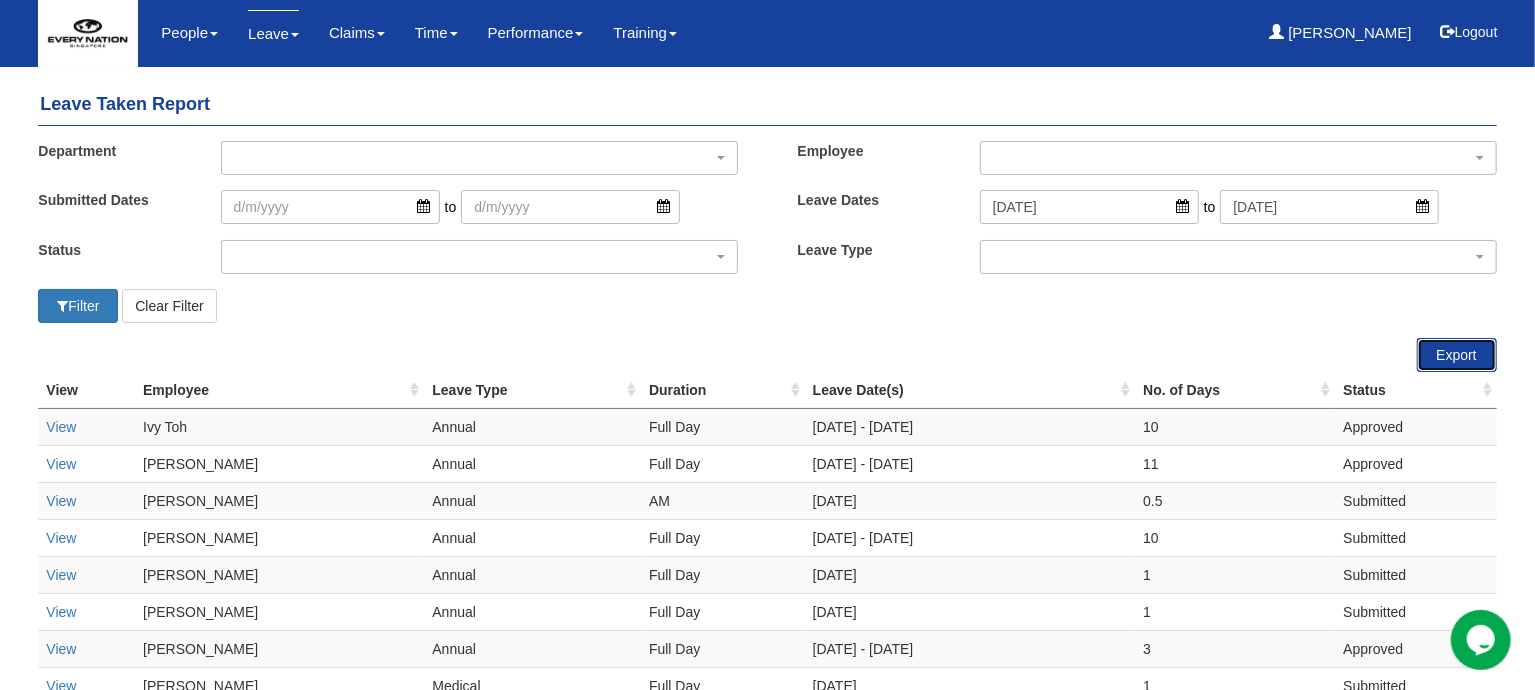 click on "Export" at bounding box center [1457, 355] 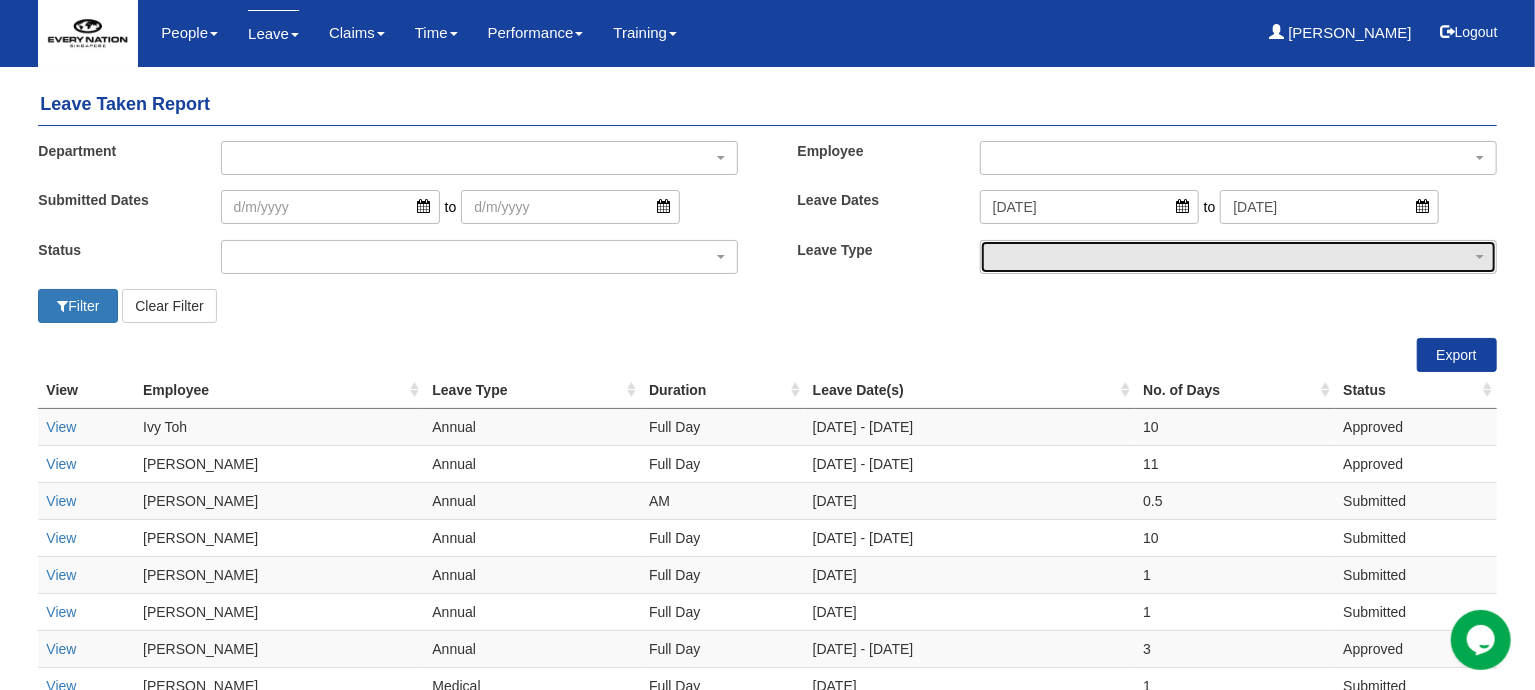 click at bounding box center (1238, 257) 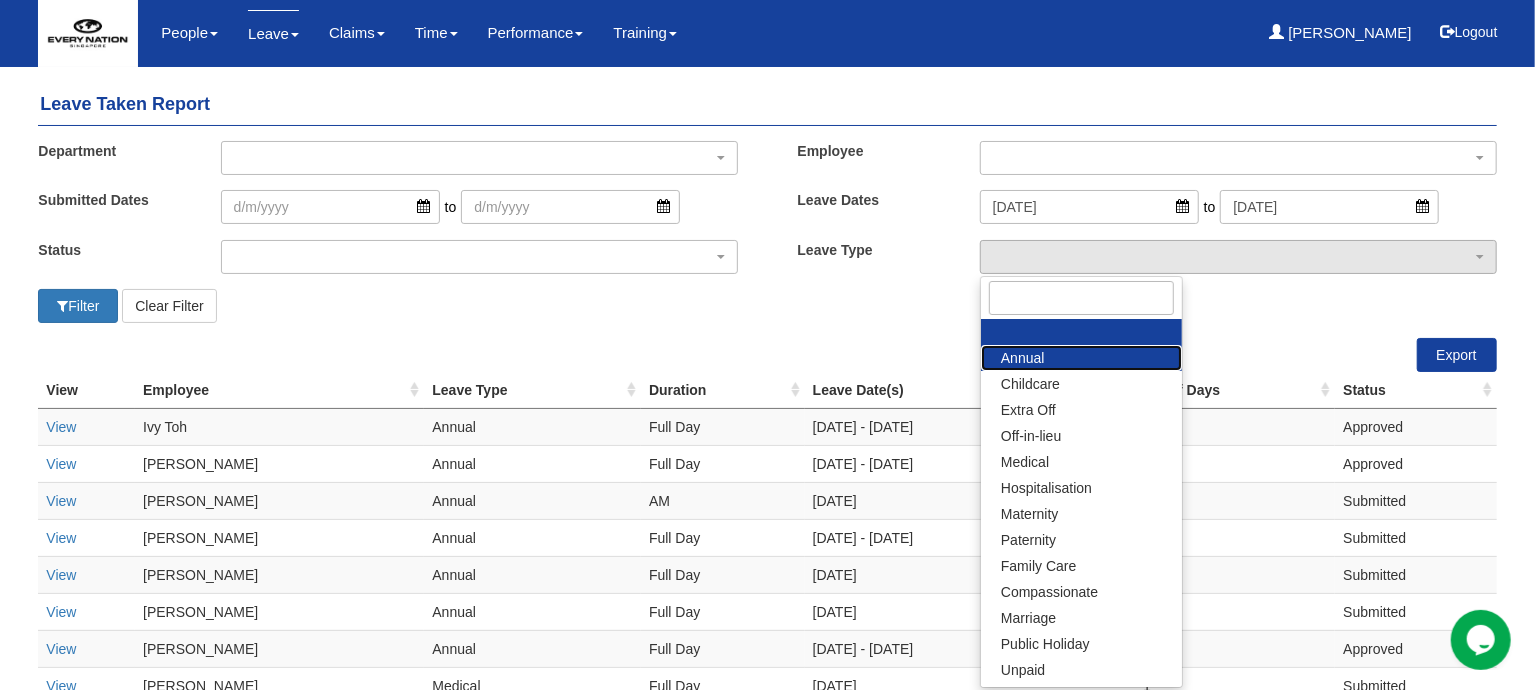 click on "Annual" at bounding box center (1081, 358) 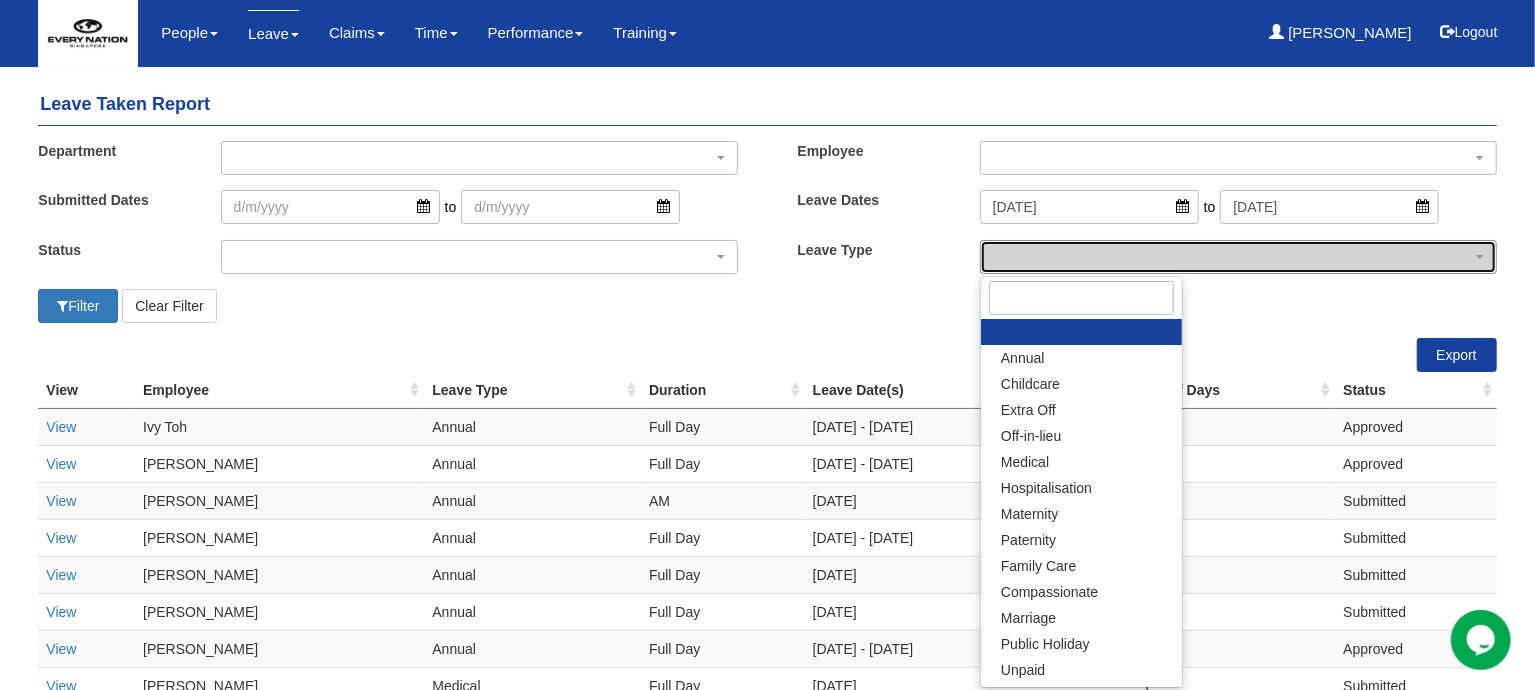 select on "1" 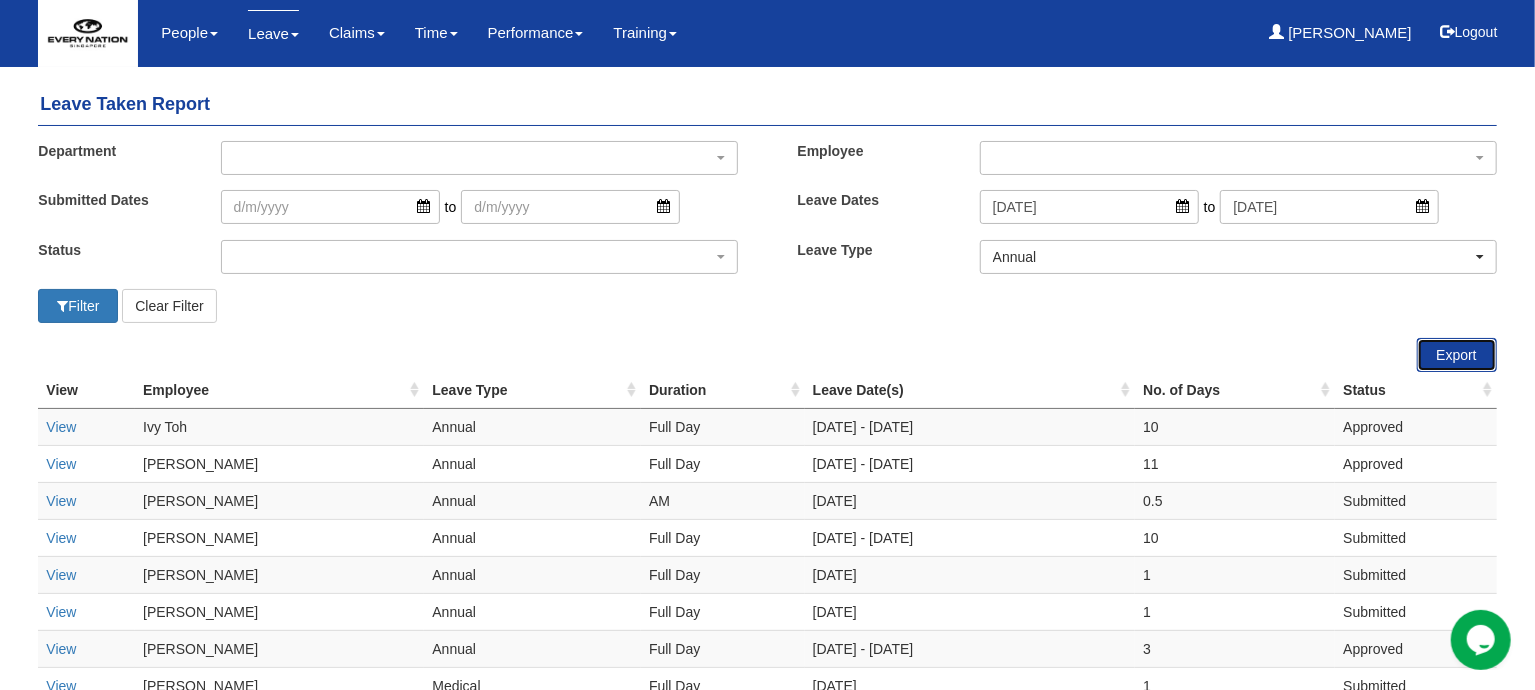 click on "Export" at bounding box center [1457, 355] 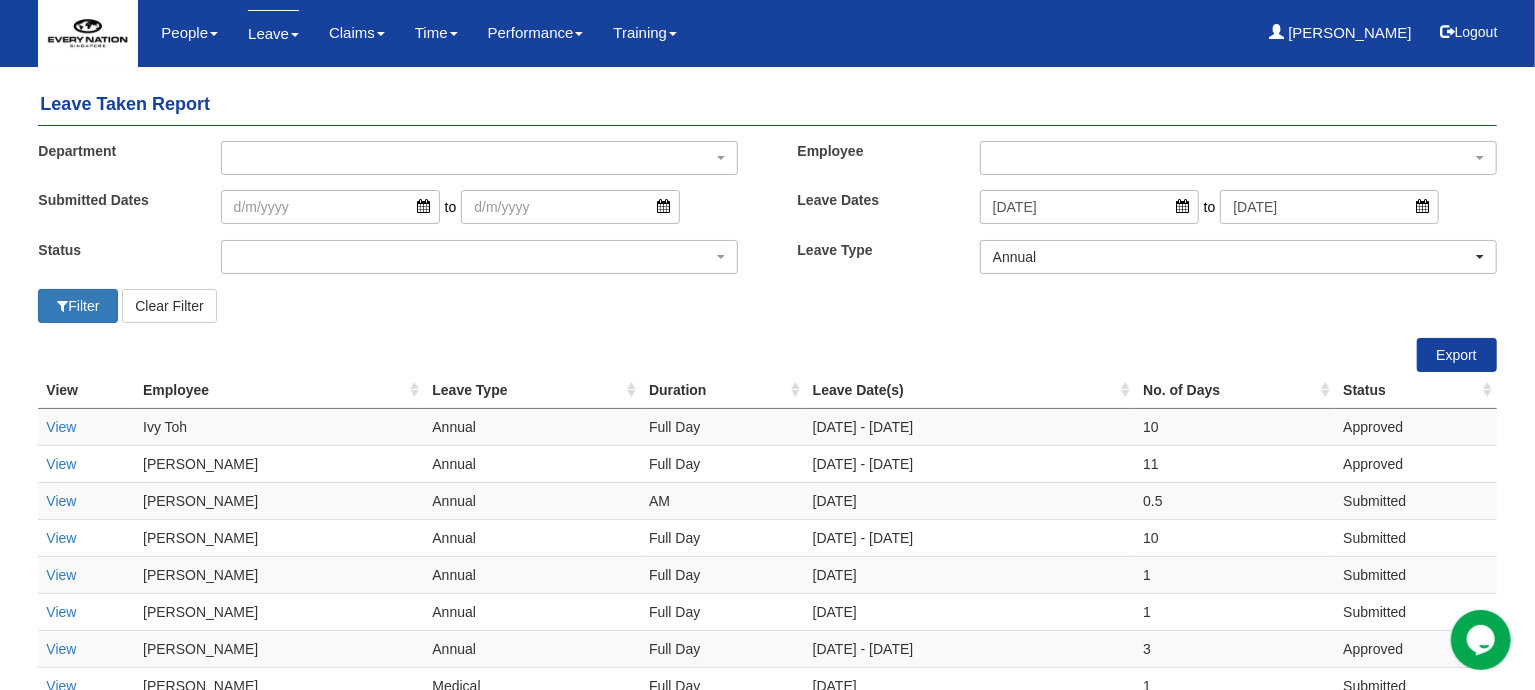 drag, startPoint x: 621, startPoint y: 311, endPoint x: 593, endPoint y: 315, distance: 28.284271 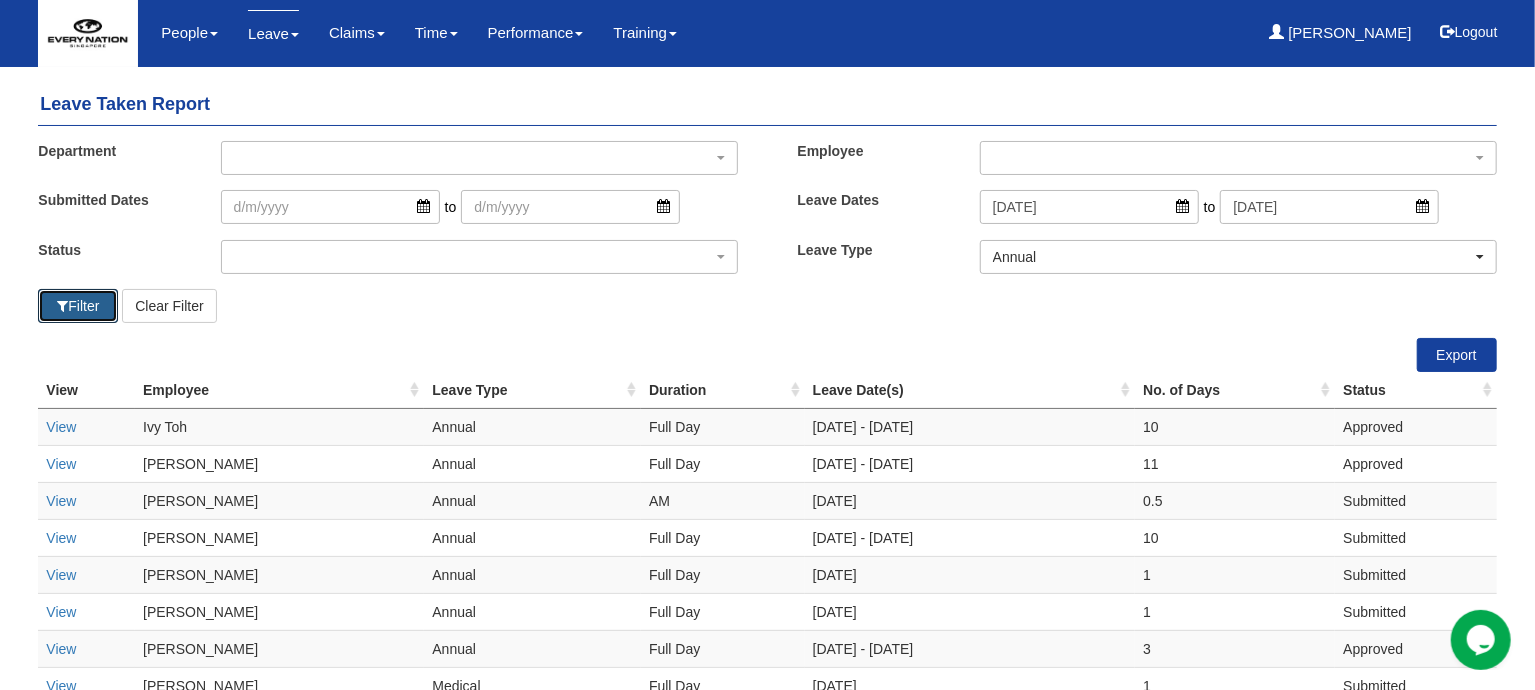 click at bounding box center (62, 306) 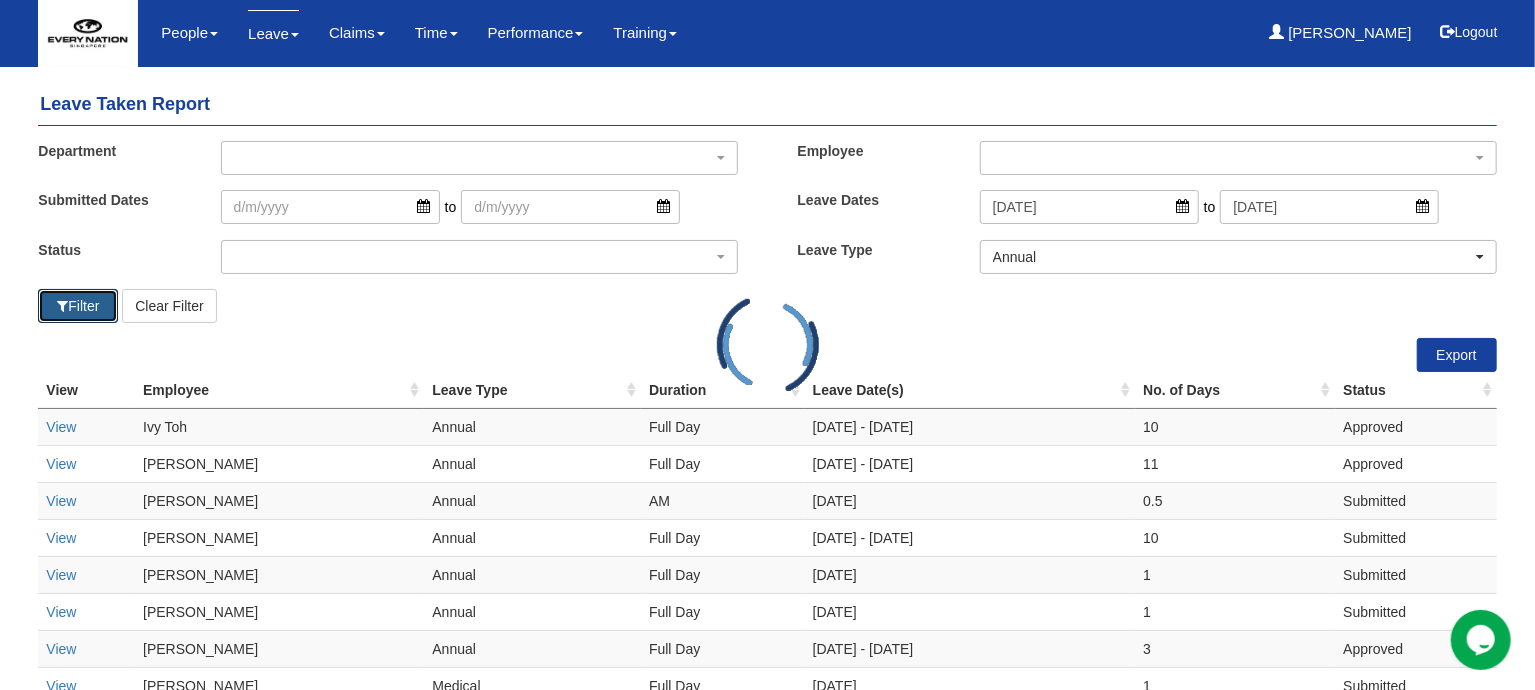 select on "50" 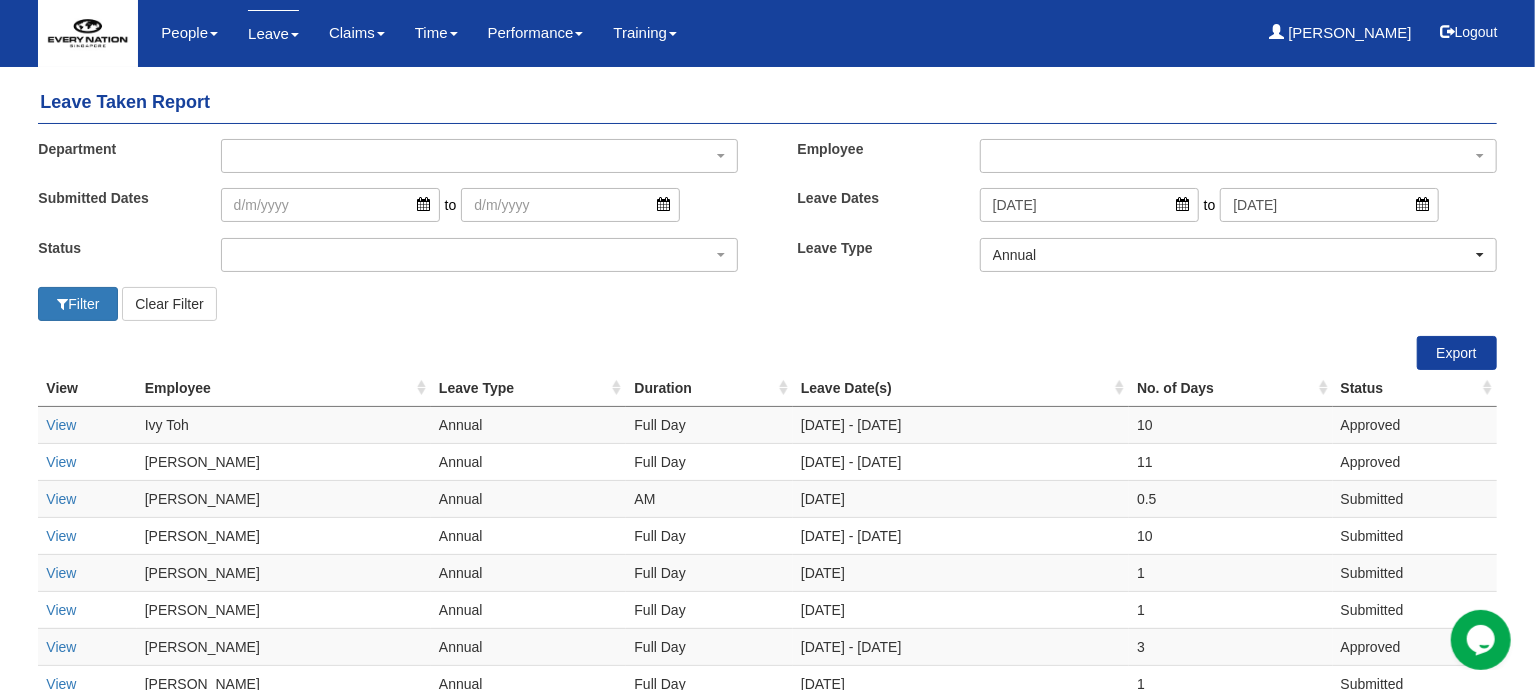 scroll, scrollTop: 0, scrollLeft: 0, axis: both 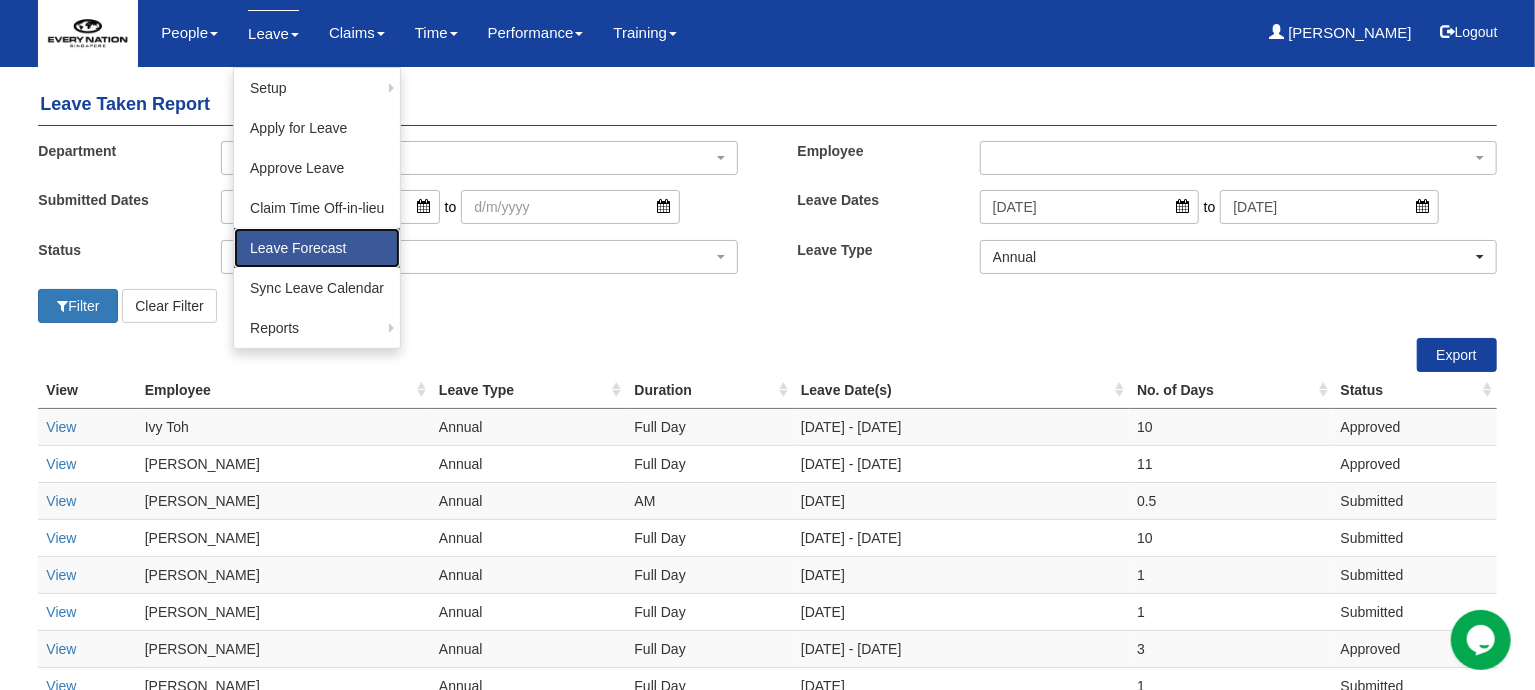 click on "Leave Forecast" at bounding box center [317, 248] 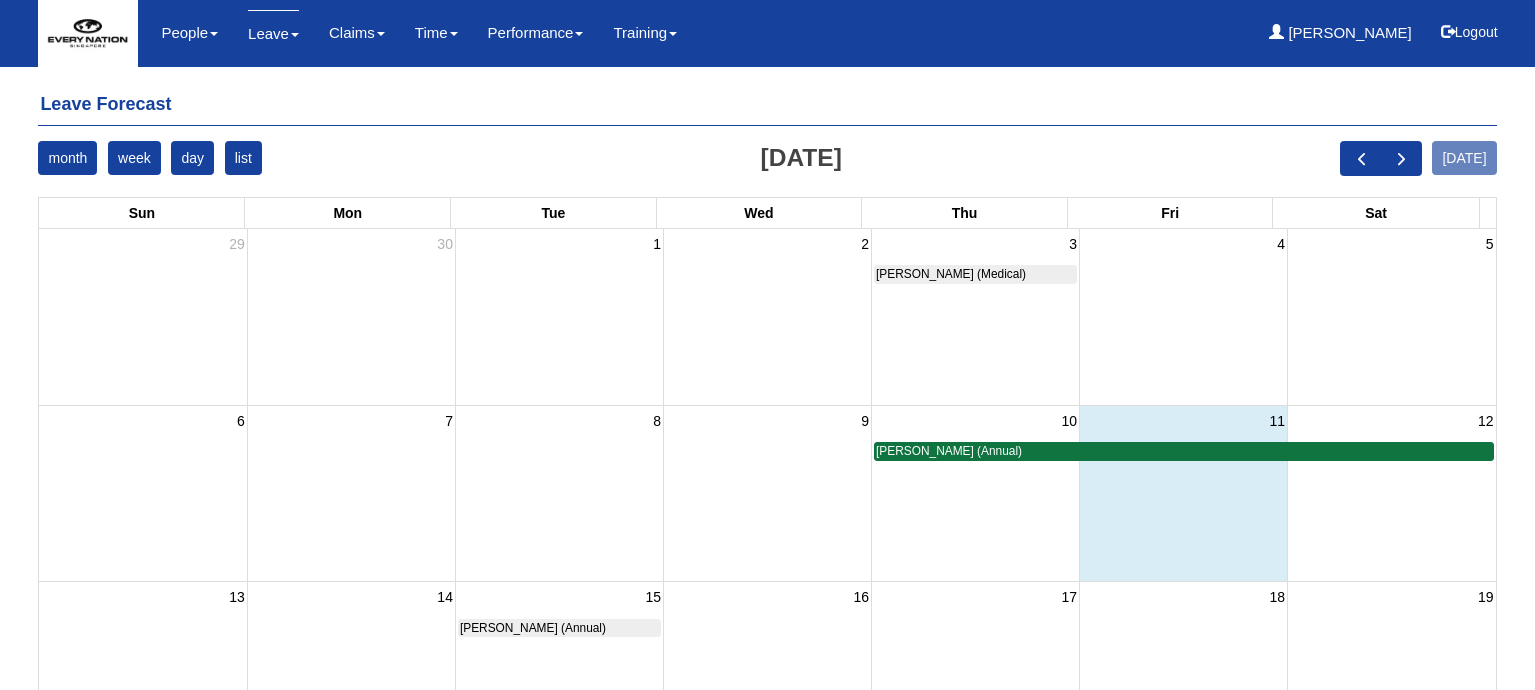 scroll, scrollTop: 0, scrollLeft: 0, axis: both 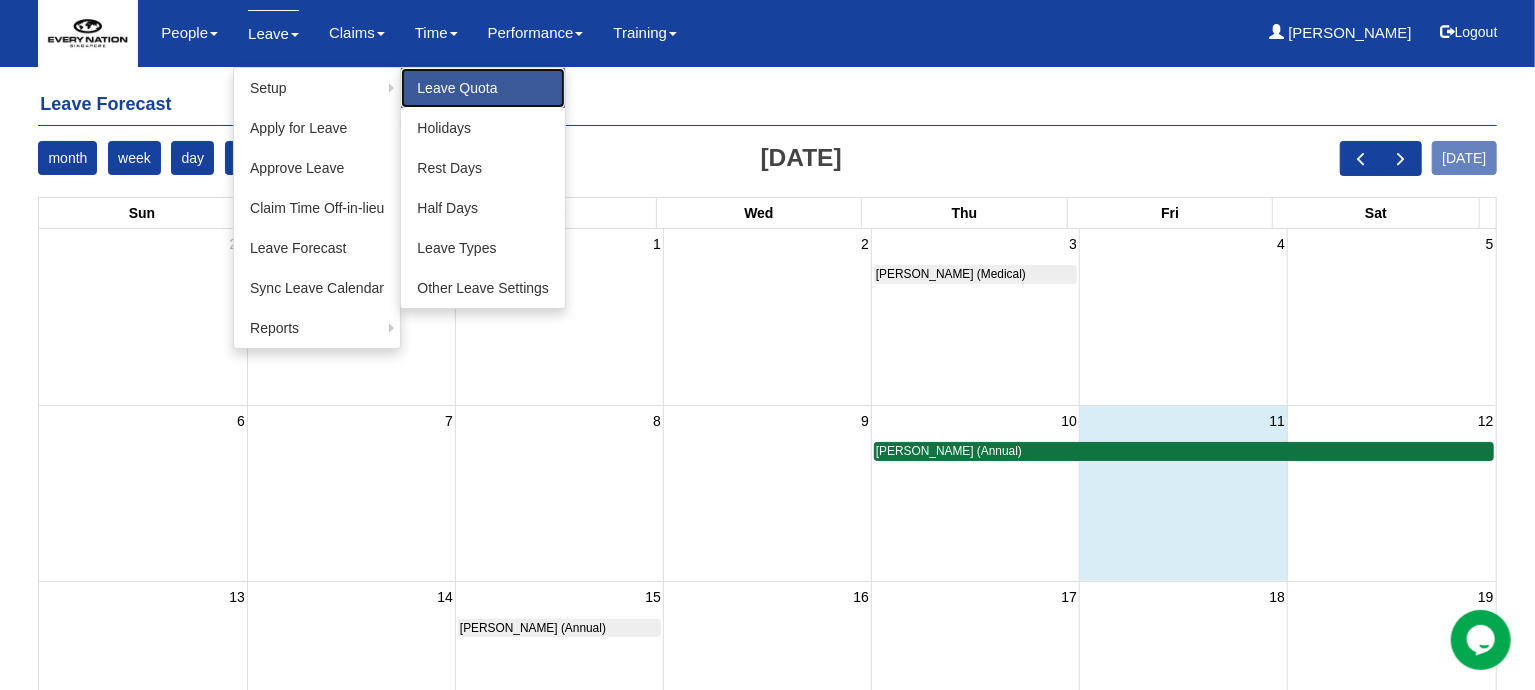 click on "Leave Quota" at bounding box center [483, 88] 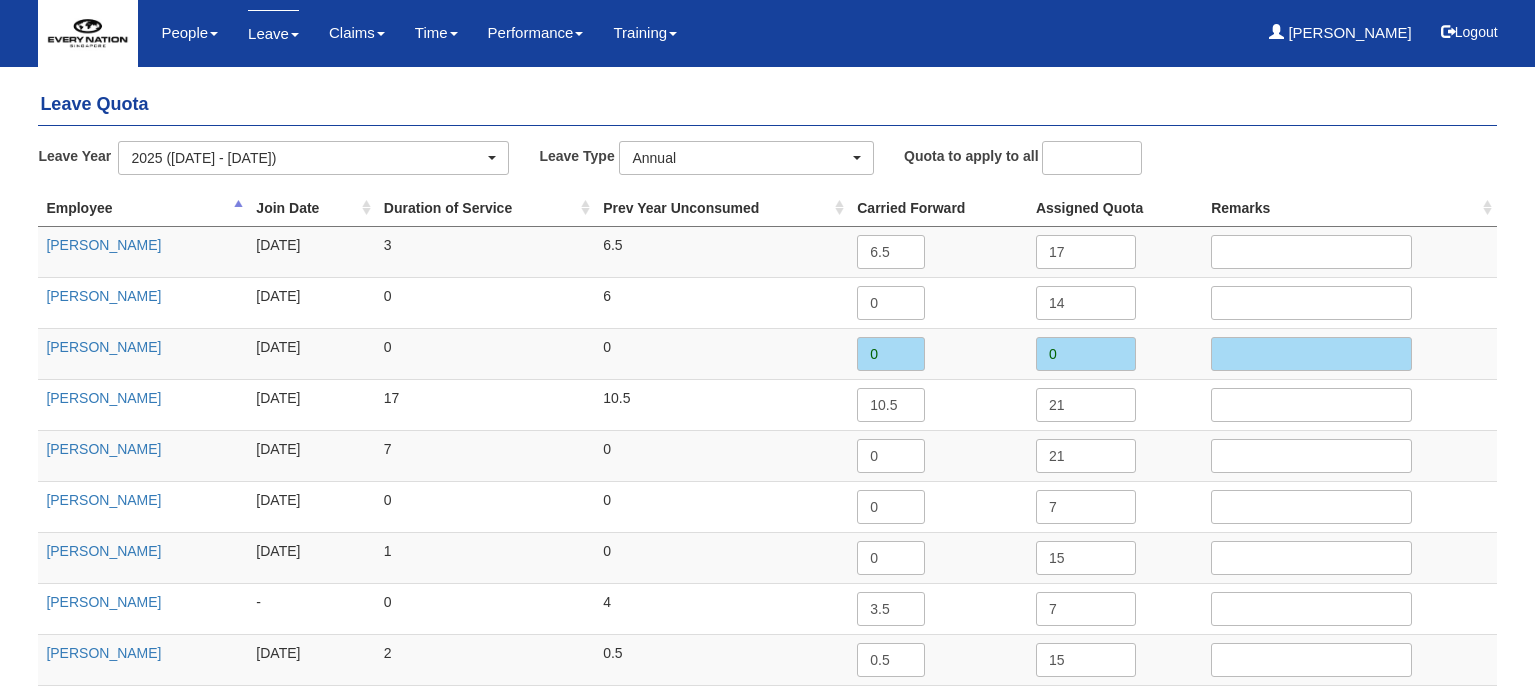 scroll, scrollTop: 0, scrollLeft: 0, axis: both 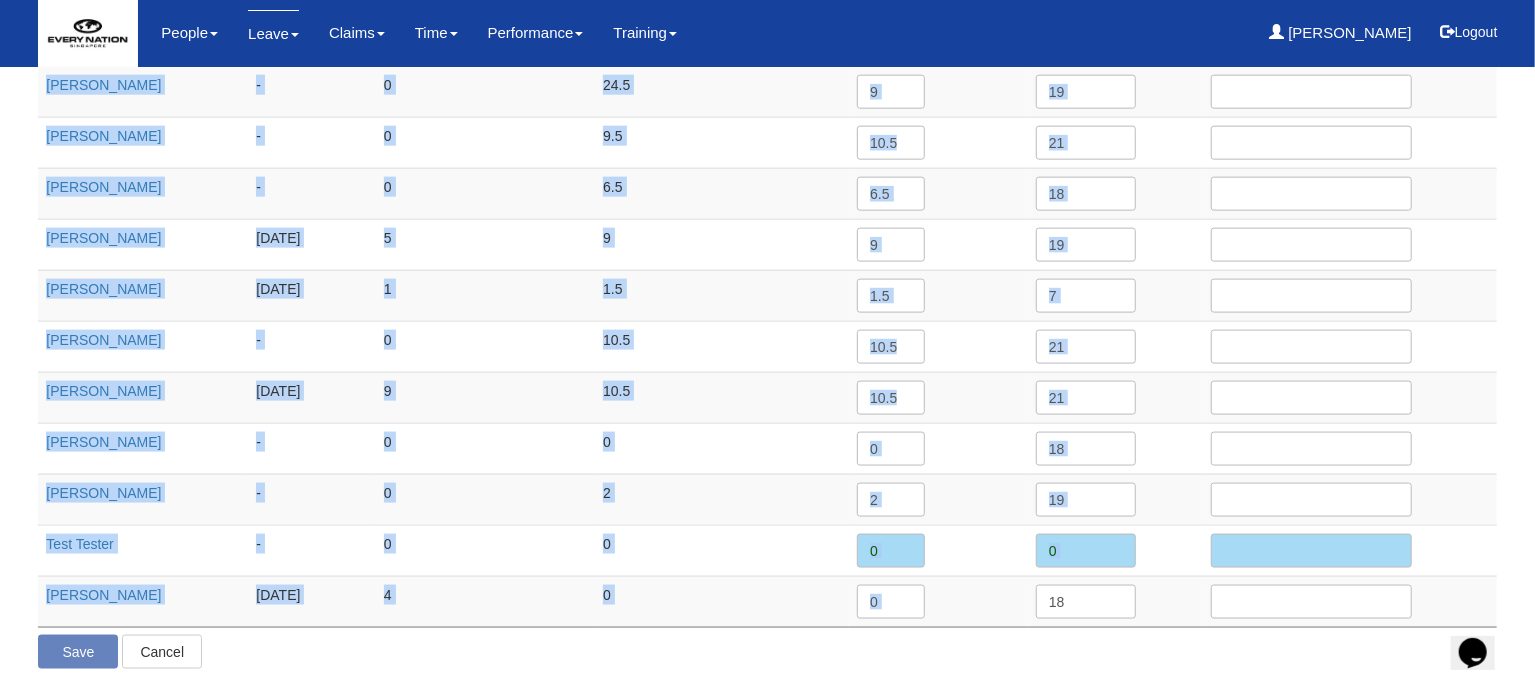 drag, startPoint x: 24, startPoint y: 203, endPoint x: 1156, endPoint y: 600, distance: 1199.597 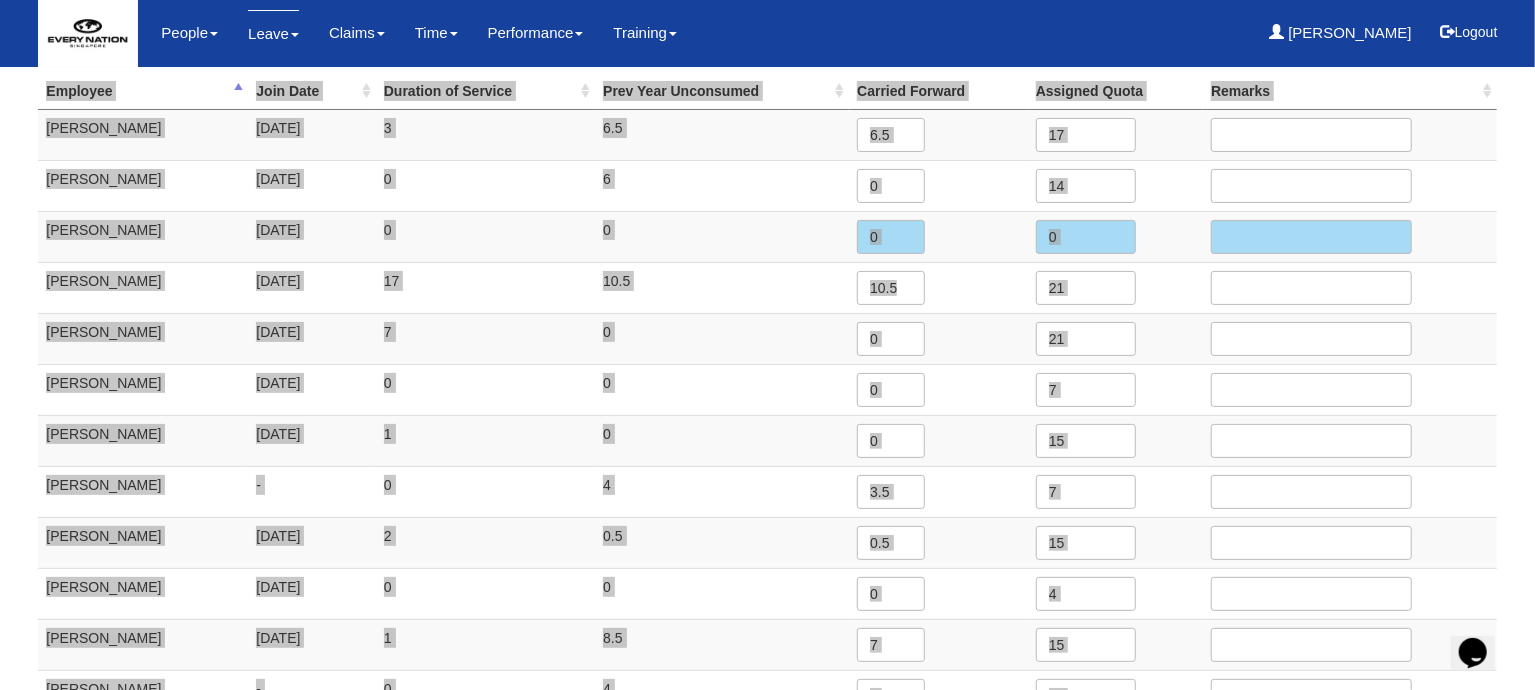 scroll, scrollTop: 0, scrollLeft: 0, axis: both 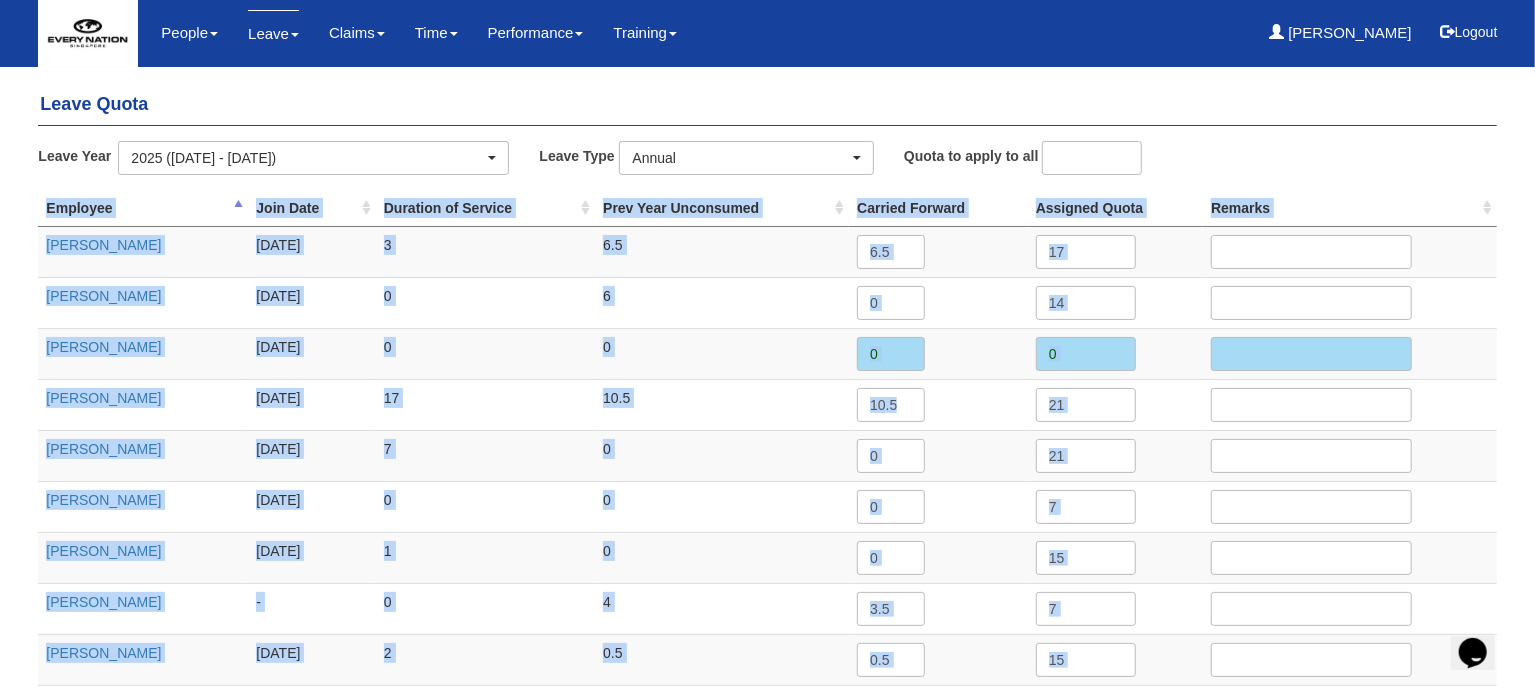 click on "Employee
Join Date
Duration of Service
Prev Year Unconsumed
Carried Forward
Assigned Quota
Remarks
6.5 17 0 14 0" at bounding box center [767, 1076] 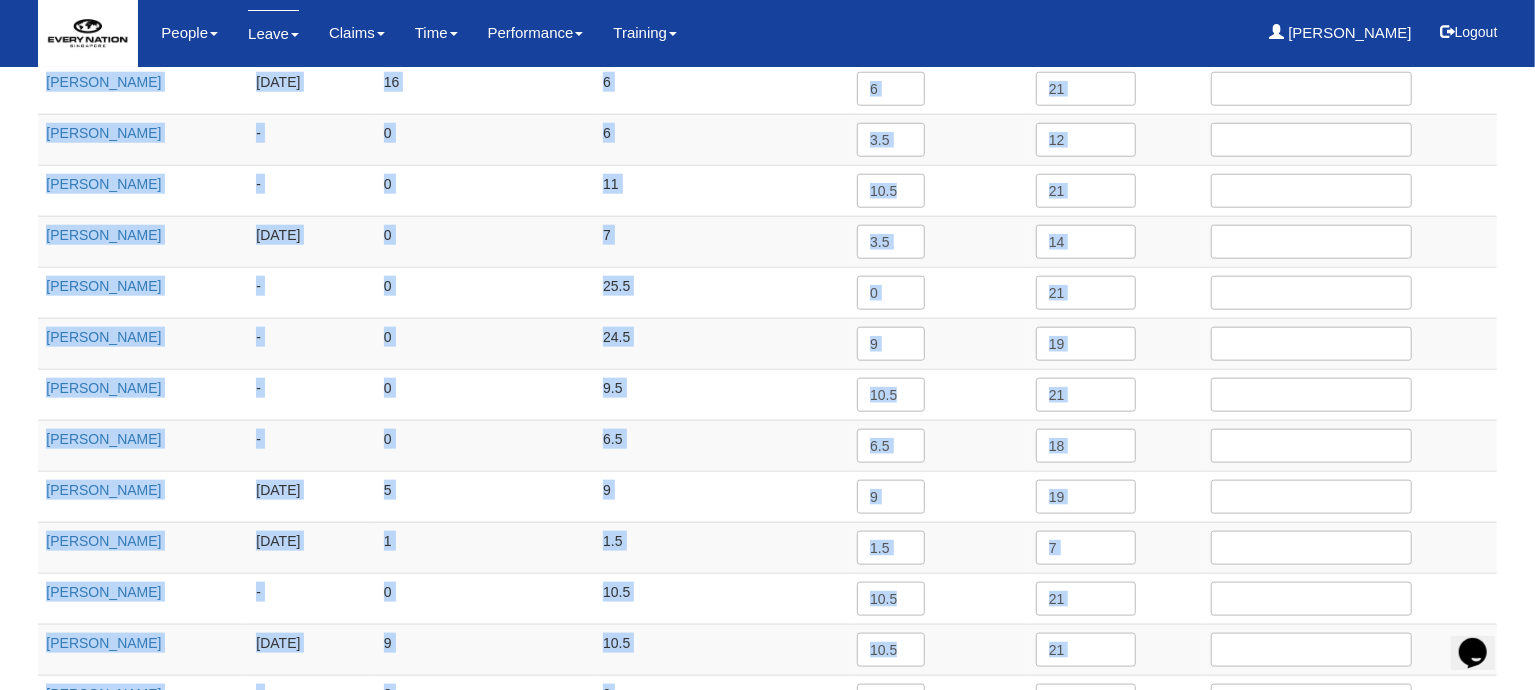 scroll, scrollTop: 1384, scrollLeft: 0, axis: vertical 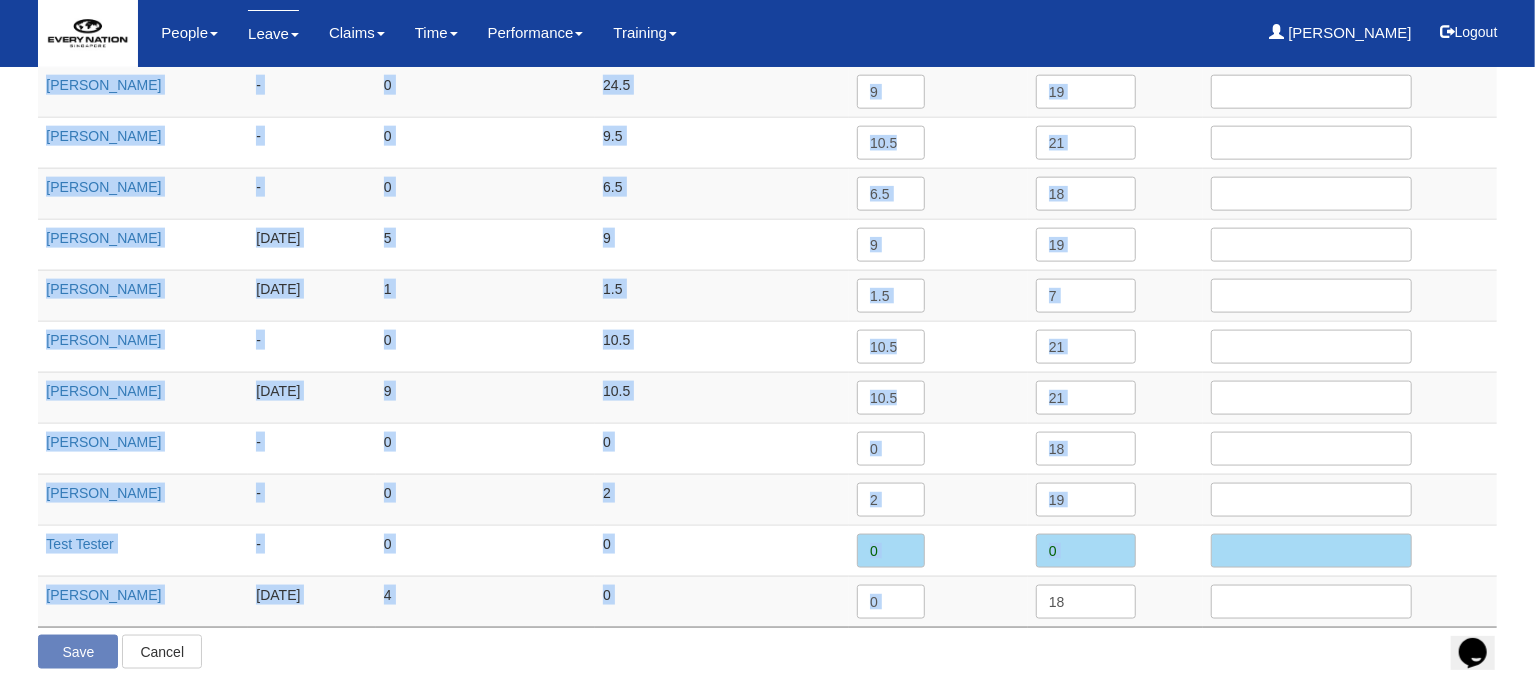 drag, startPoint x: 29, startPoint y: 187, endPoint x: 1105, endPoint y: 617, distance: 1158.739 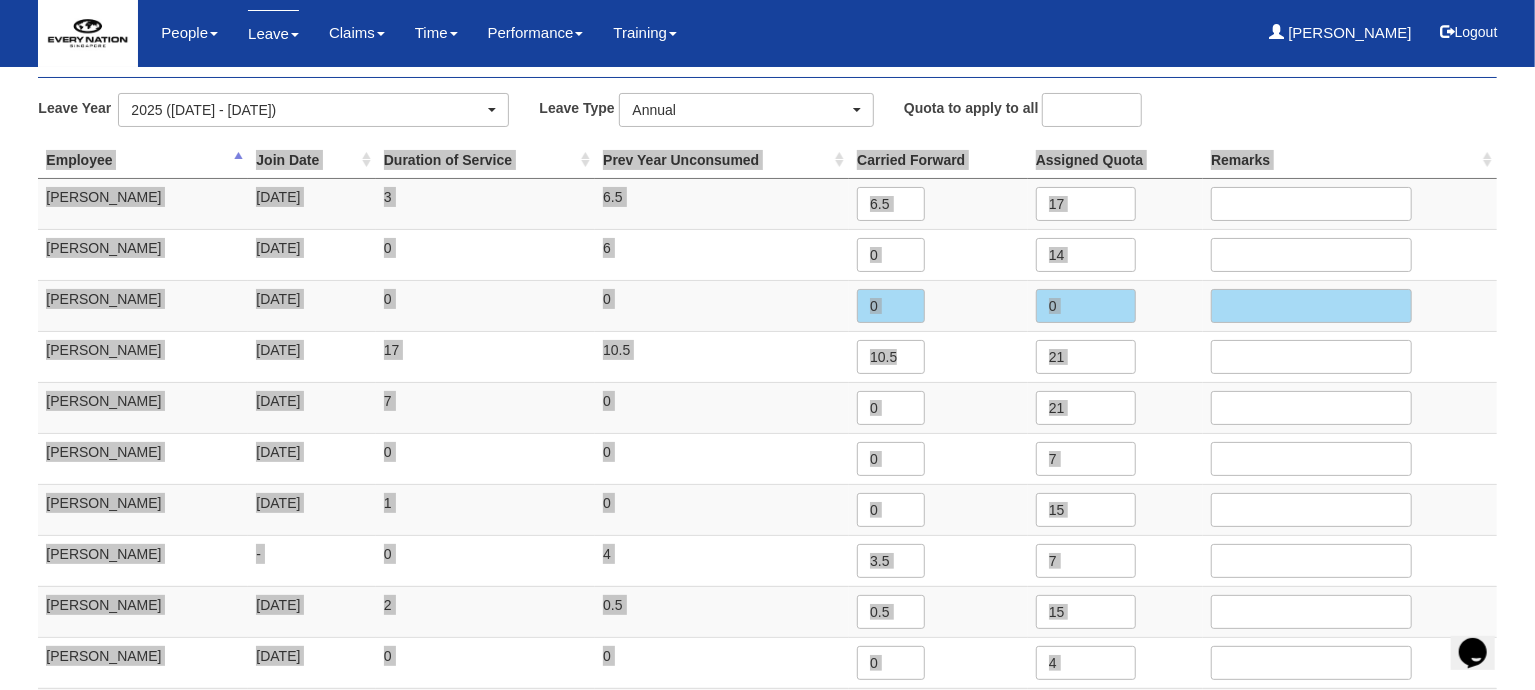 scroll, scrollTop: 0, scrollLeft: 0, axis: both 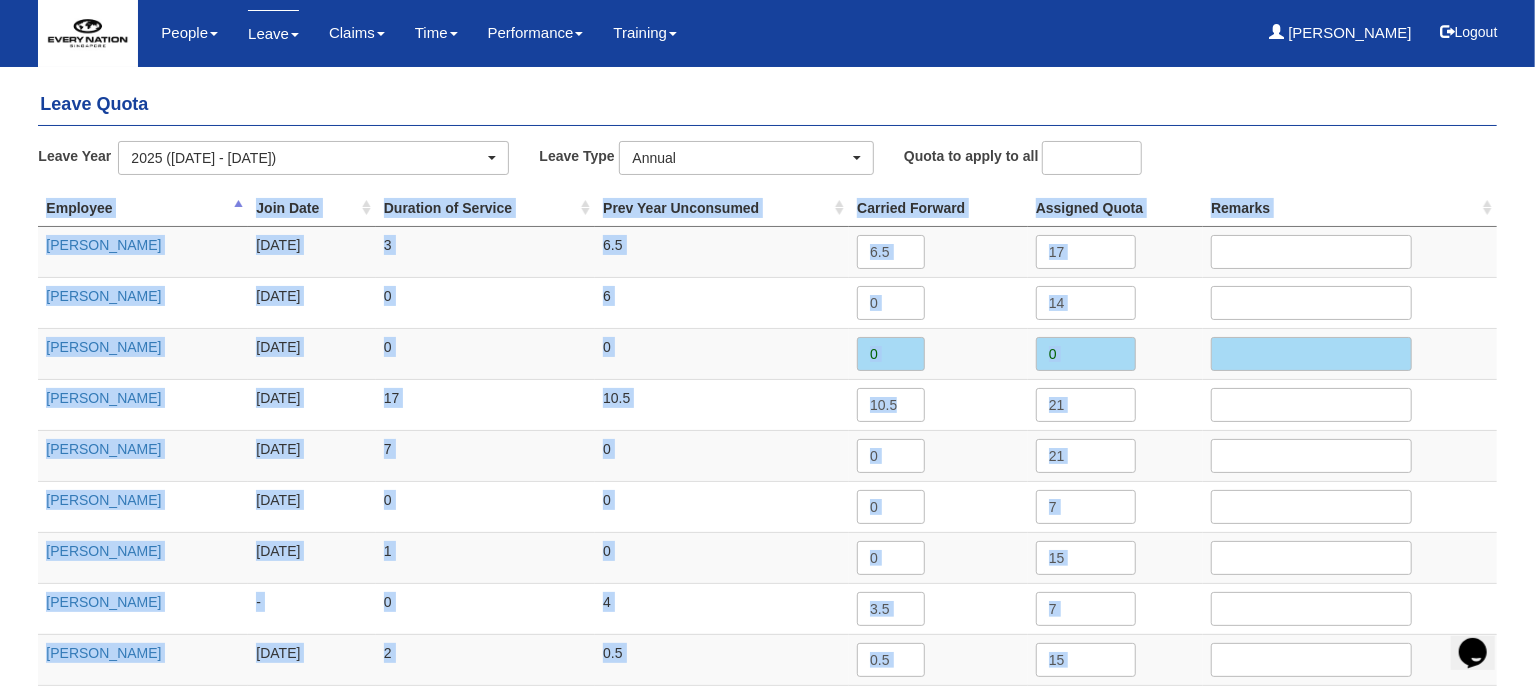 click on "0" at bounding box center (722, 353) 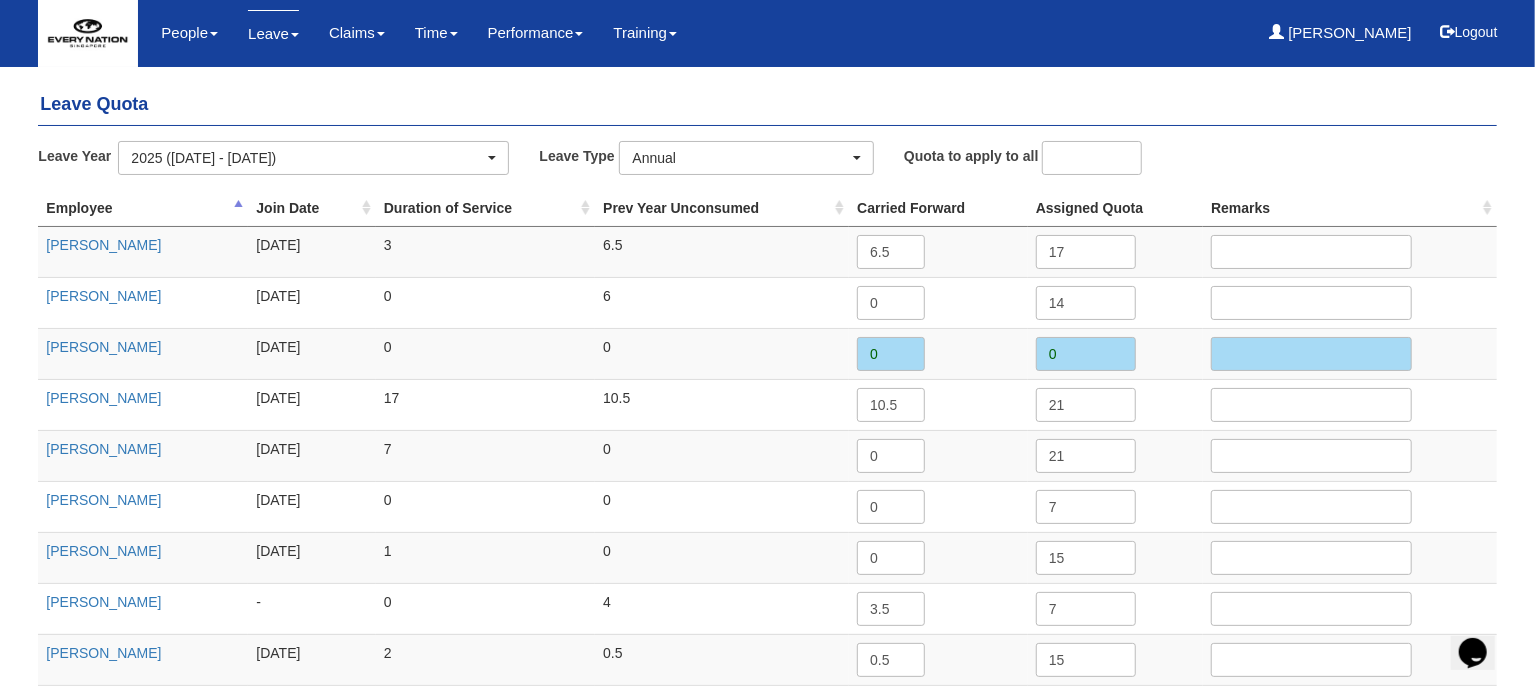 scroll, scrollTop: 0, scrollLeft: 0, axis: both 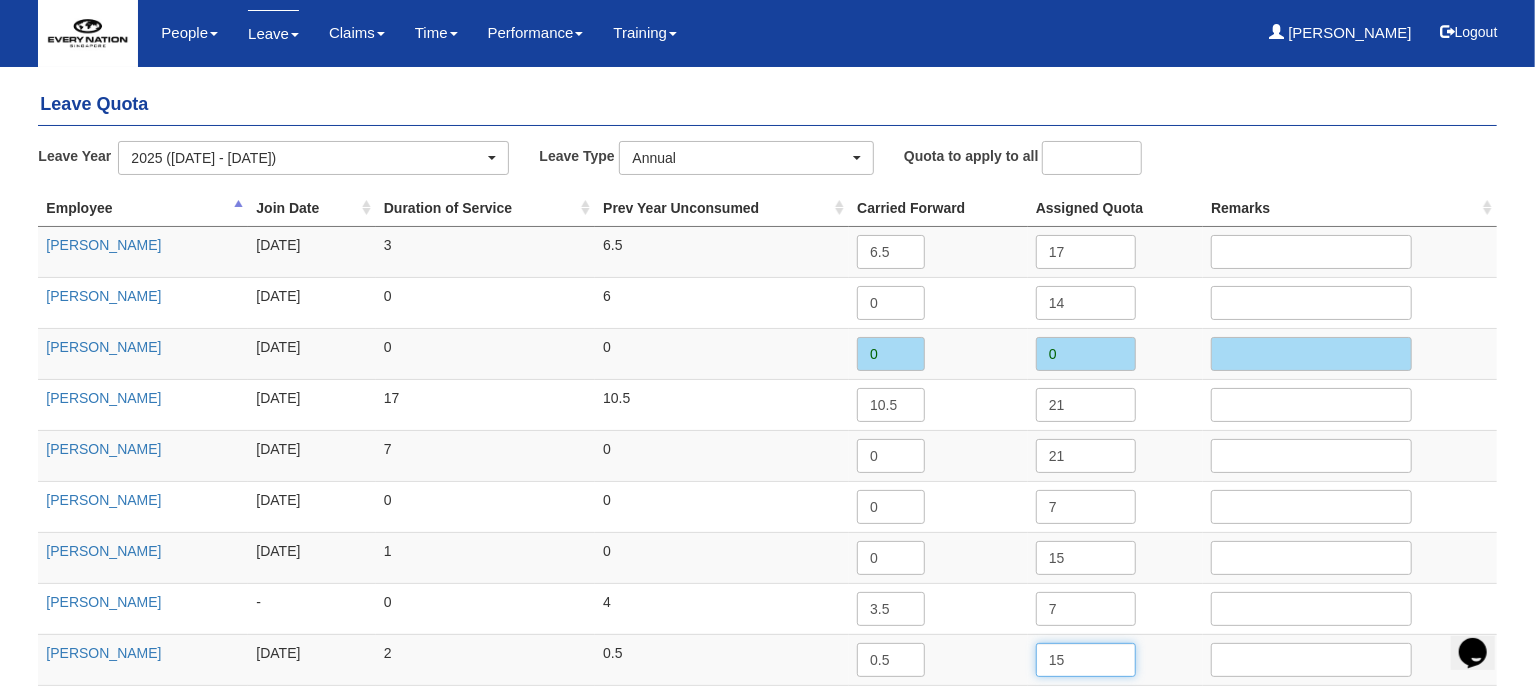 click on "15" at bounding box center (1086, 660) 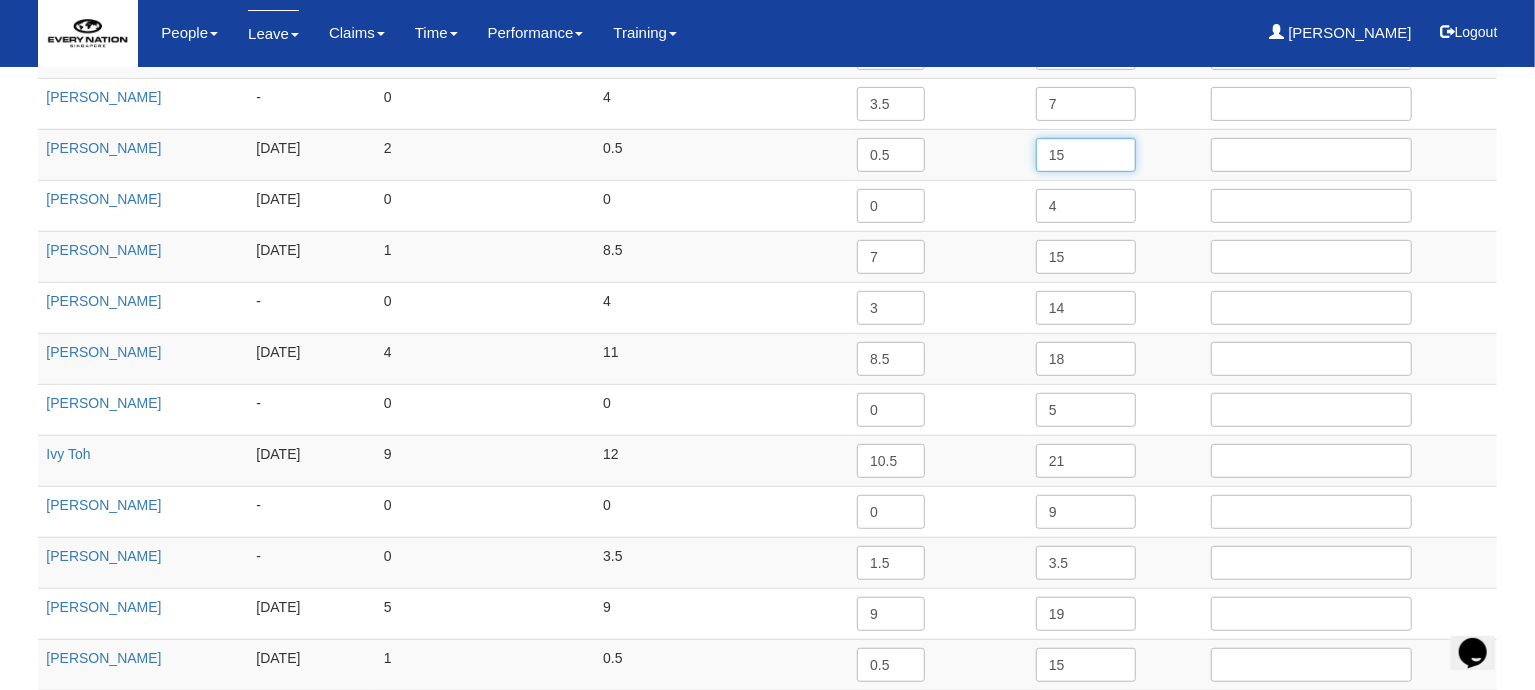 scroll, scrollTop: 555, scrollLeft: 0, axis: vertical 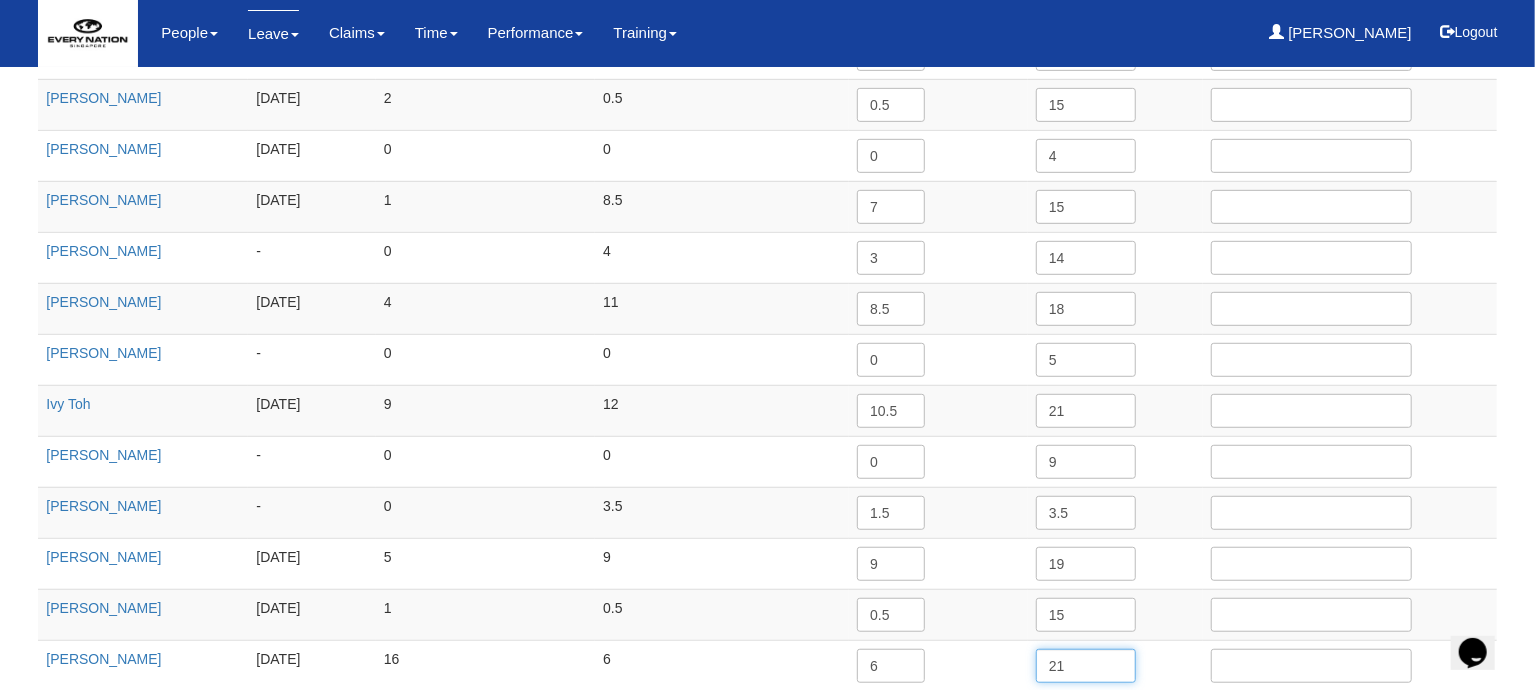 click on "21" at bounding box center (1086, 666) 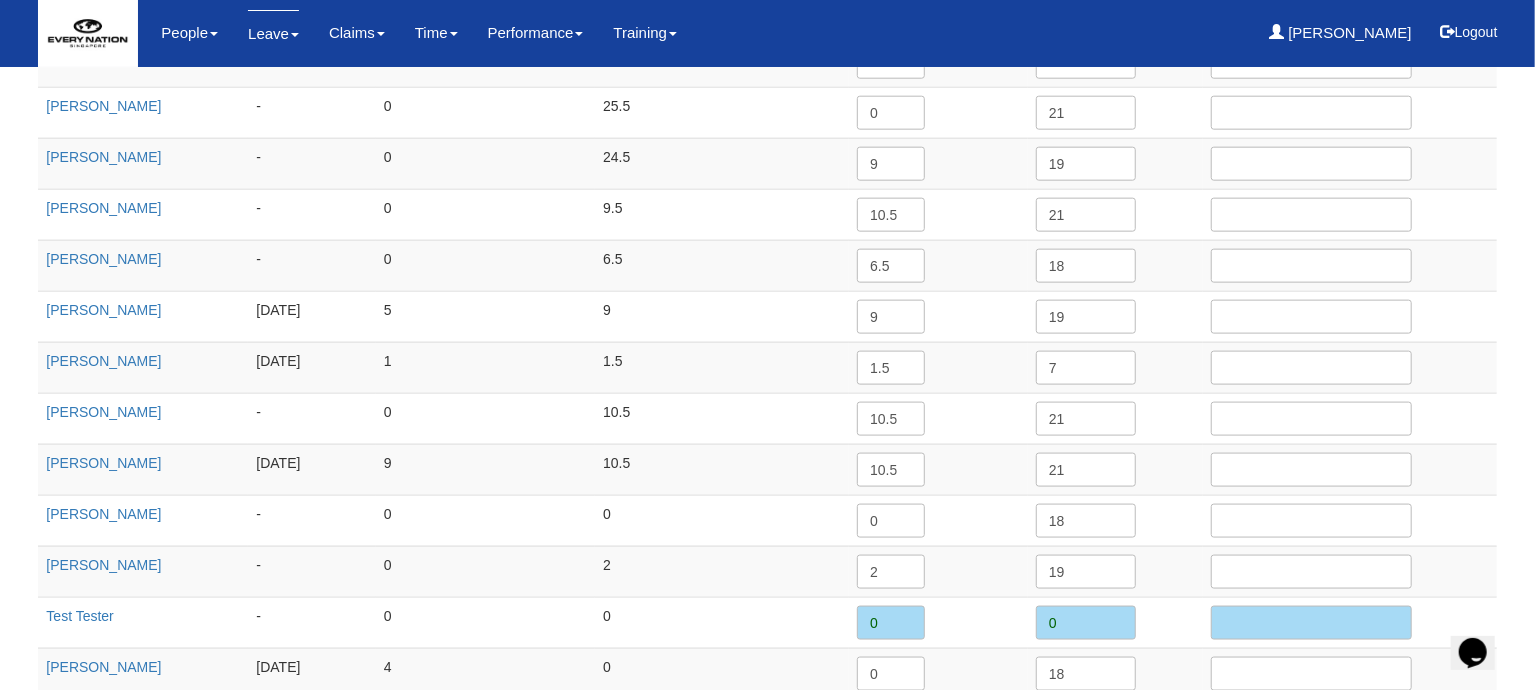 scroll, scrollTop: 1333, scrollLeft: 0, axis: vertical 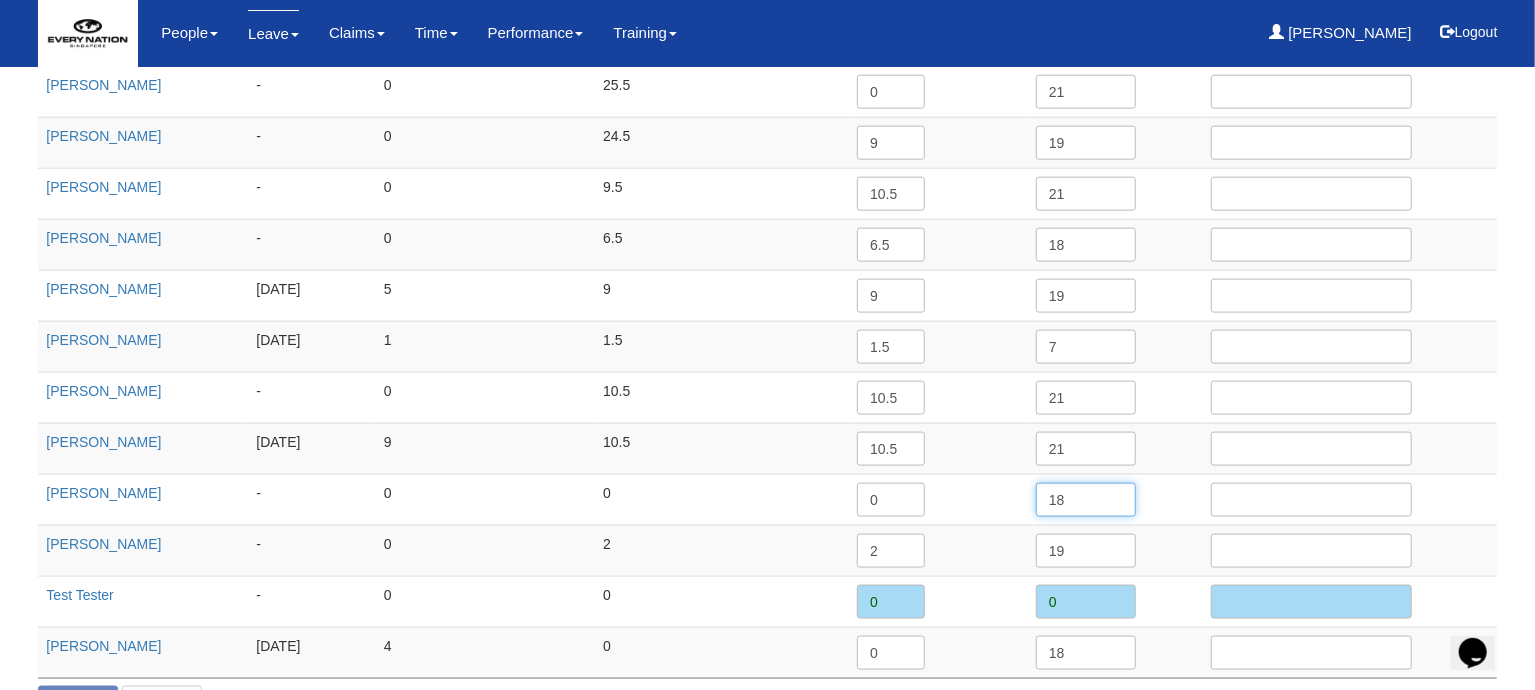 click on "18" at bounding box center [1086, 500] 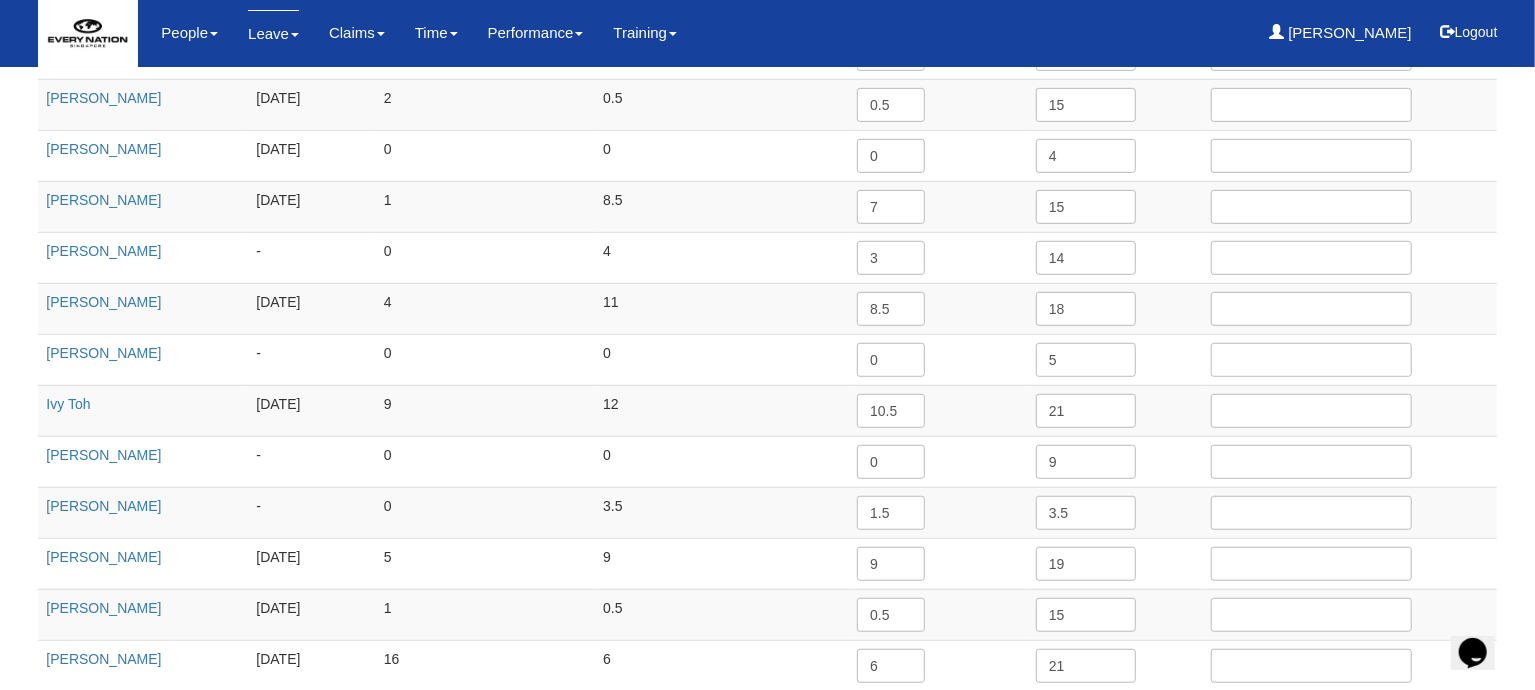 scroll, scrollTop: 555, scrollLeft: 0, axis: vertical 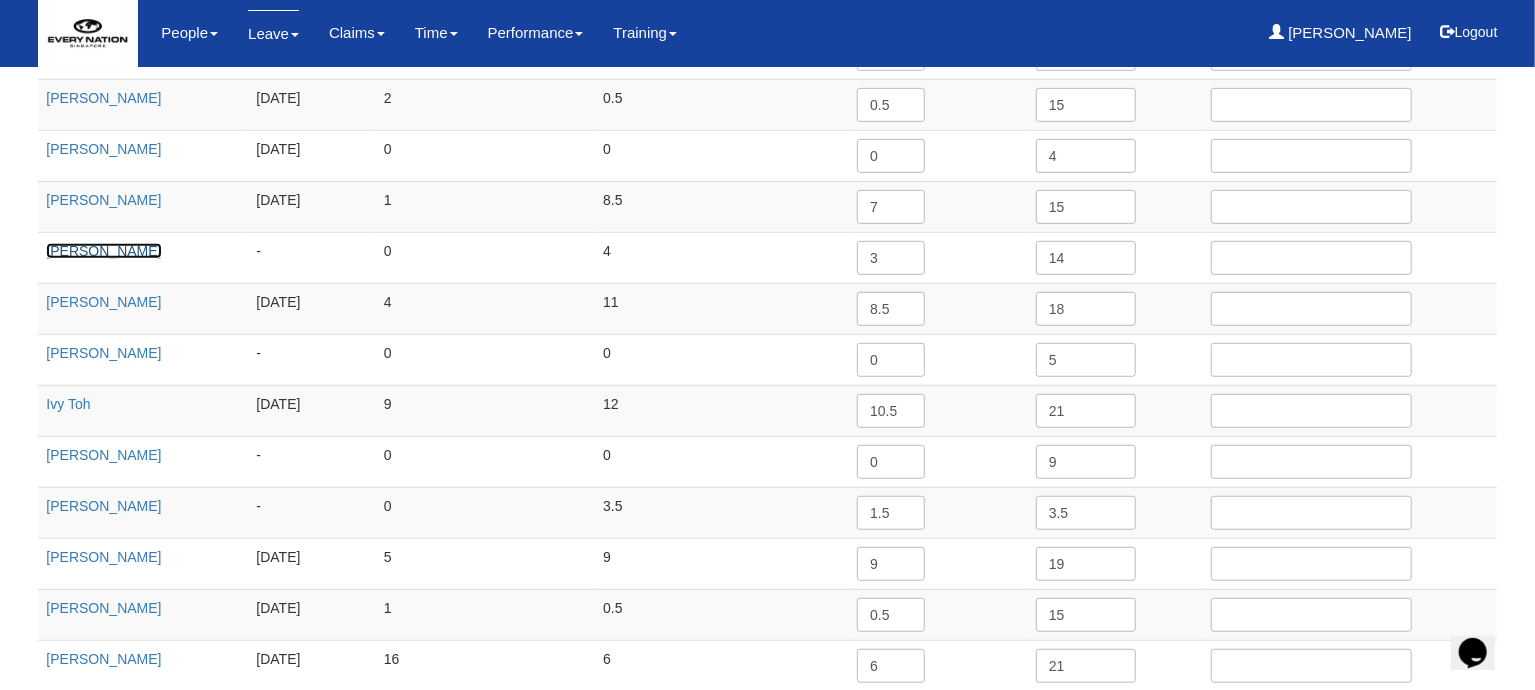 click on "Hazel Quinones" at bounding box center [103, 251] 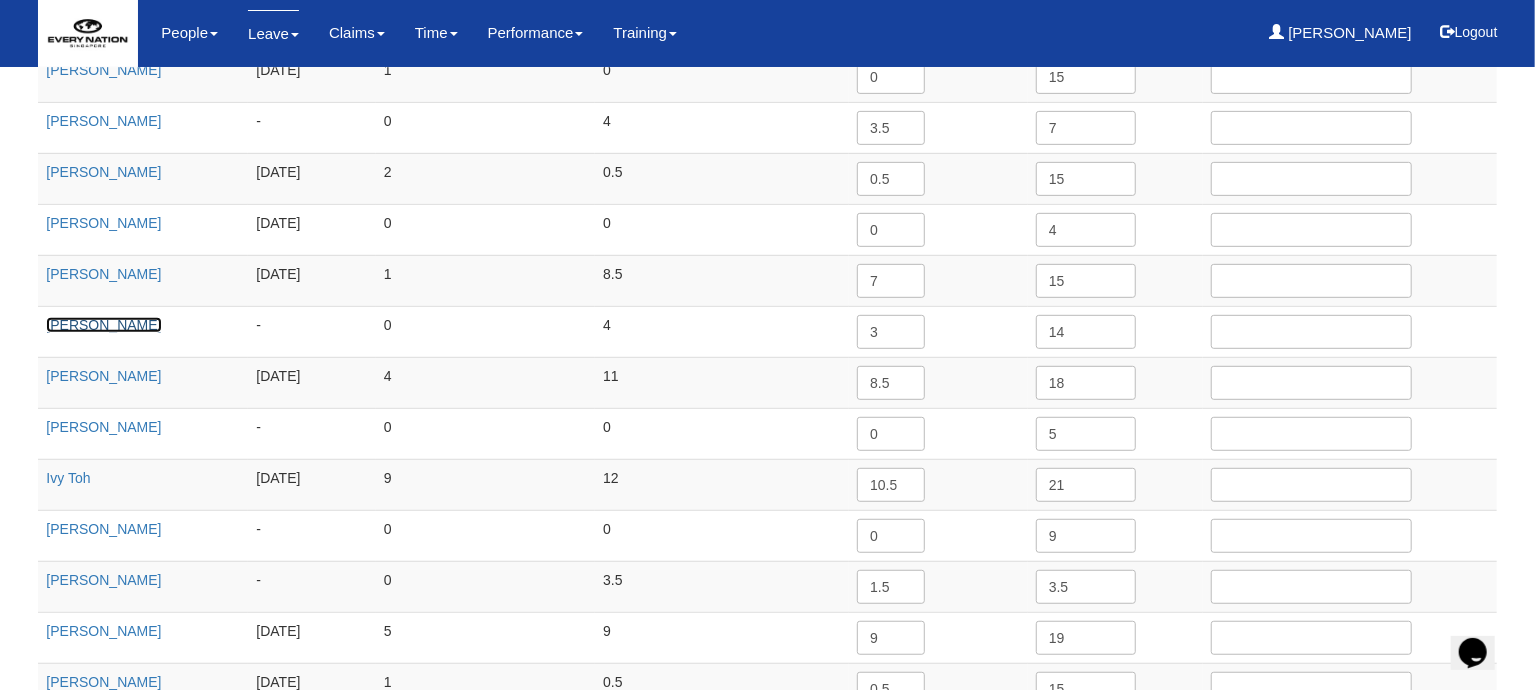 scroll, scrollTop: 444, scrollLeft: 0, axis: vertical 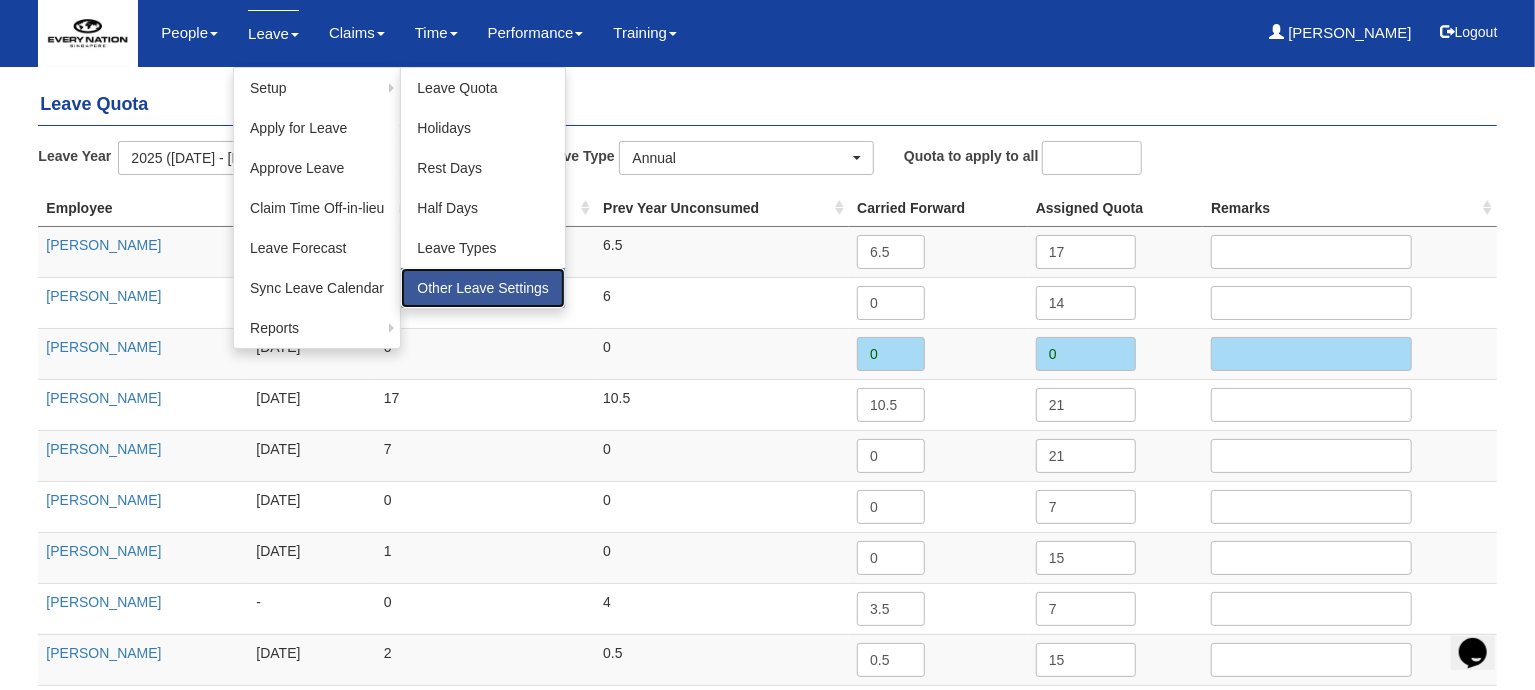 click on "Other Leave Settings" at bounding box center [483, 288] 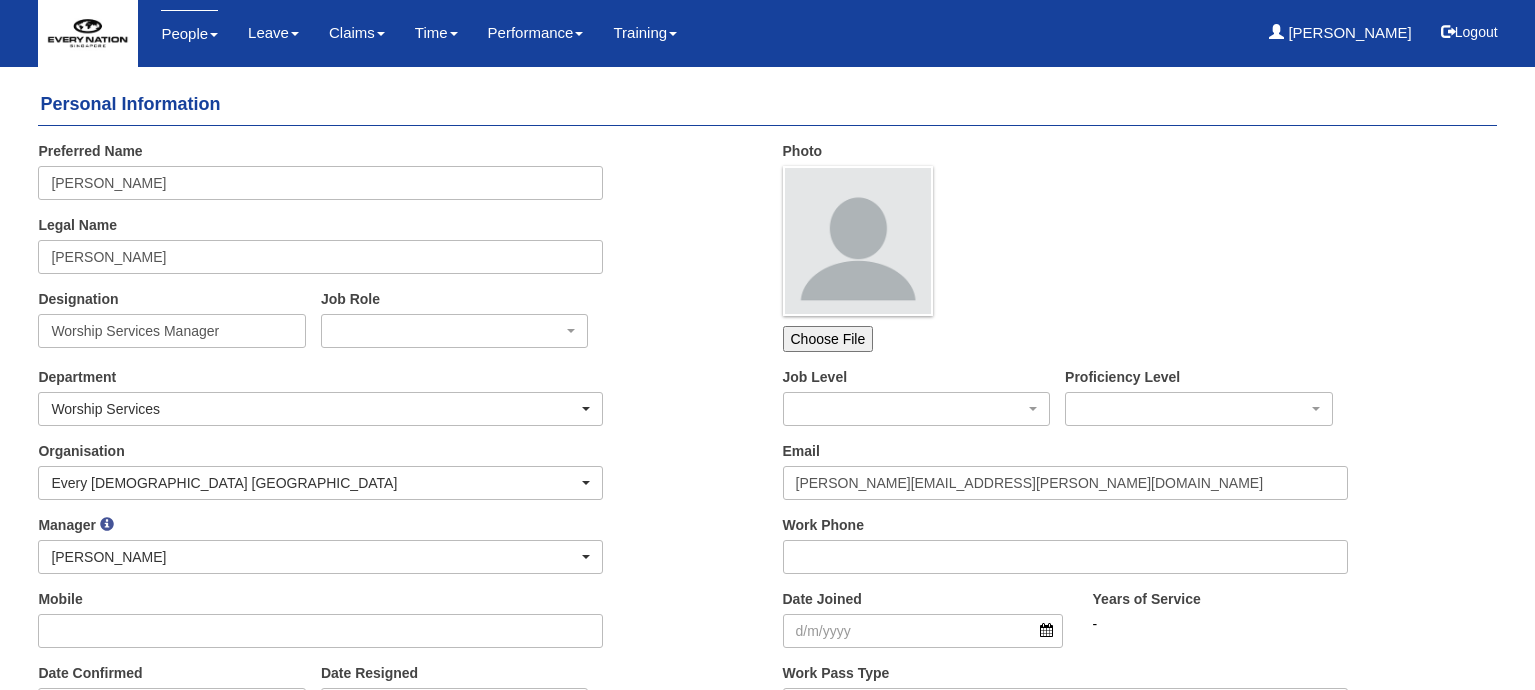scroll, scrollTop: 0, scrollLeft: 0, axis: both 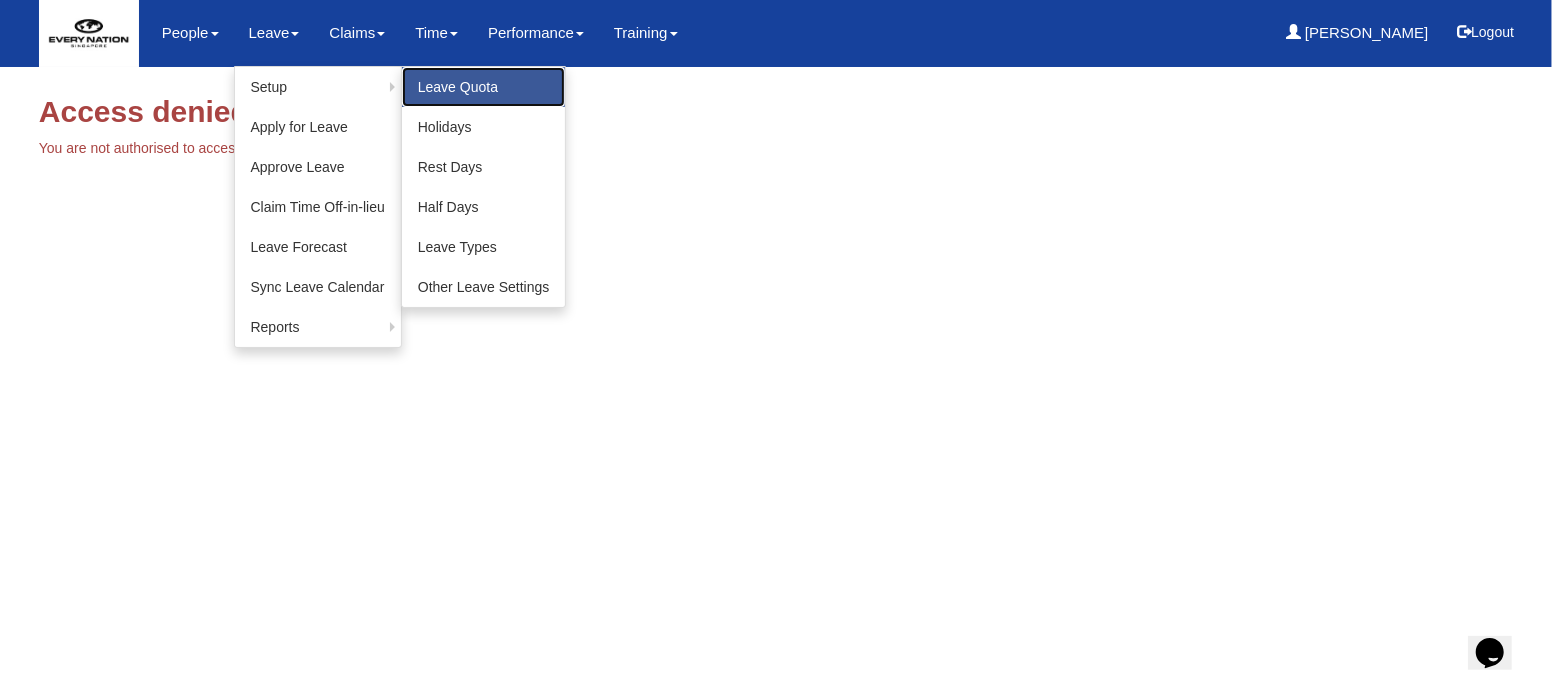 click on "Leave Quota" at bounding box center [484, 87] 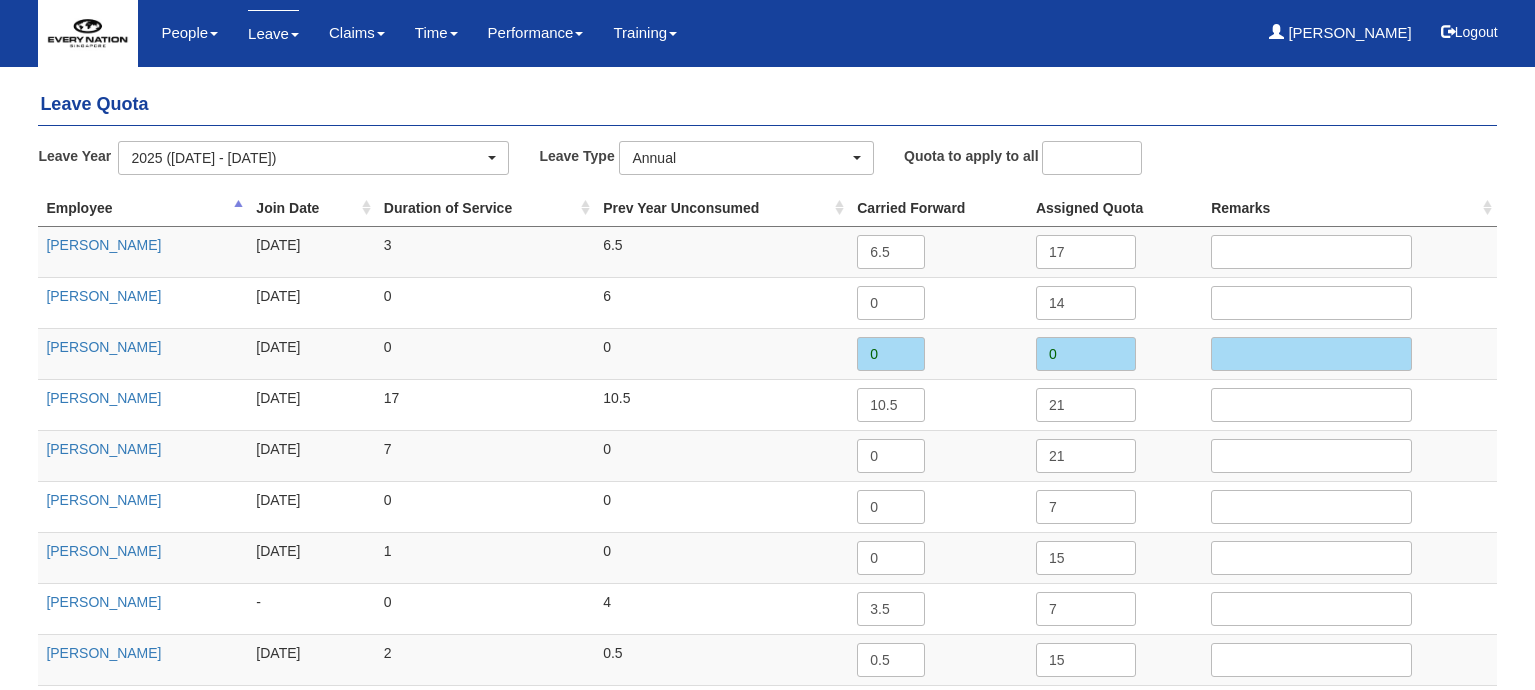 scroll, scrollTop: 0, scrollLeft: 0, axis: both 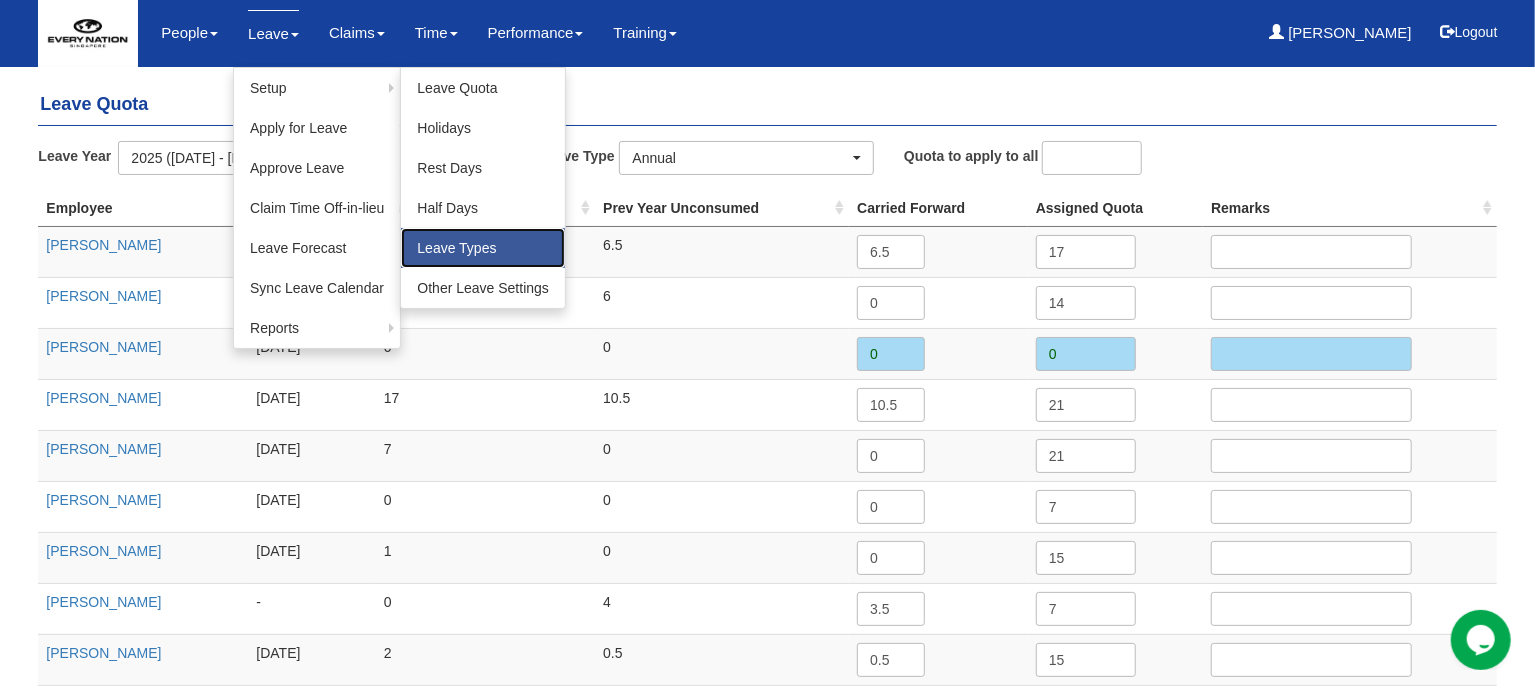 click on "Leave Types" at bounding box center [483, 248] 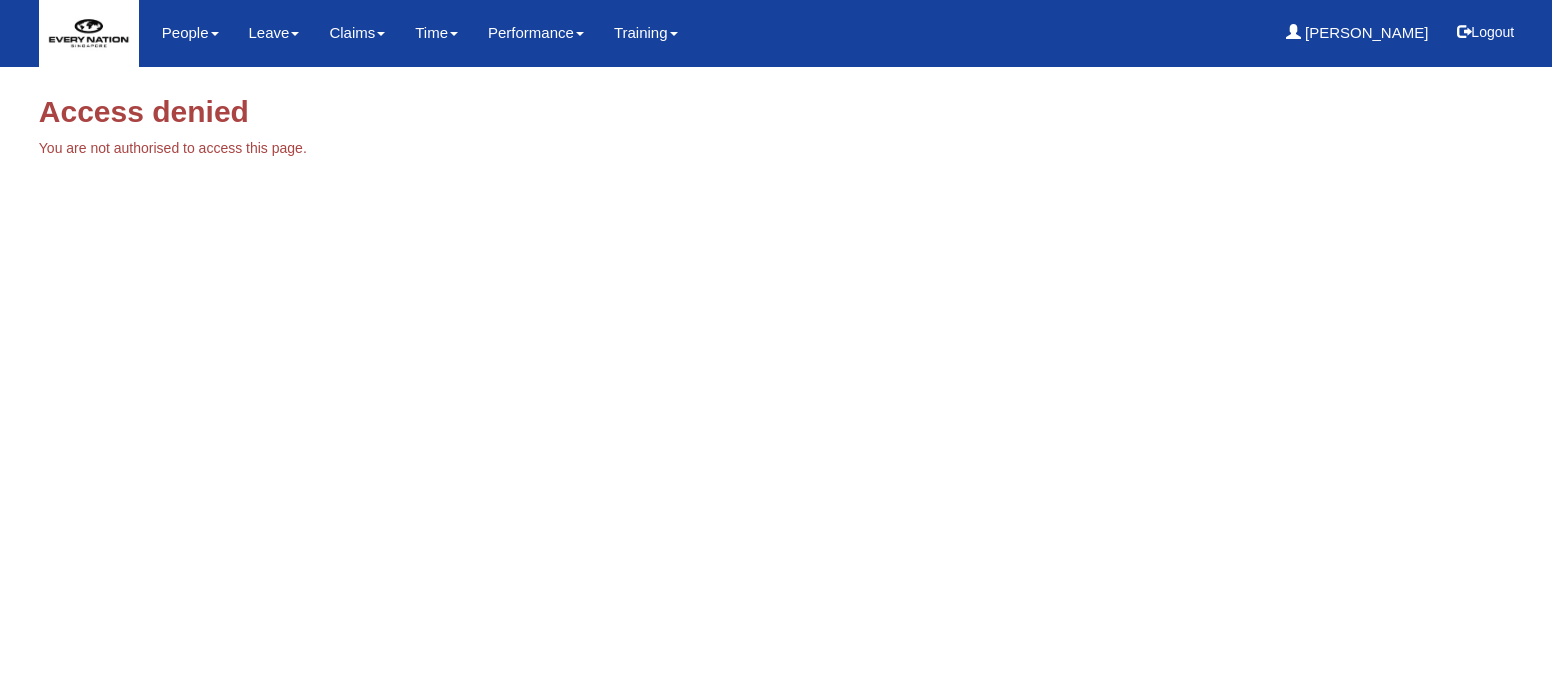 scroll, scrollTop: 0, scrollLeft: 0, axis: both 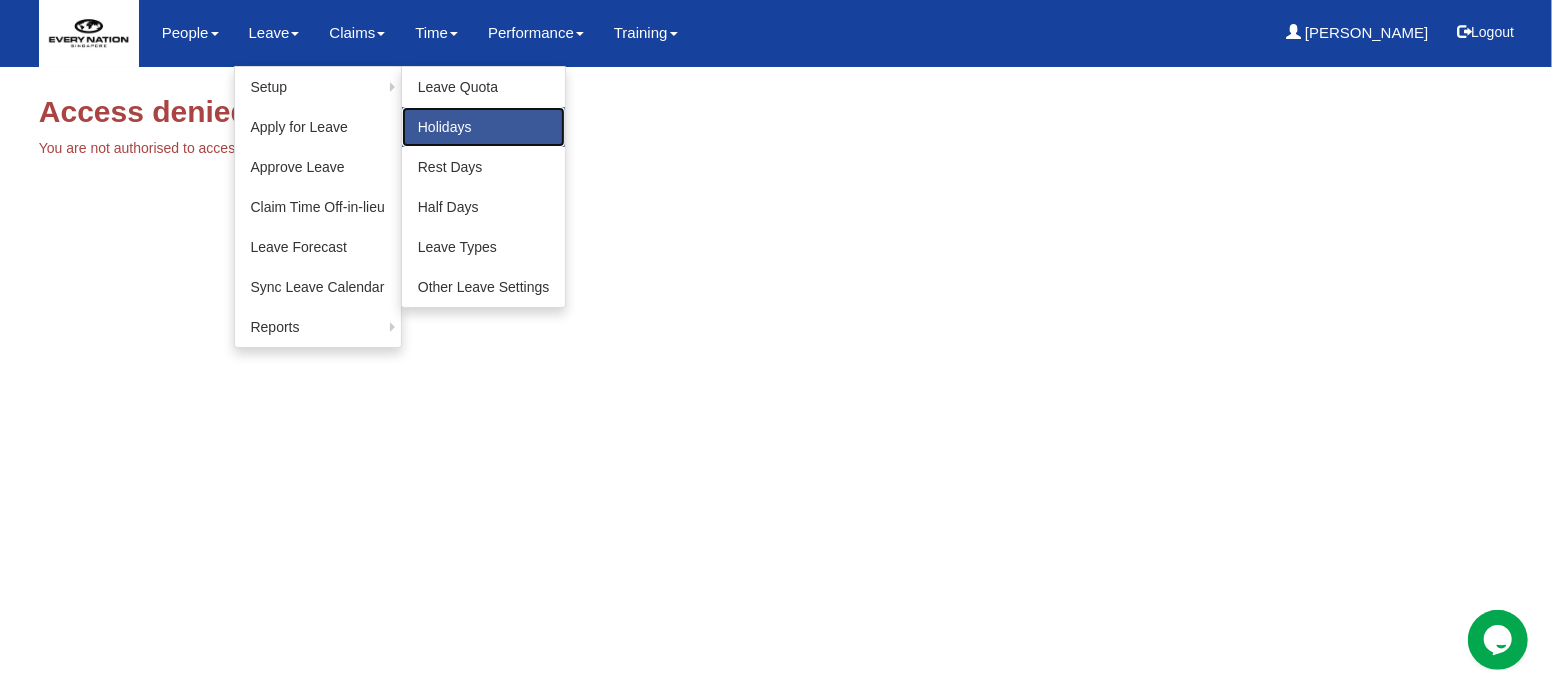 click on "Holidays" at bounding box center [484, 127] 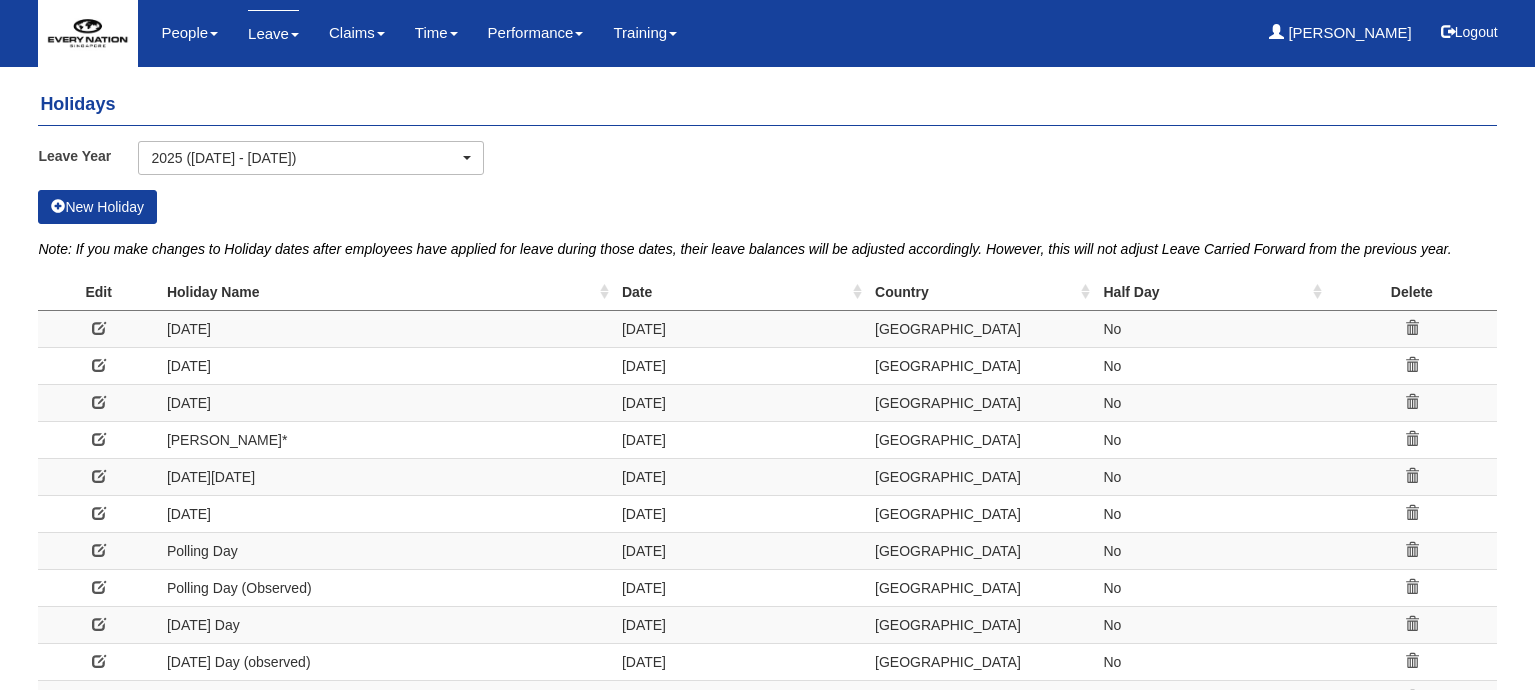 select on "50" 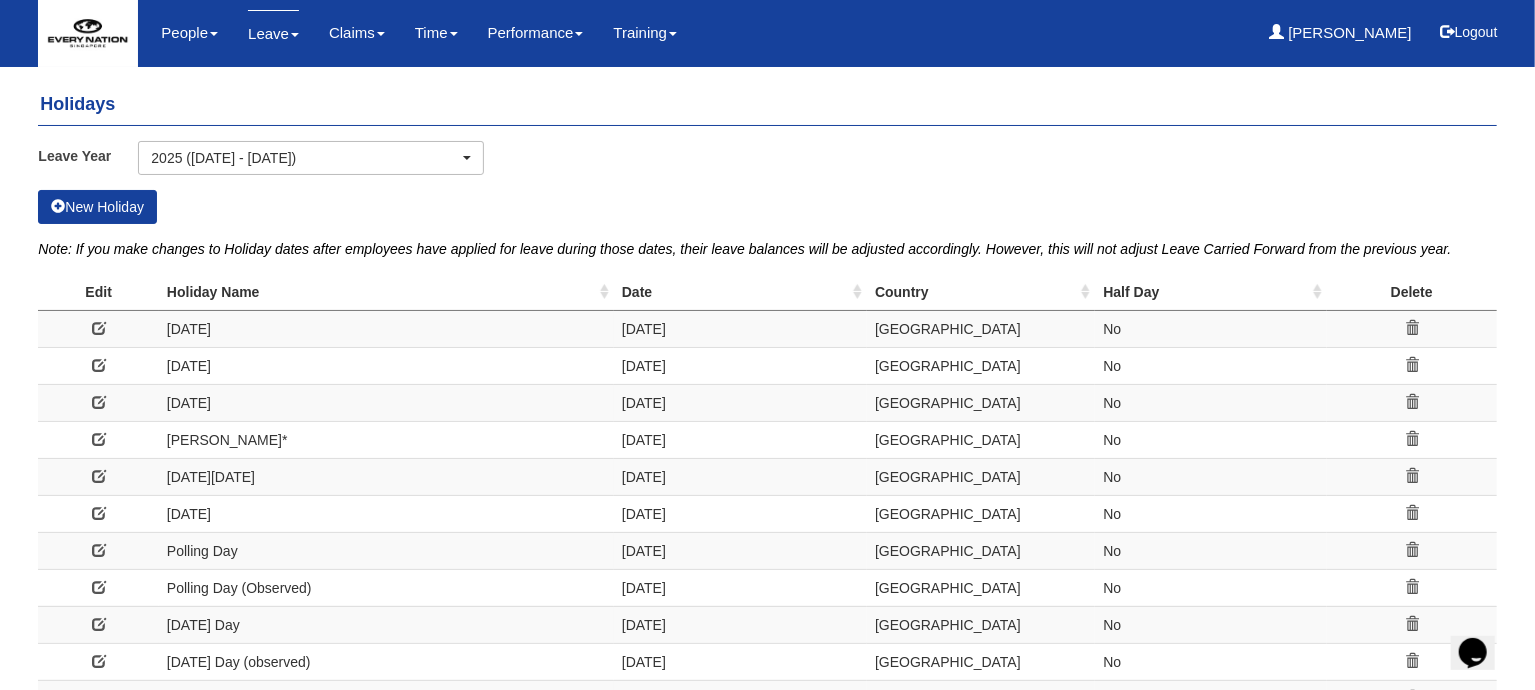 scroll, scrollTop: 0, scrollLeft: 0, axis: both 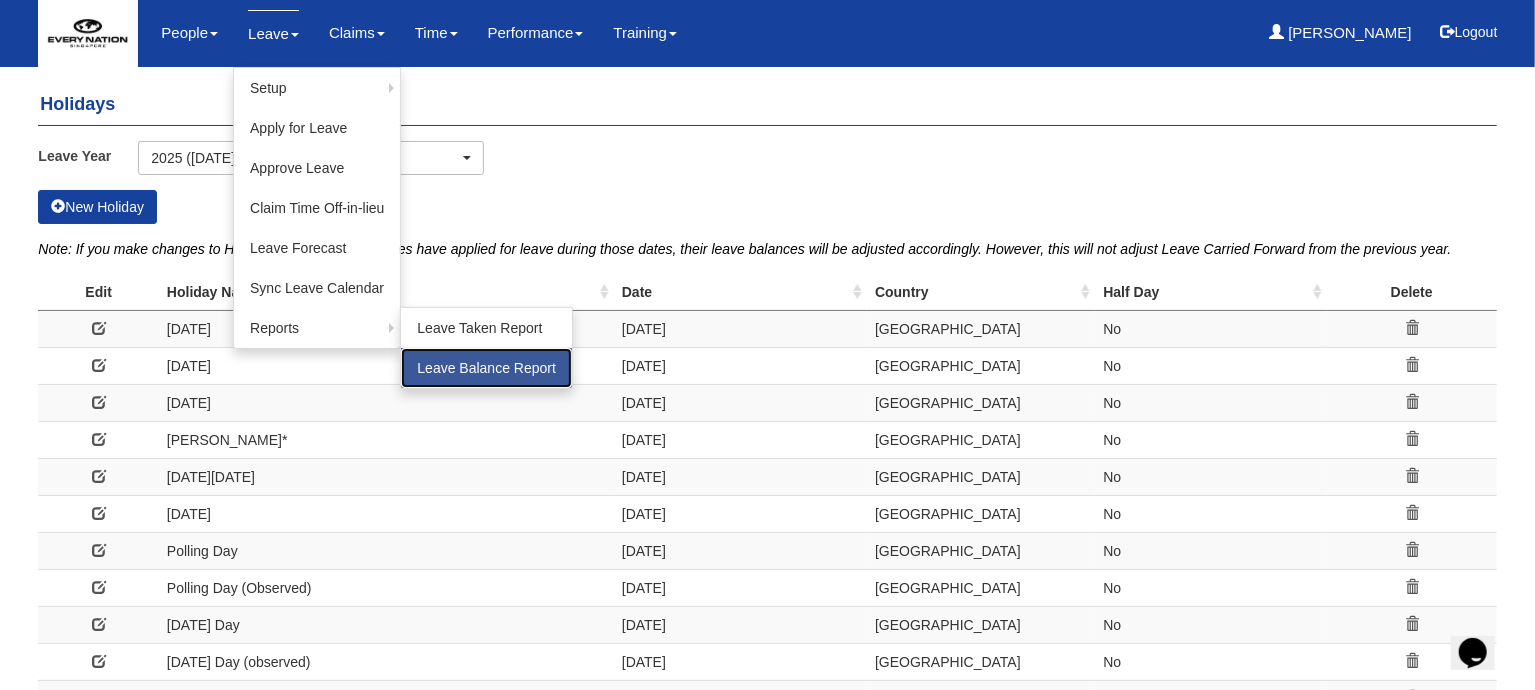 click on "Leave Balance Report" at bounding box center (486, 368) 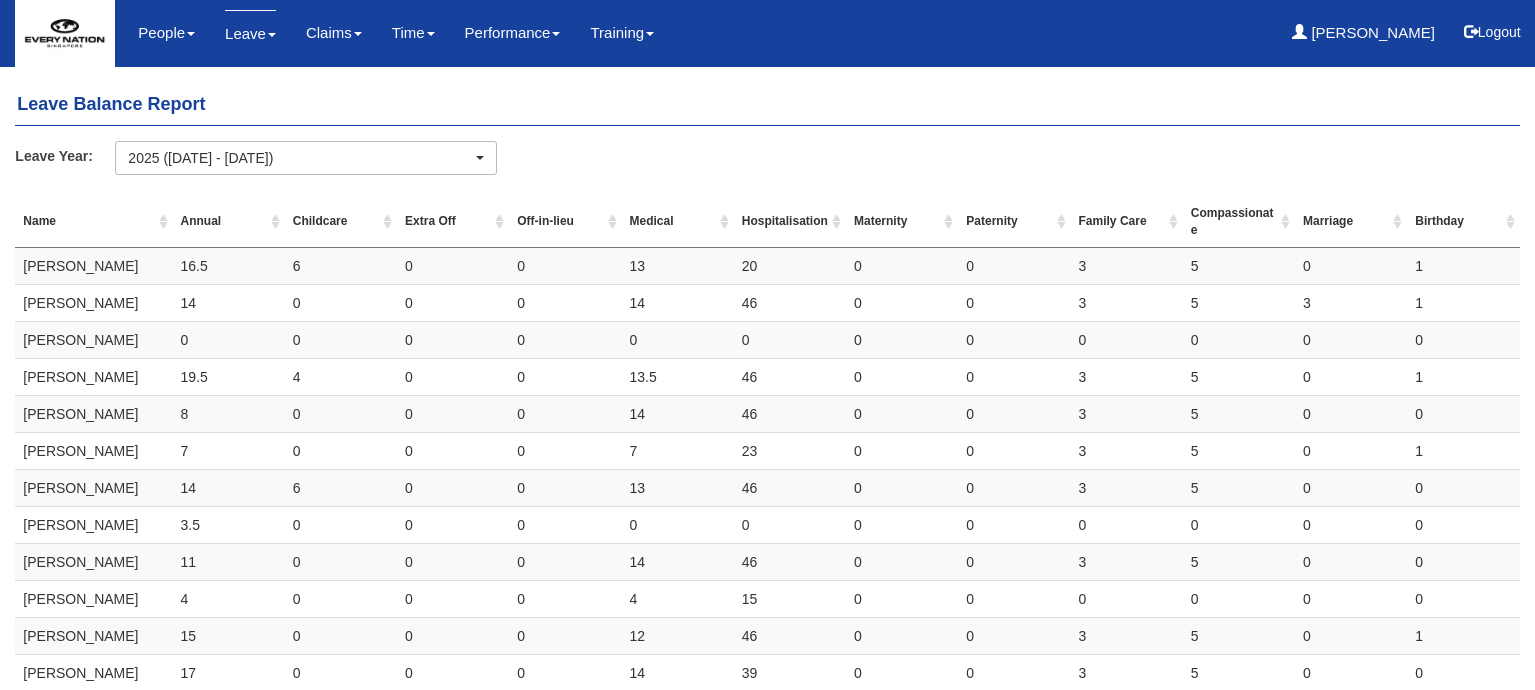select on "50" 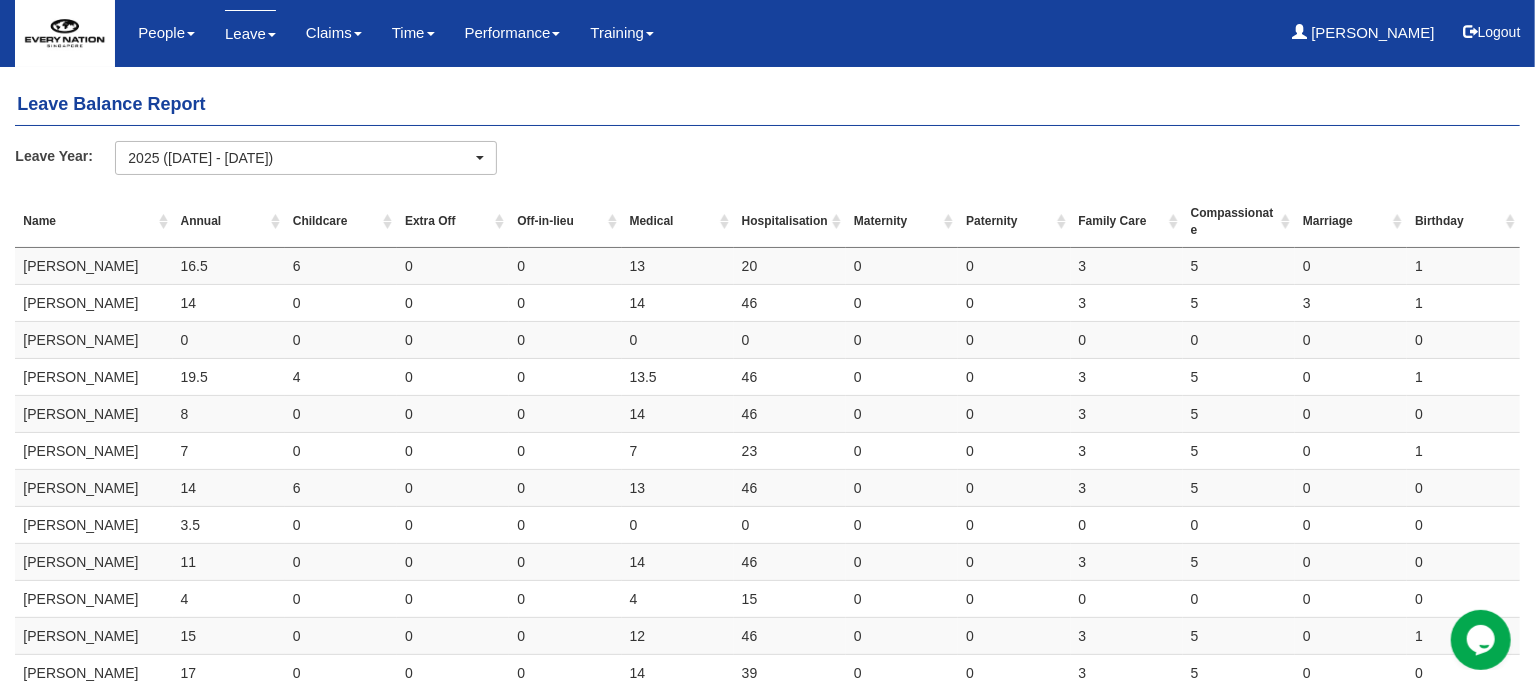 scroll, scrollTop: 0, scrollLeft: 0, axis: both 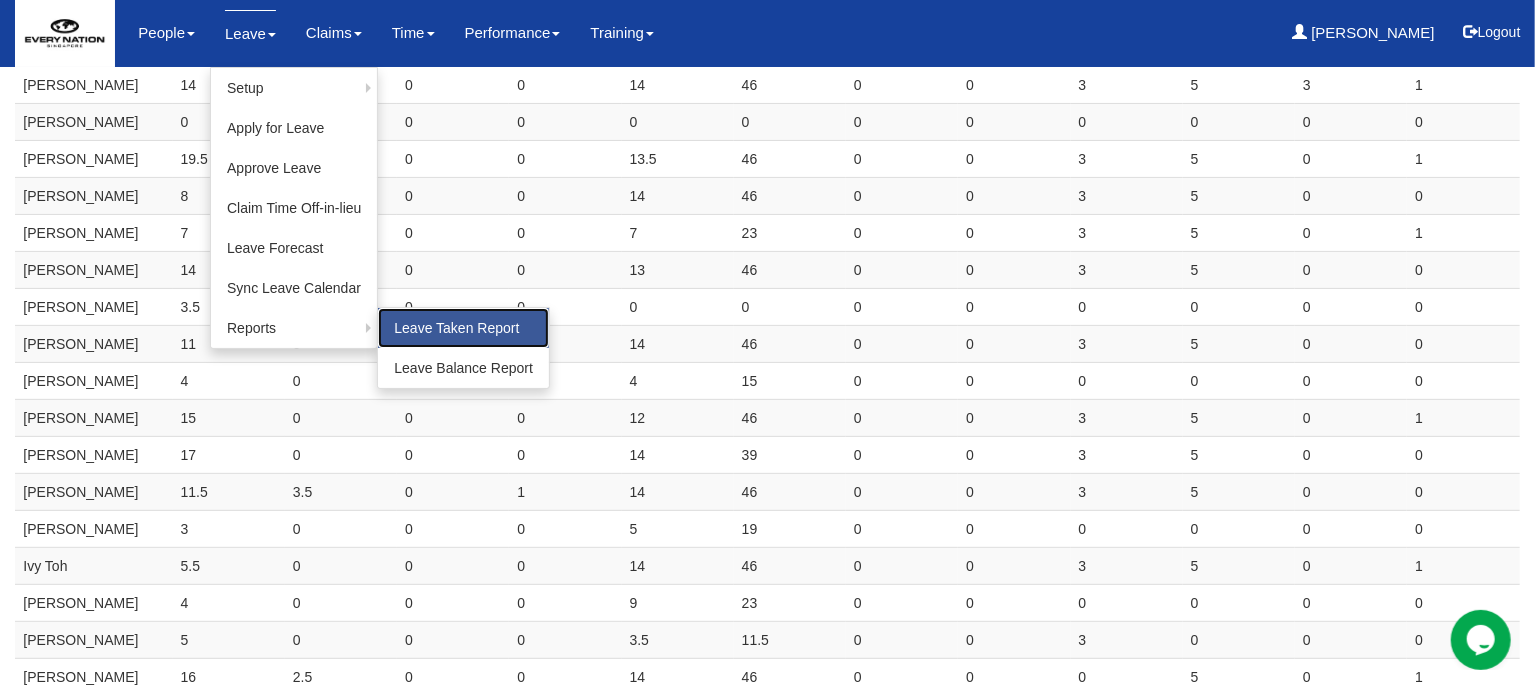 click on "Leave Taken Report" at bounding box center [463, 328] 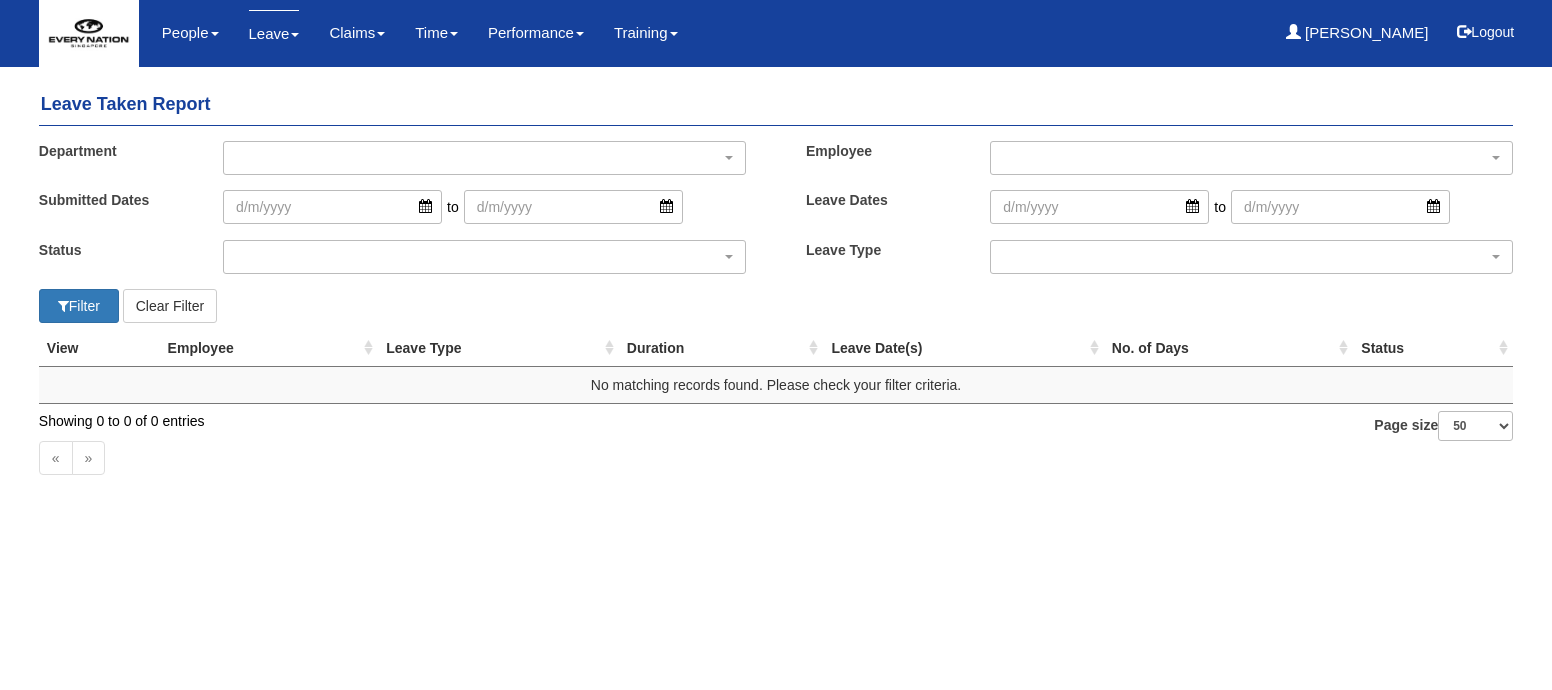 select on "50" 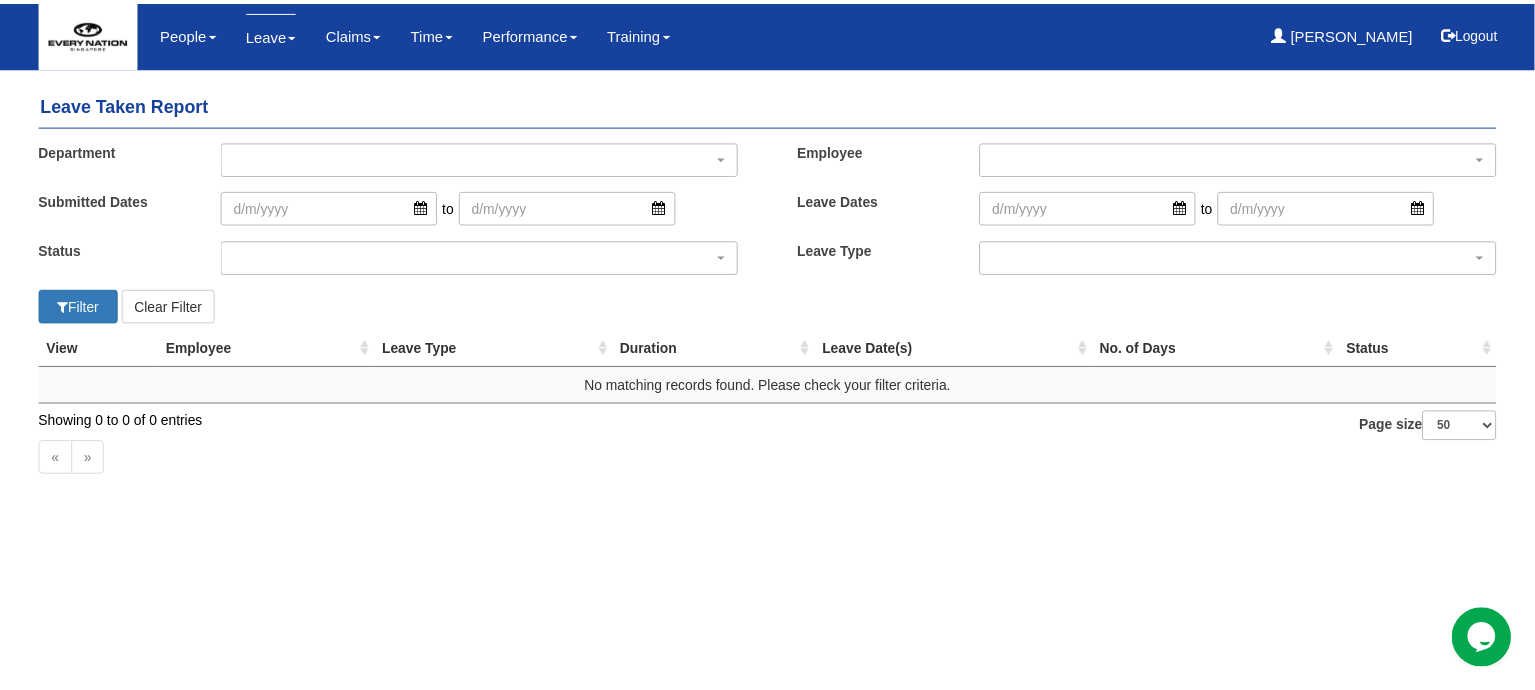 scroll, scrollTop: 0, scrollLeft: 0, axis: both 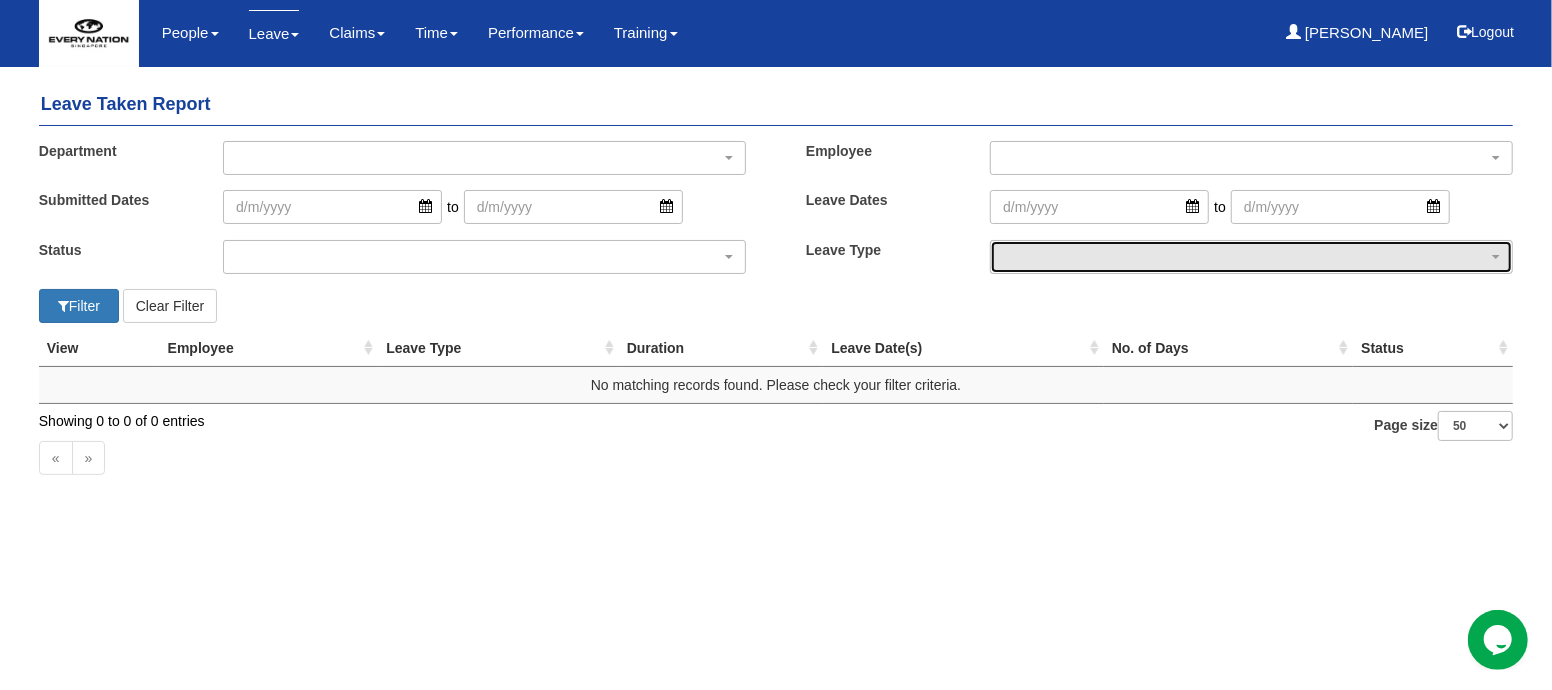 click at bounding box center [1251, 257] 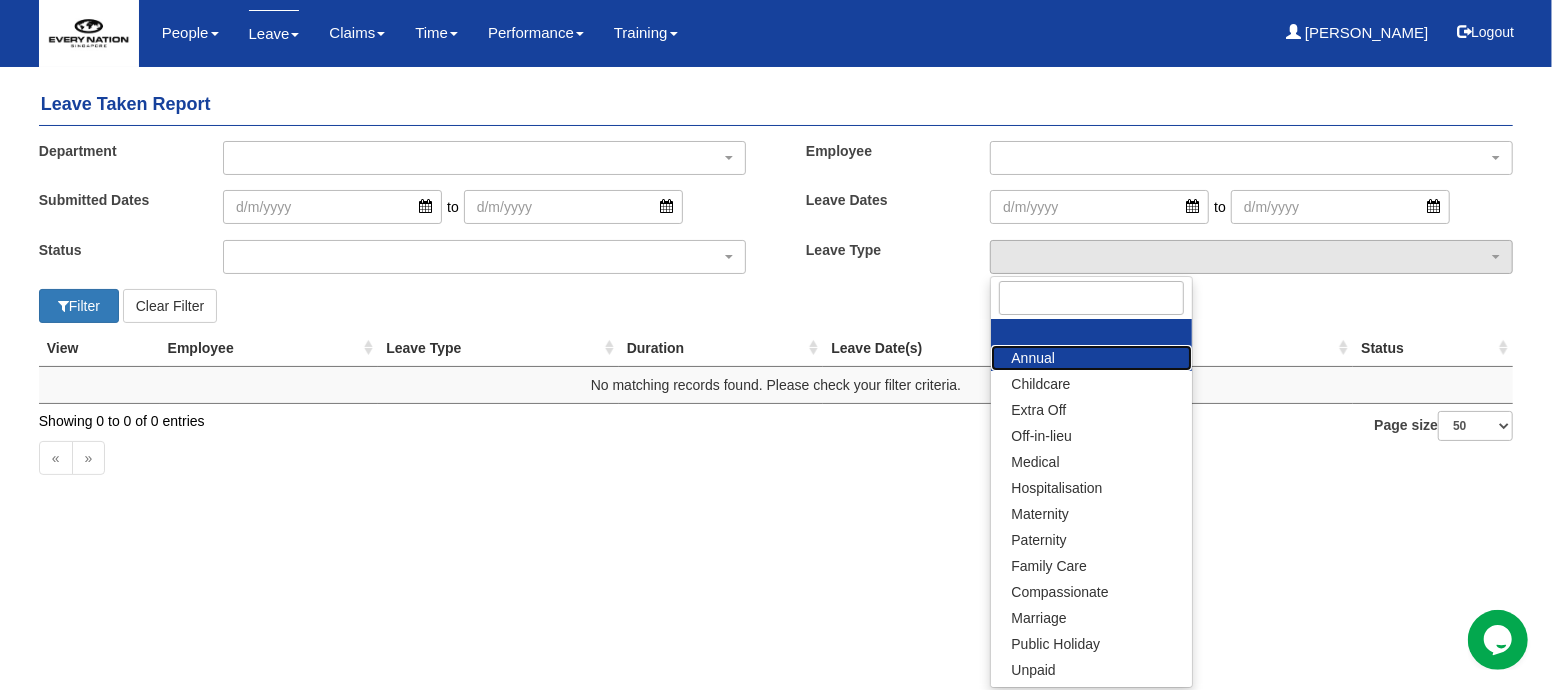 click on "Annual" at bounding box center (1033, 358) 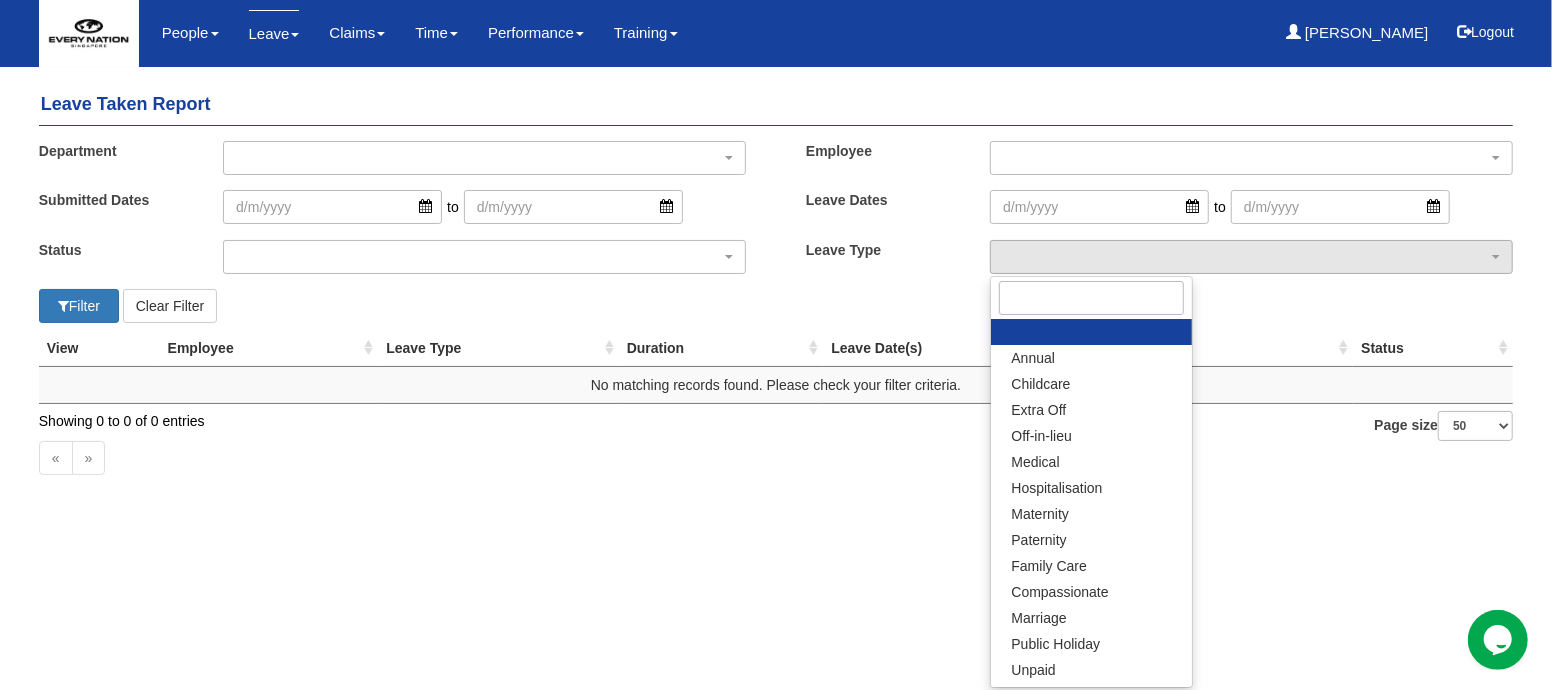 select on "1" 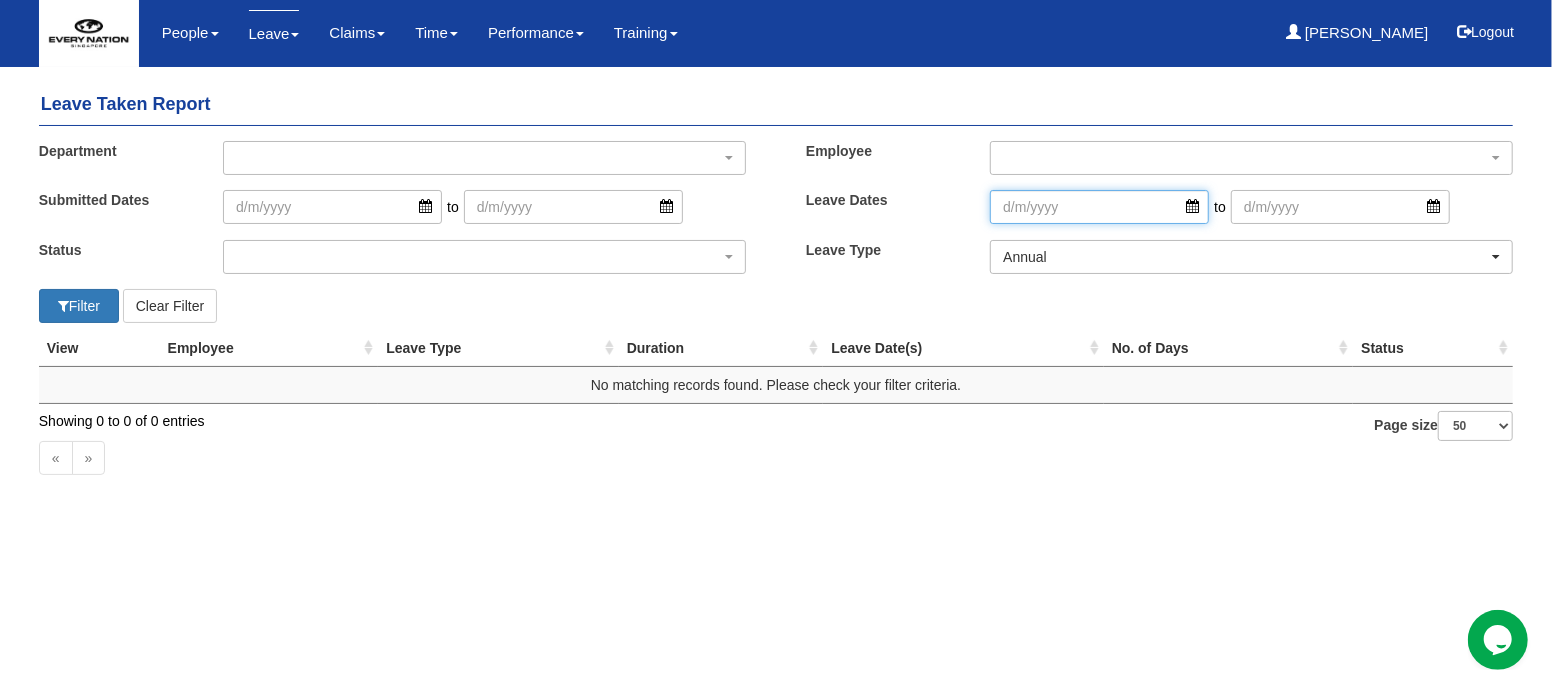 click at bounding box center (1099, 207) 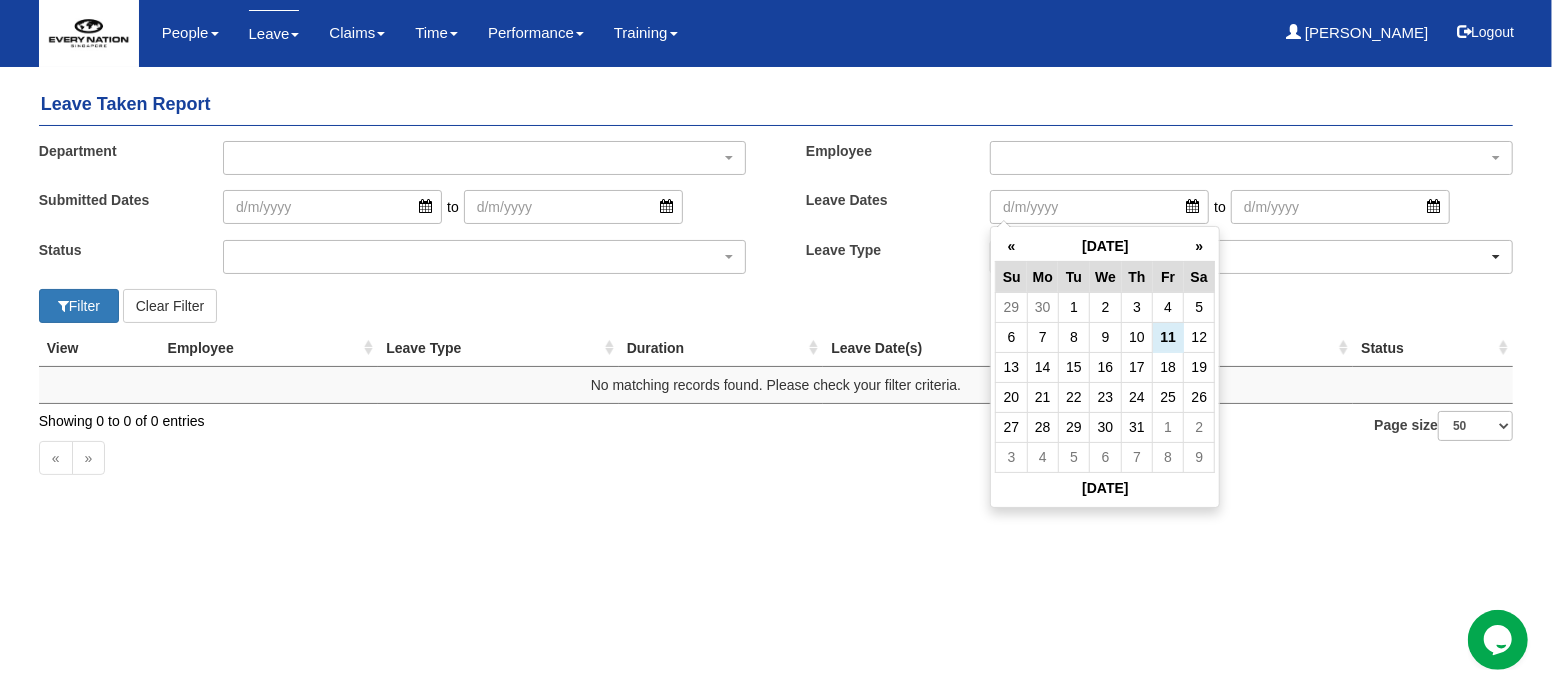 click on "«" at bounding box center (1011, 246) 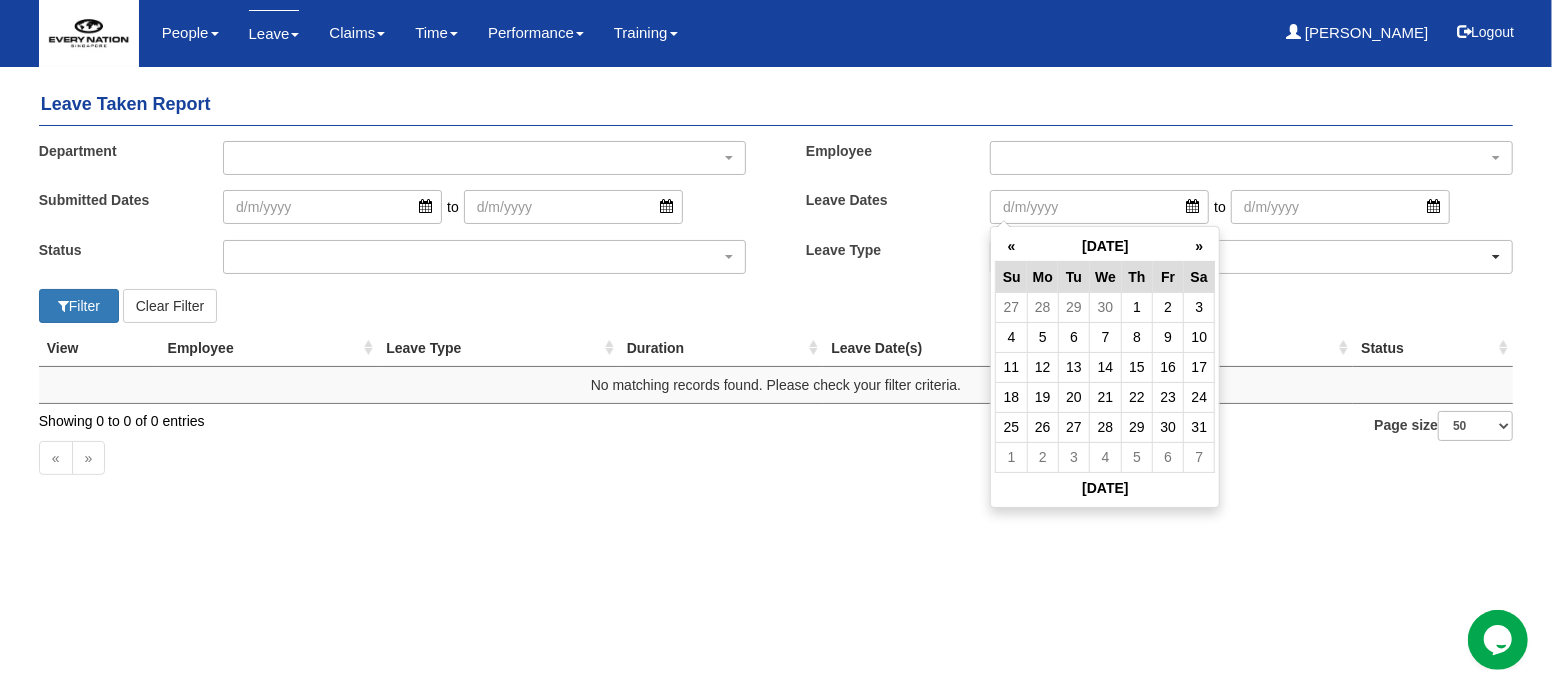 click on "«" at bounding box center (1011, 246) 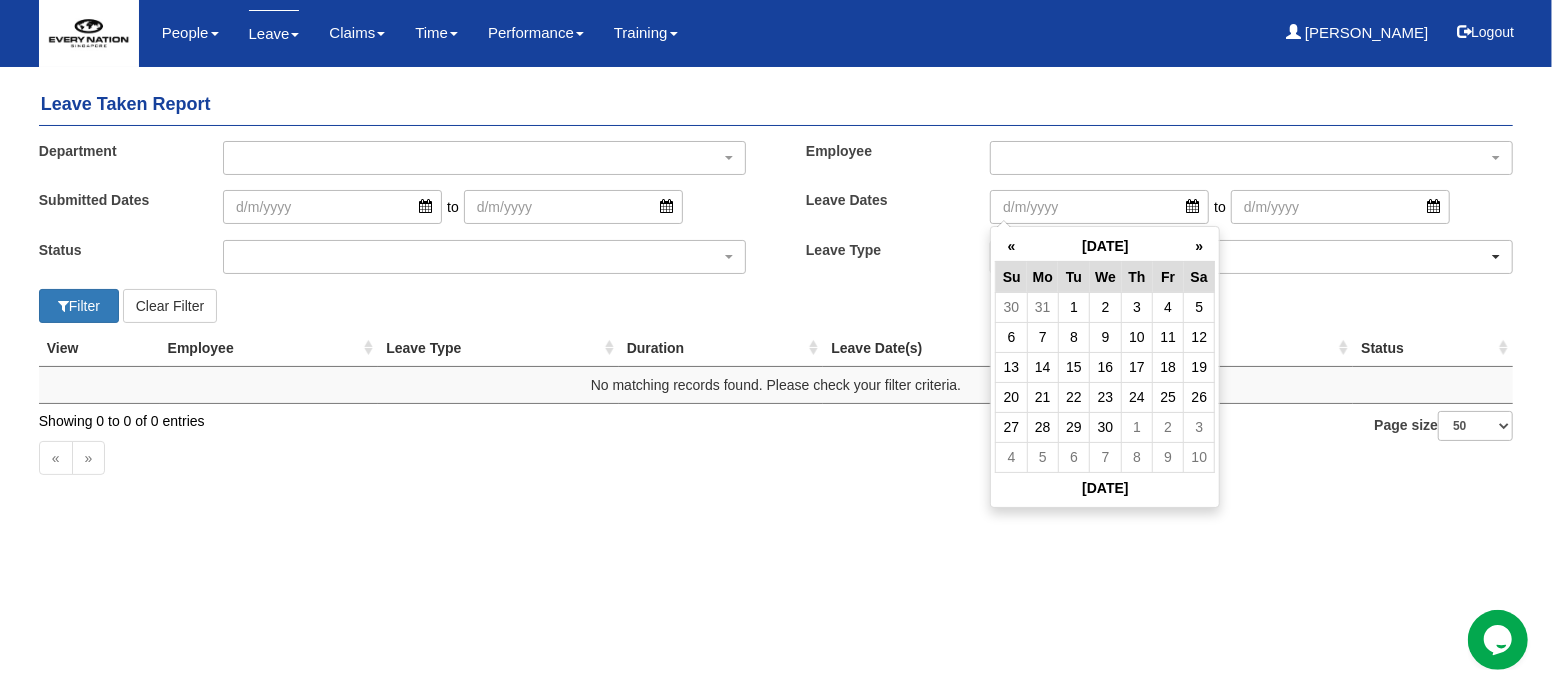 click on "«" at bounding box center [1011, 246] 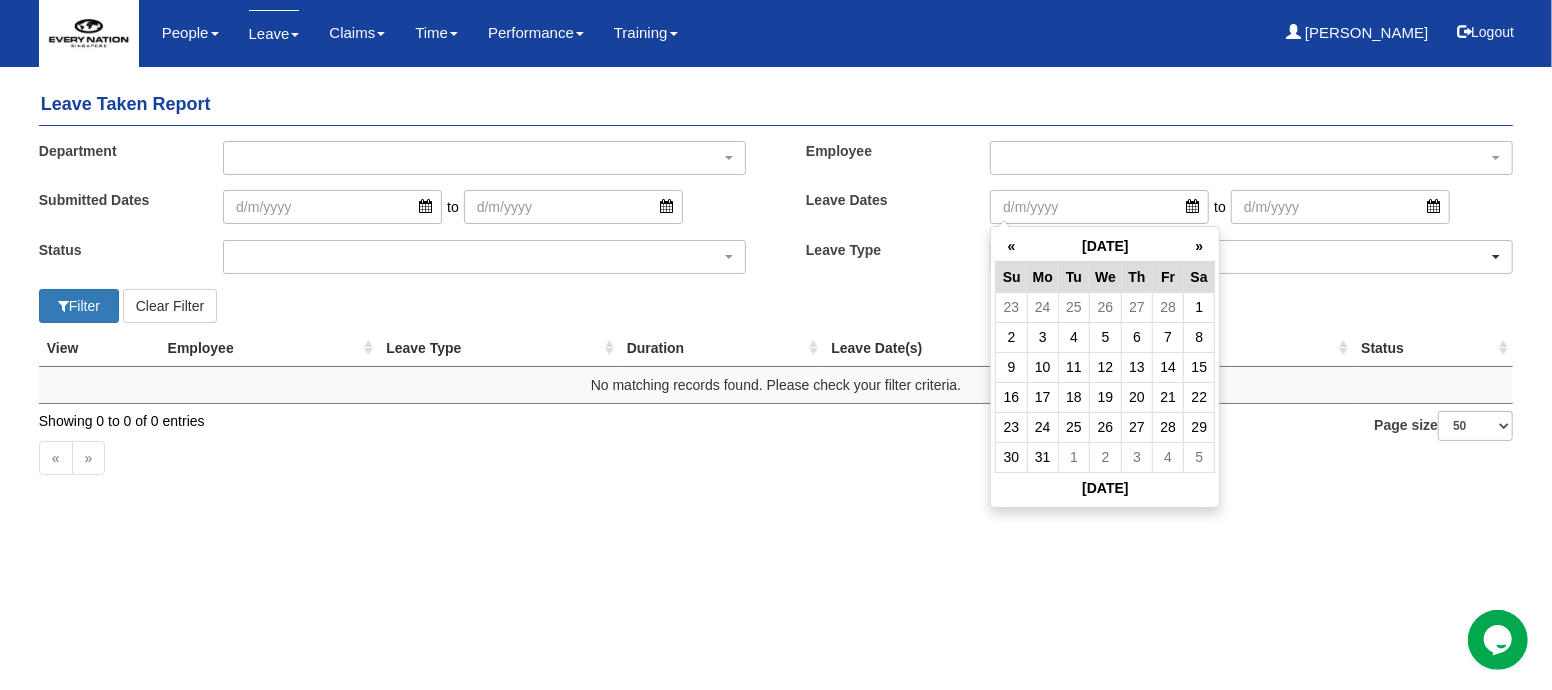 click on "«" at bounding box center (1011, 246) 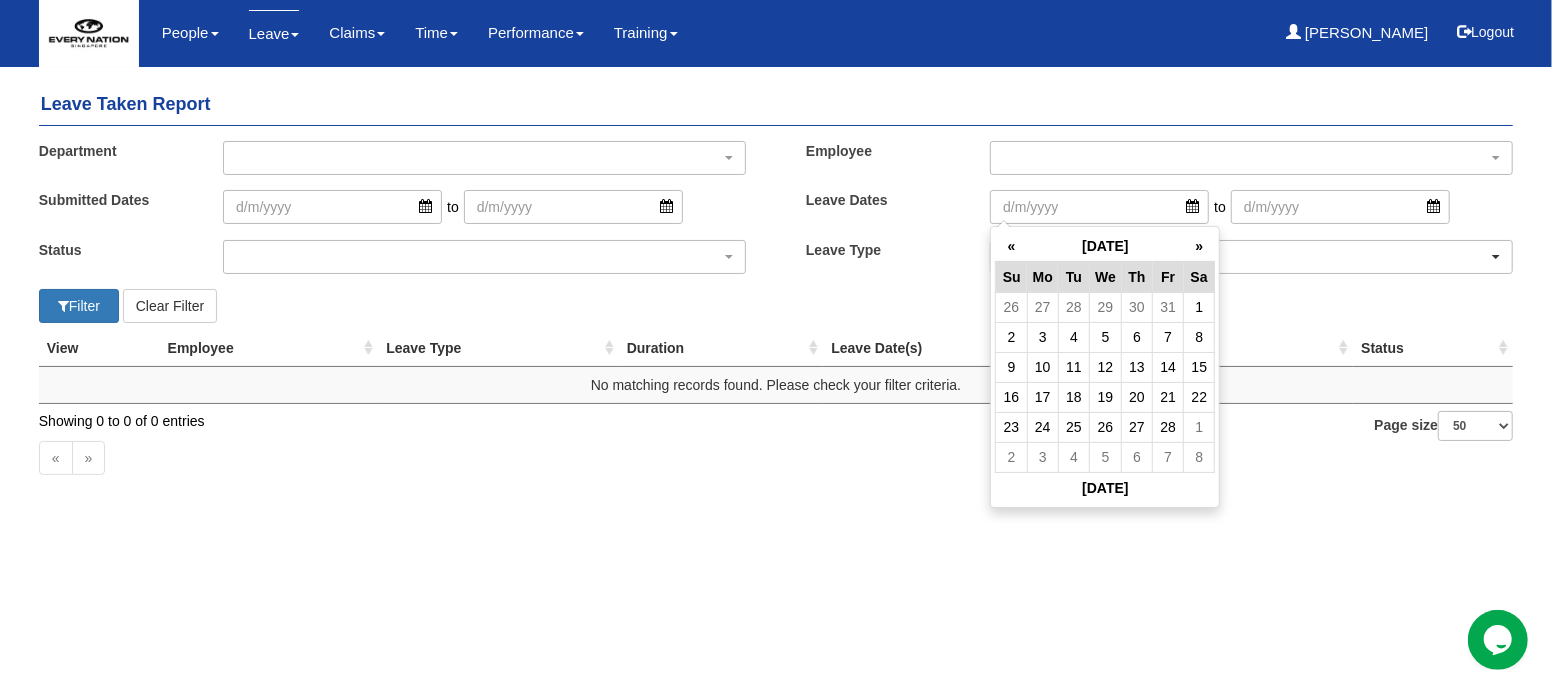 click on "«" at bounding box center (1011, 246) 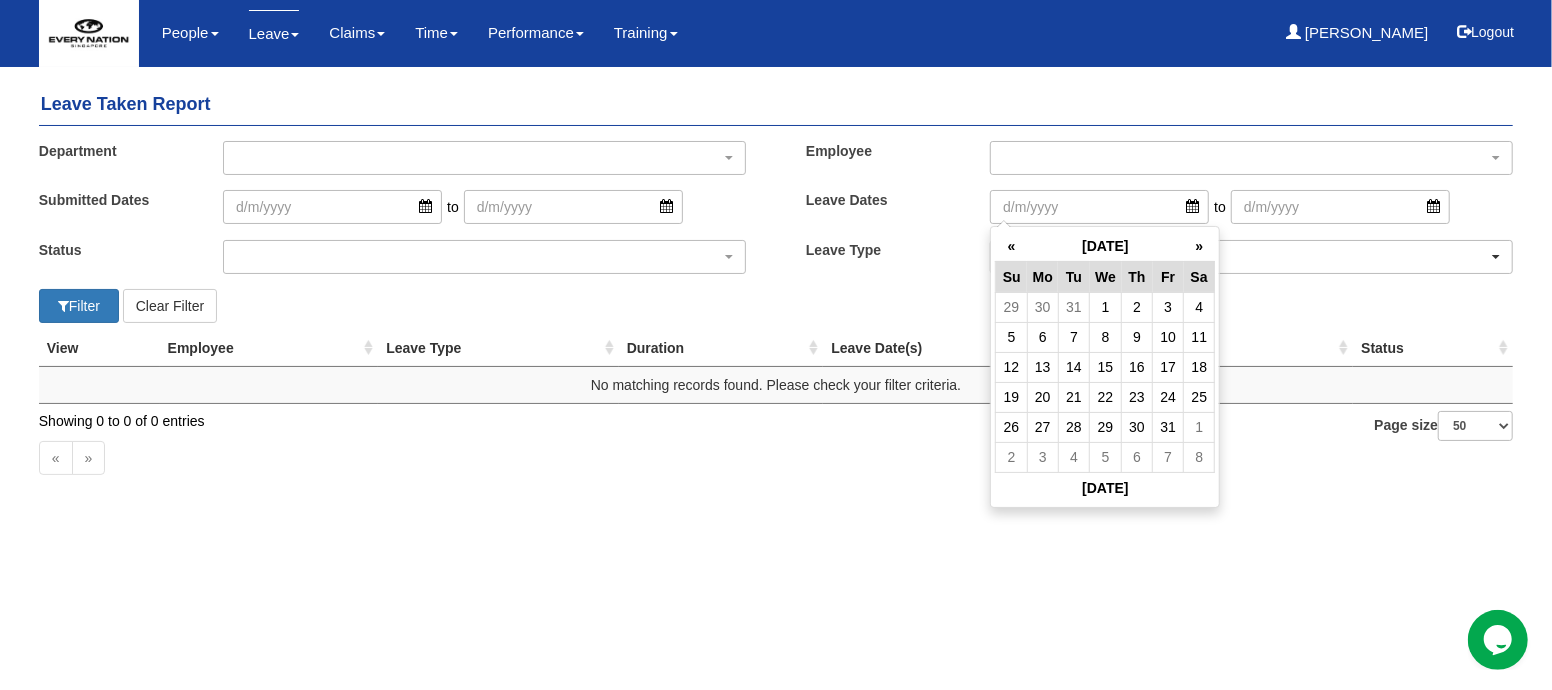 click on "1" at bounding box center (1106, 307) 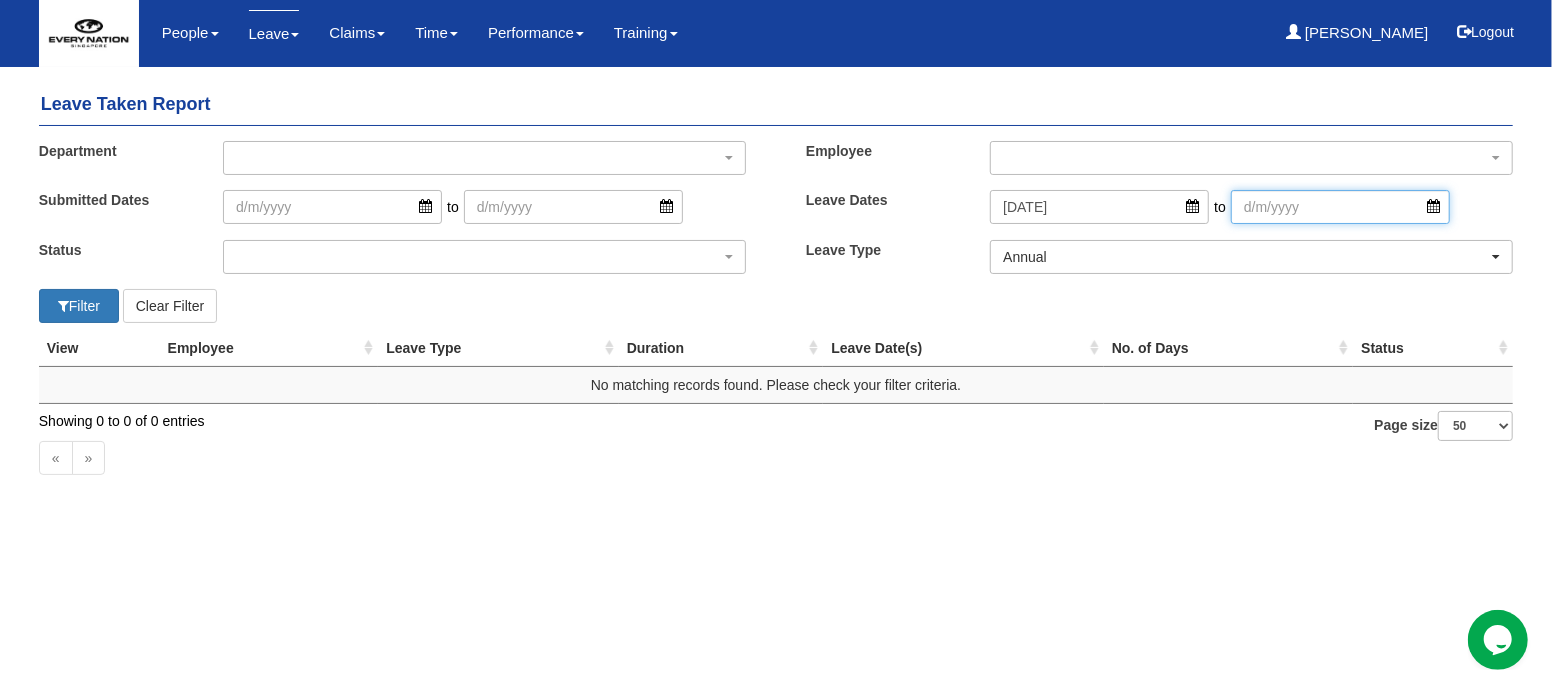 click at bounding box center (1340, 207) 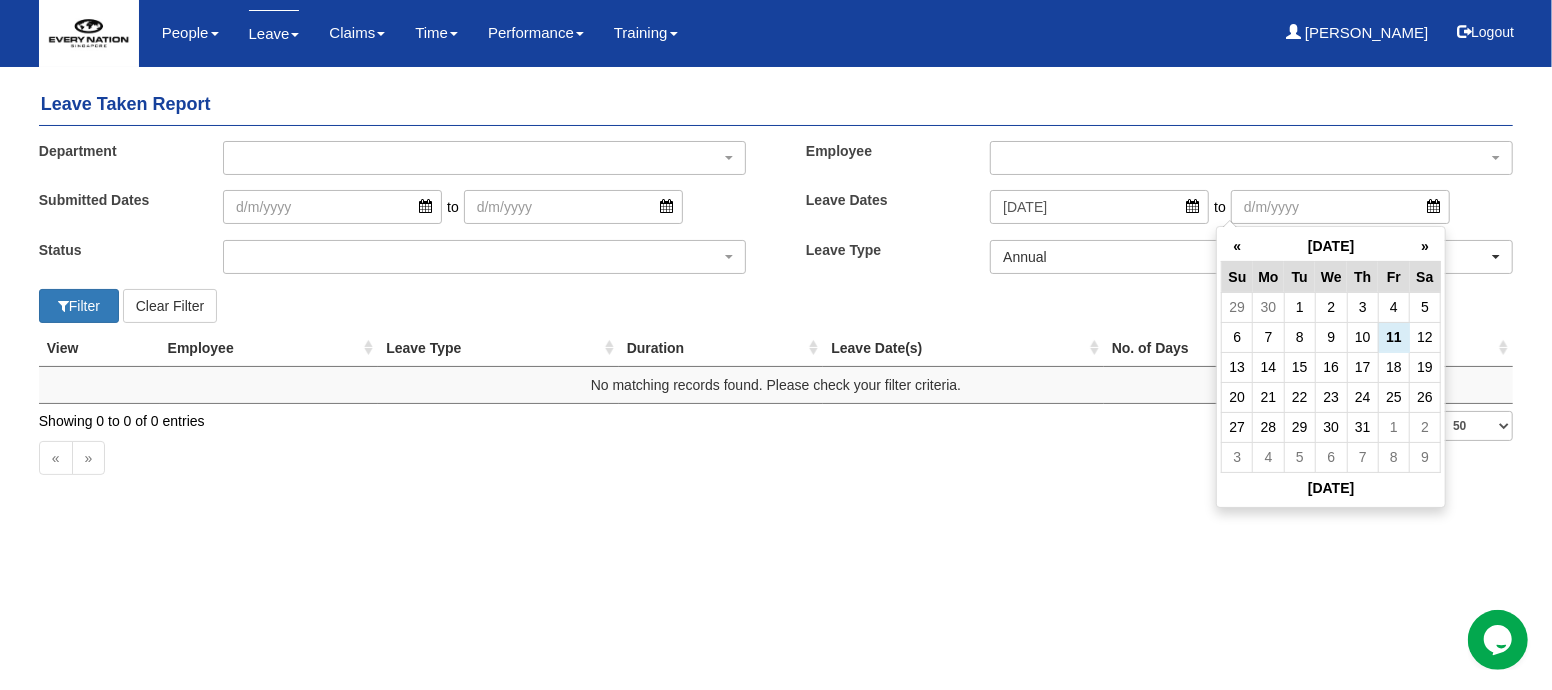 click on "»" at bounding box center [1425, 246] 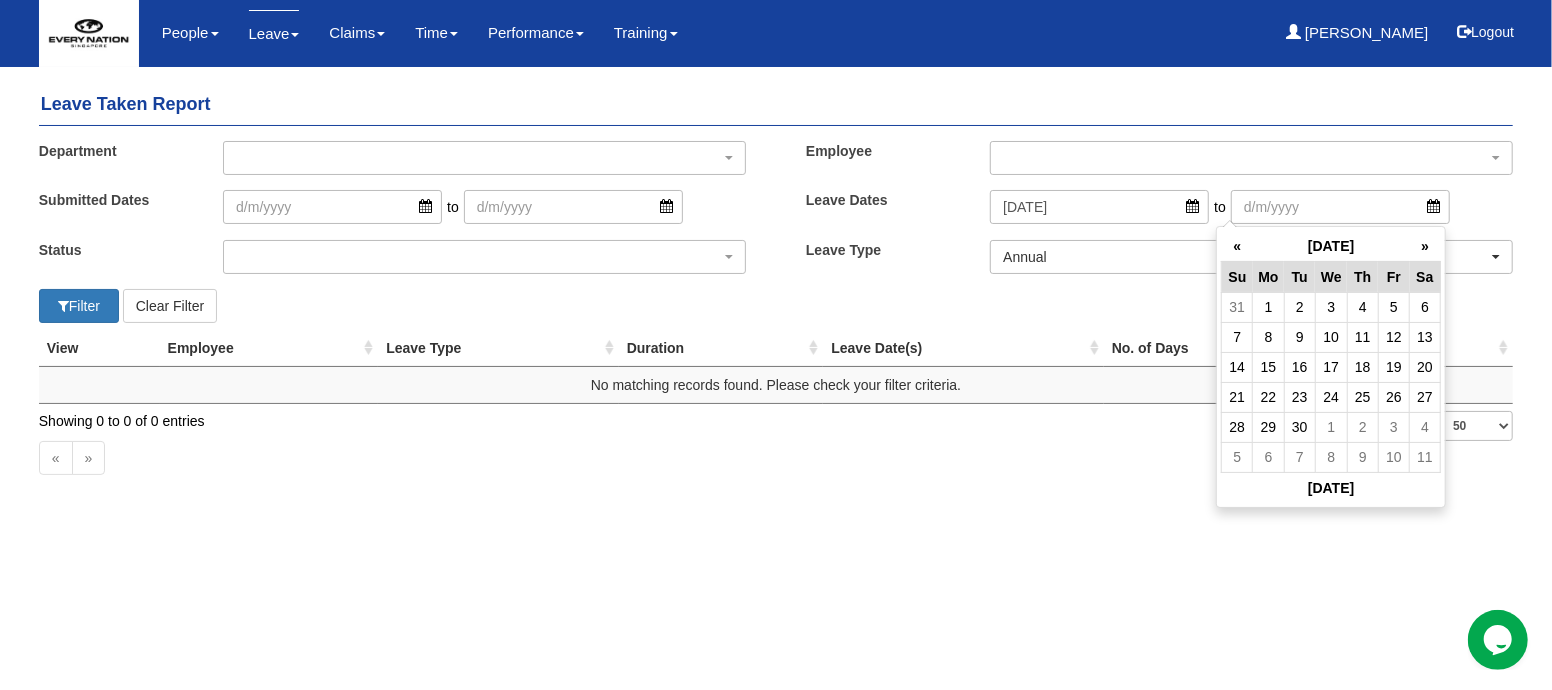 click on "»" at bounding box center (1425, 246) 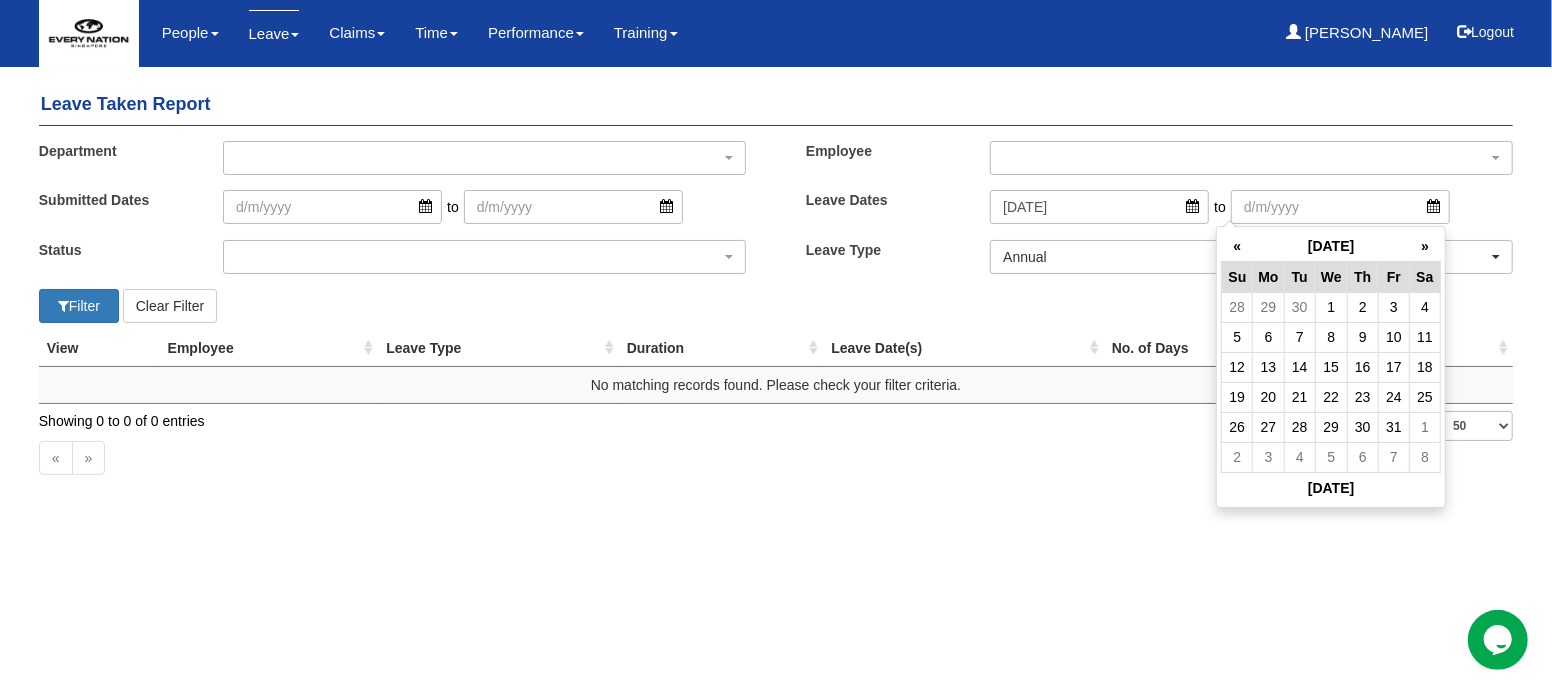 click on "»" at bounding box center [1425, 246] 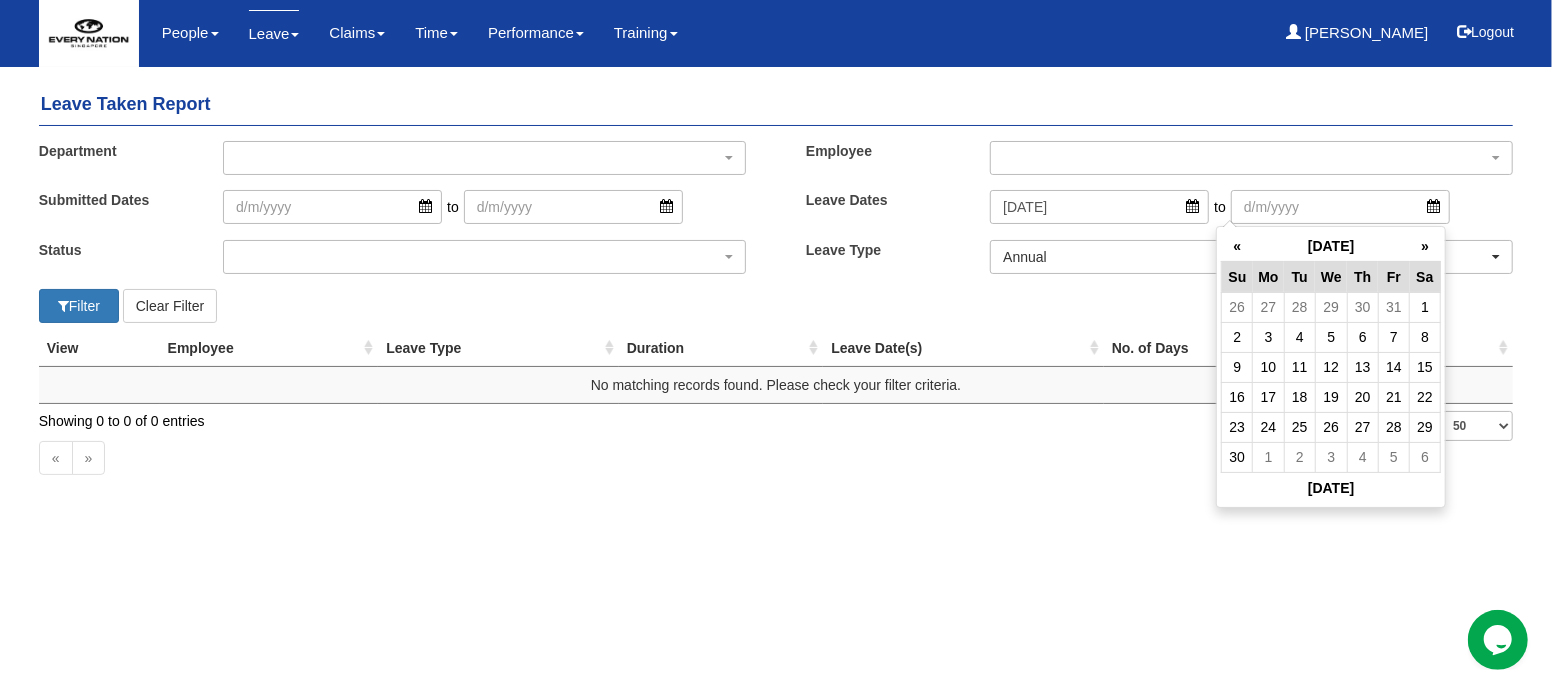 click on "»" at bounding box center [1425, 246] 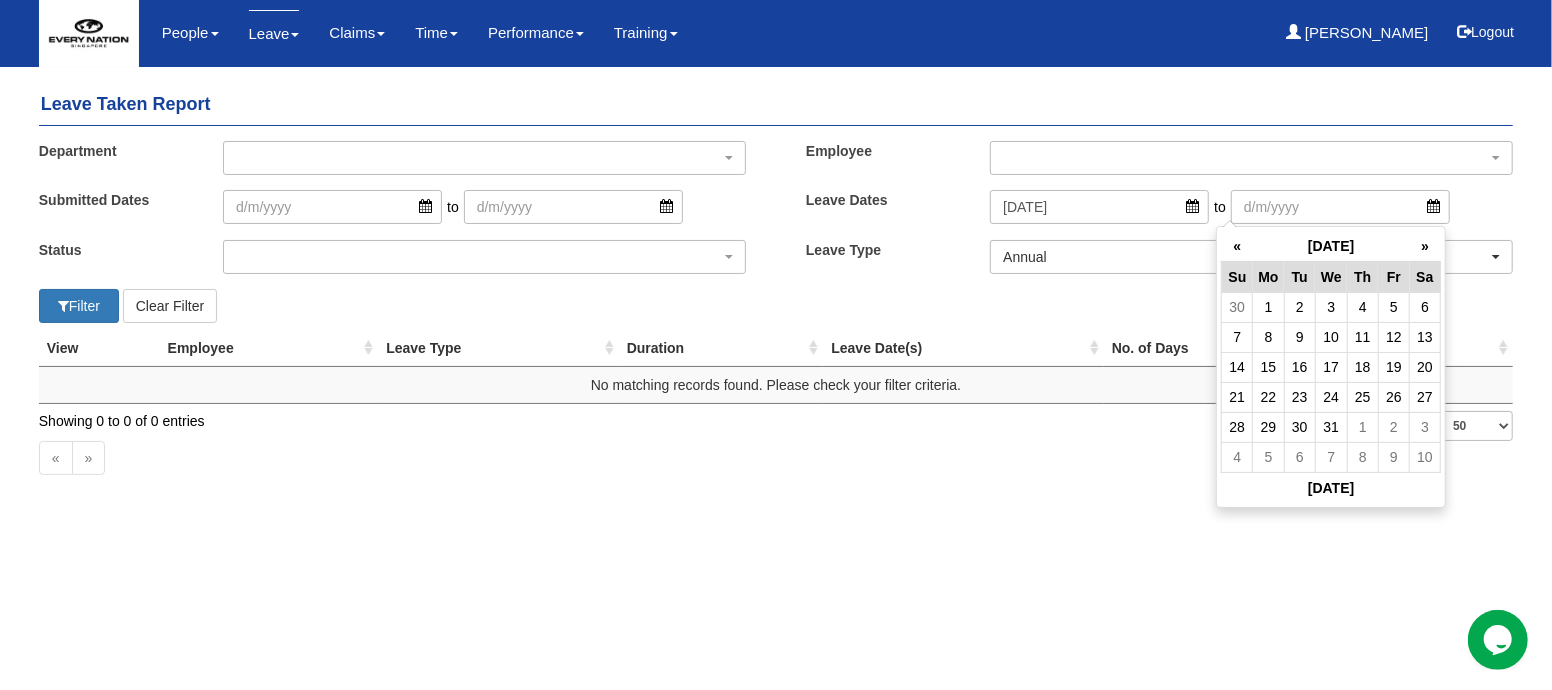 click on "31" at bounding box center [1331, 427] 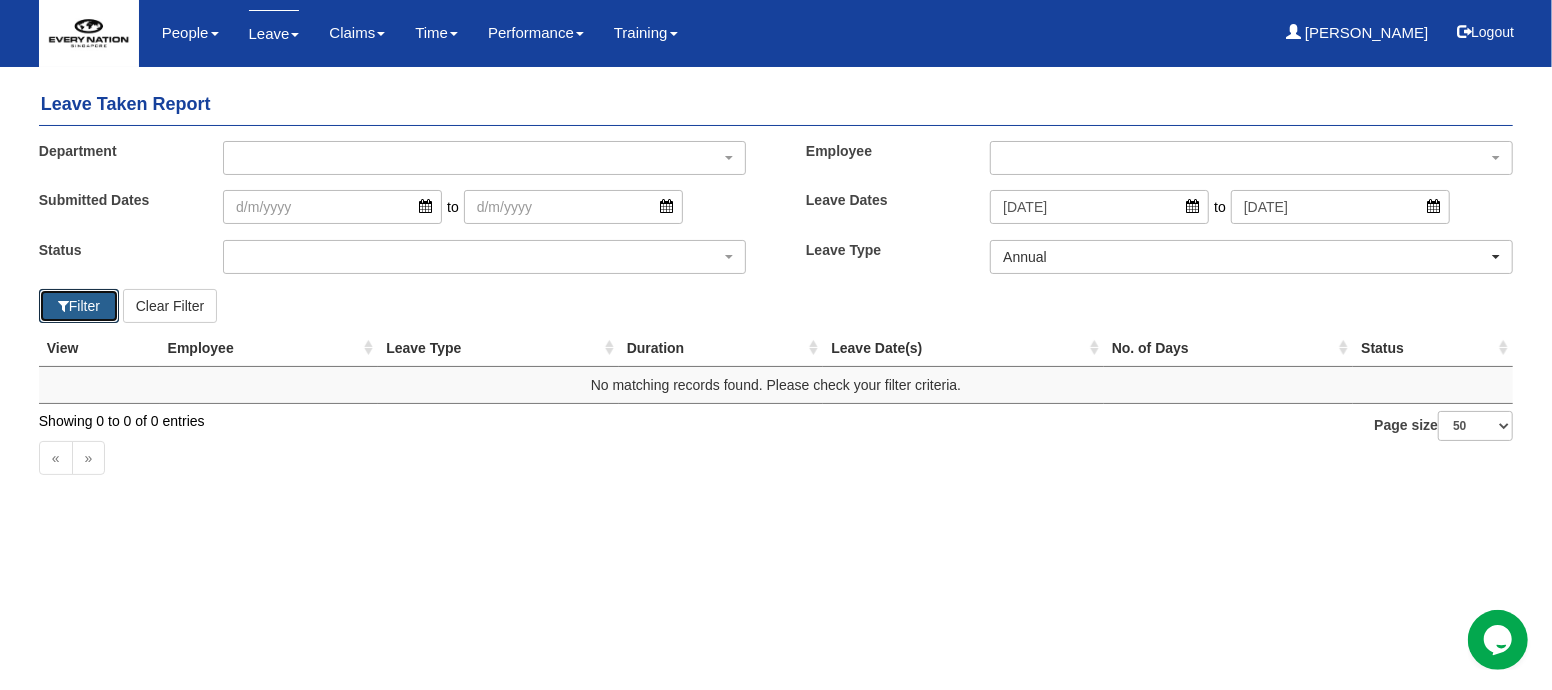 click on "Filter" at bounding box center [79, 306] 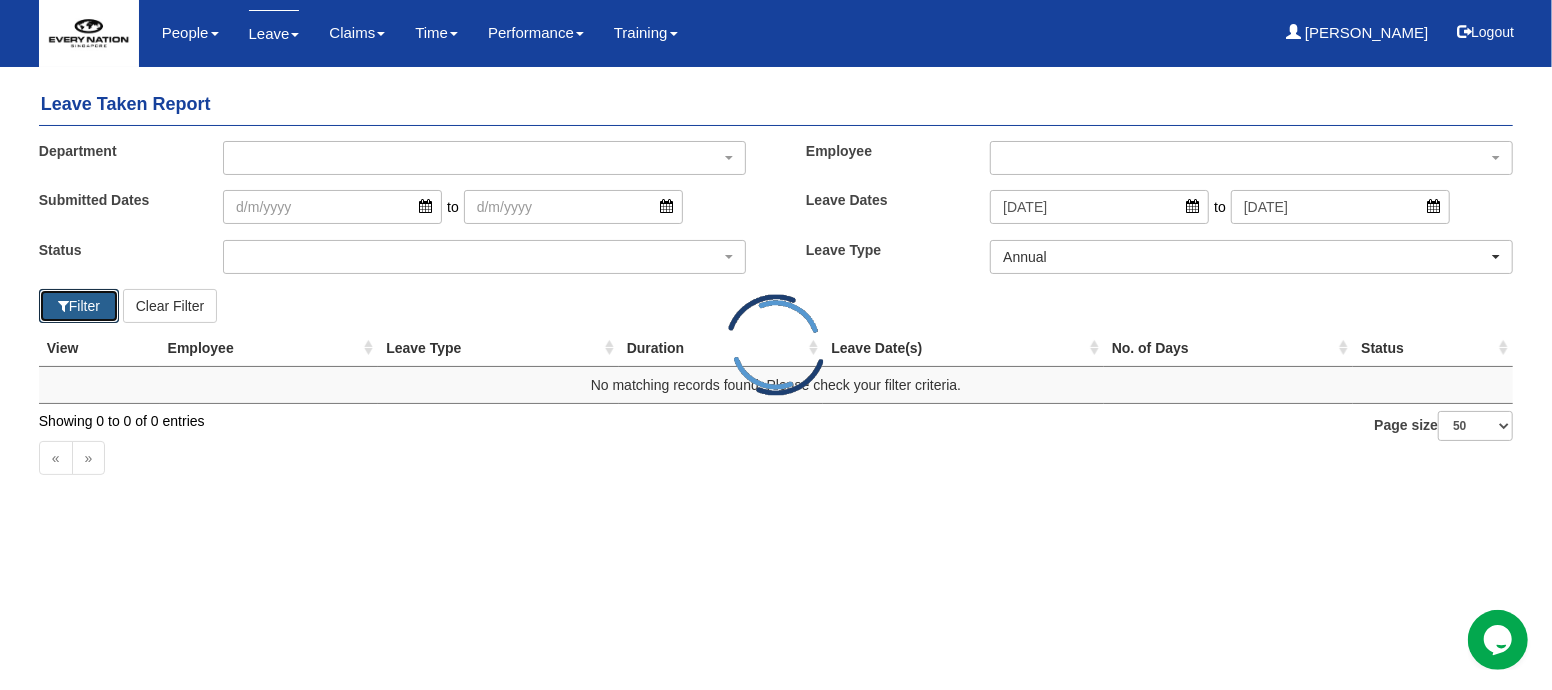 select on "50" 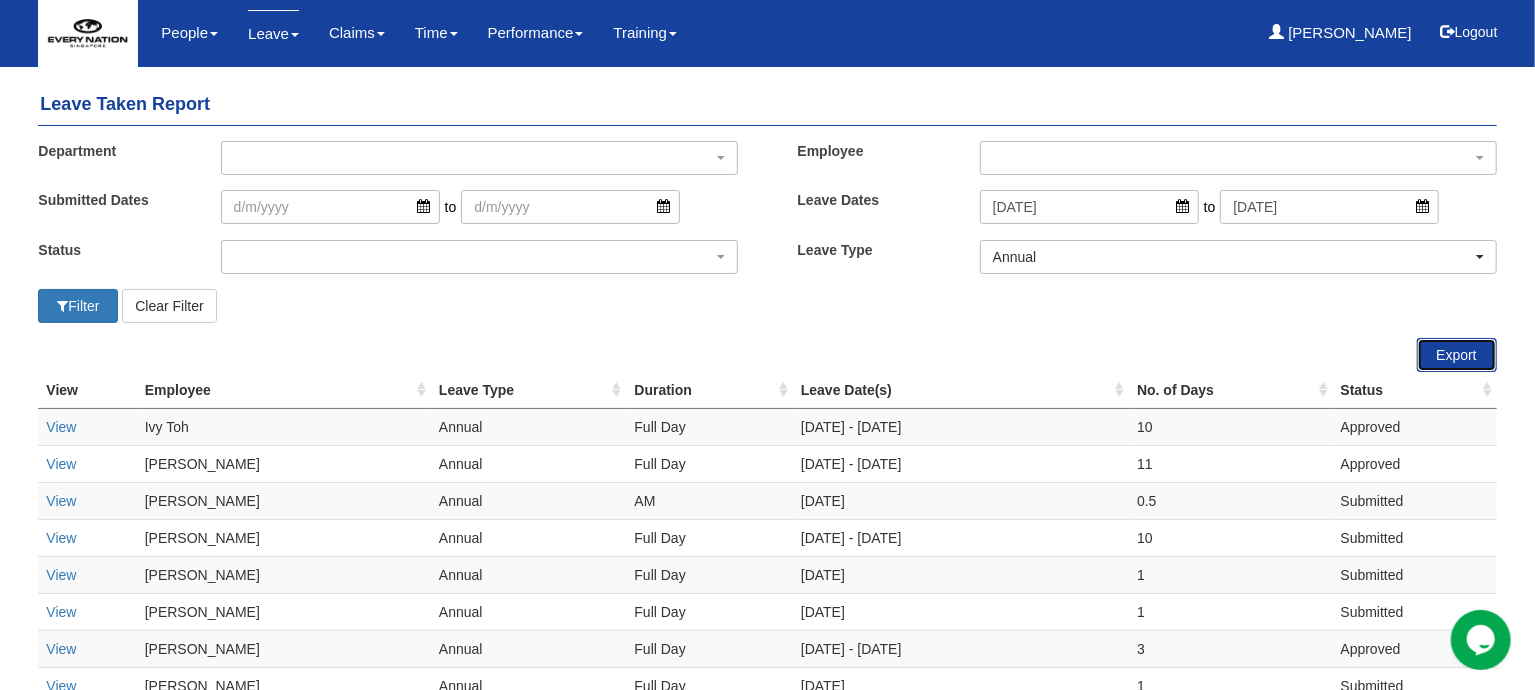 click on "Export" at bounding box center [1457, 355] 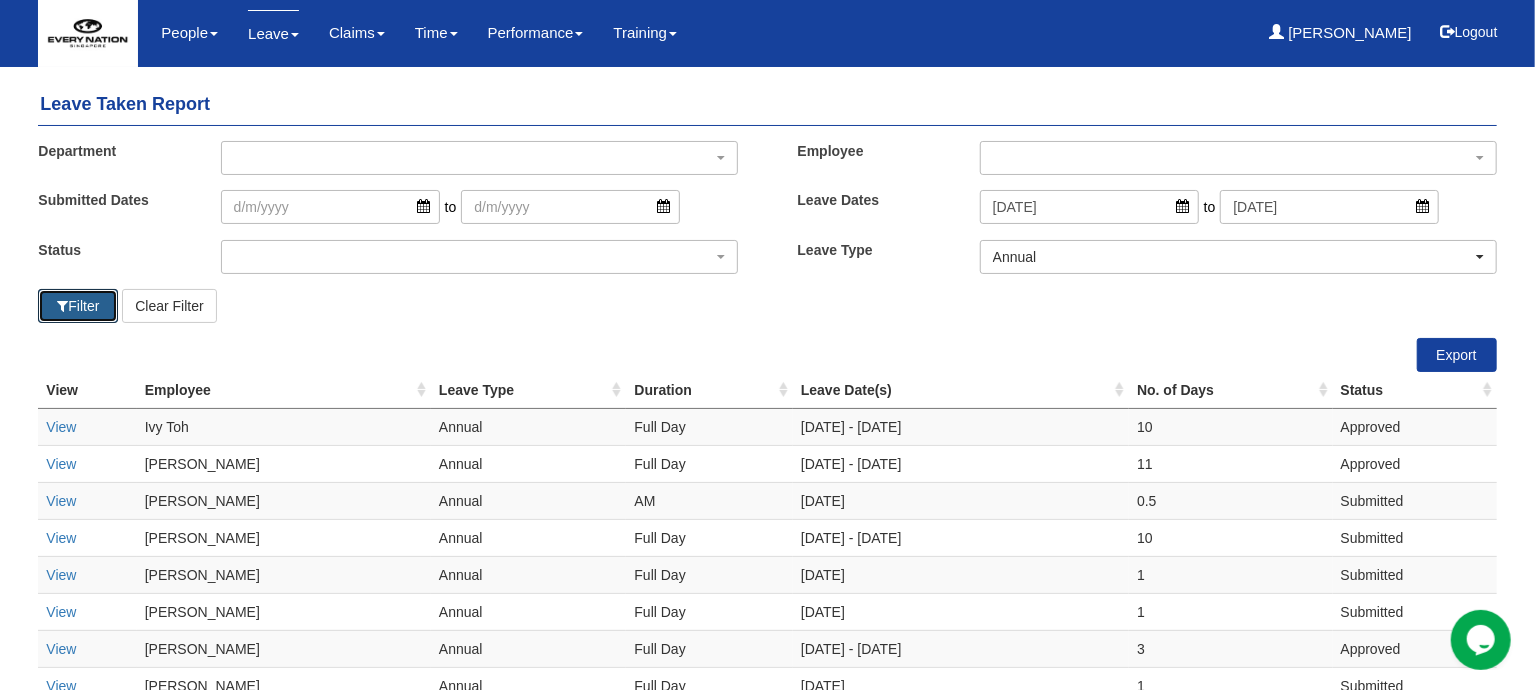 click on "Filter" at bounding box center [78, 306] 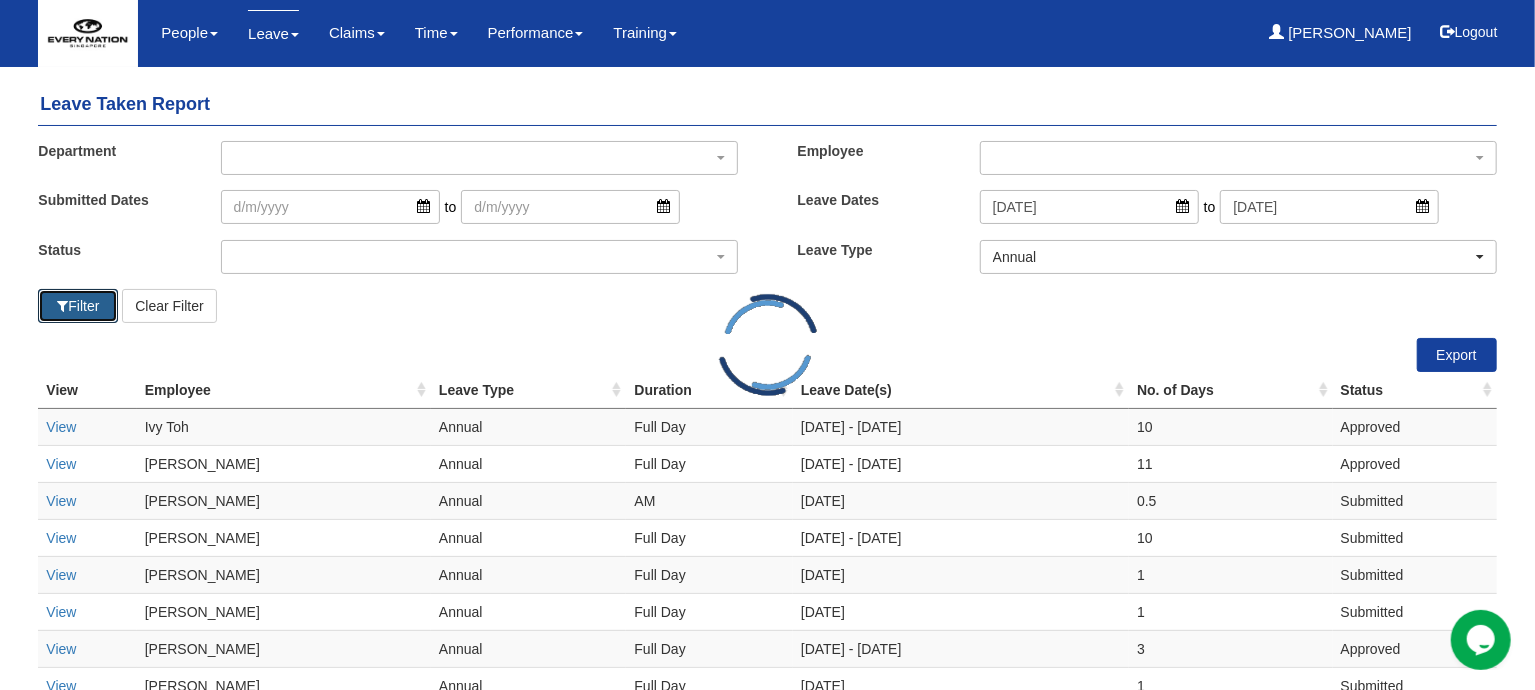 select on "50" 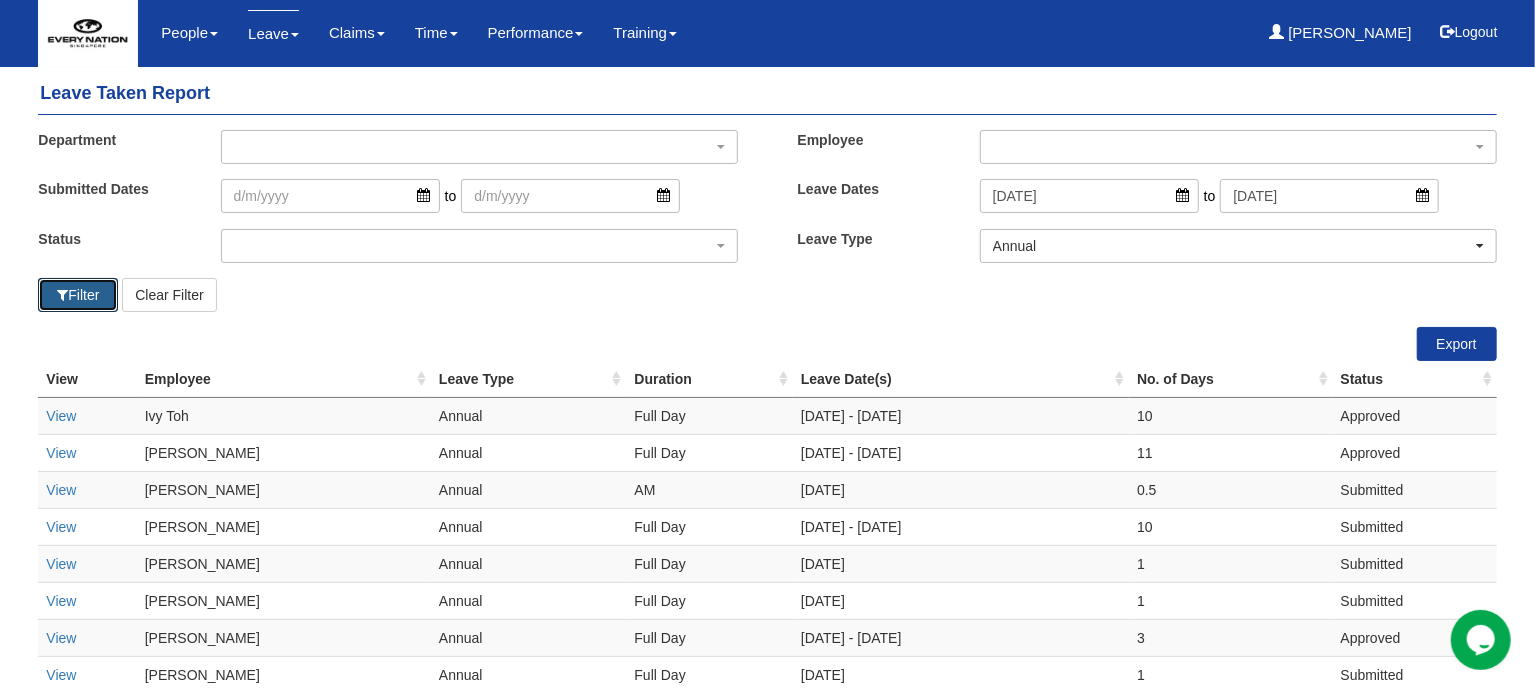scroll, scrollTop: 0, scrollLeft: 0, axis: both 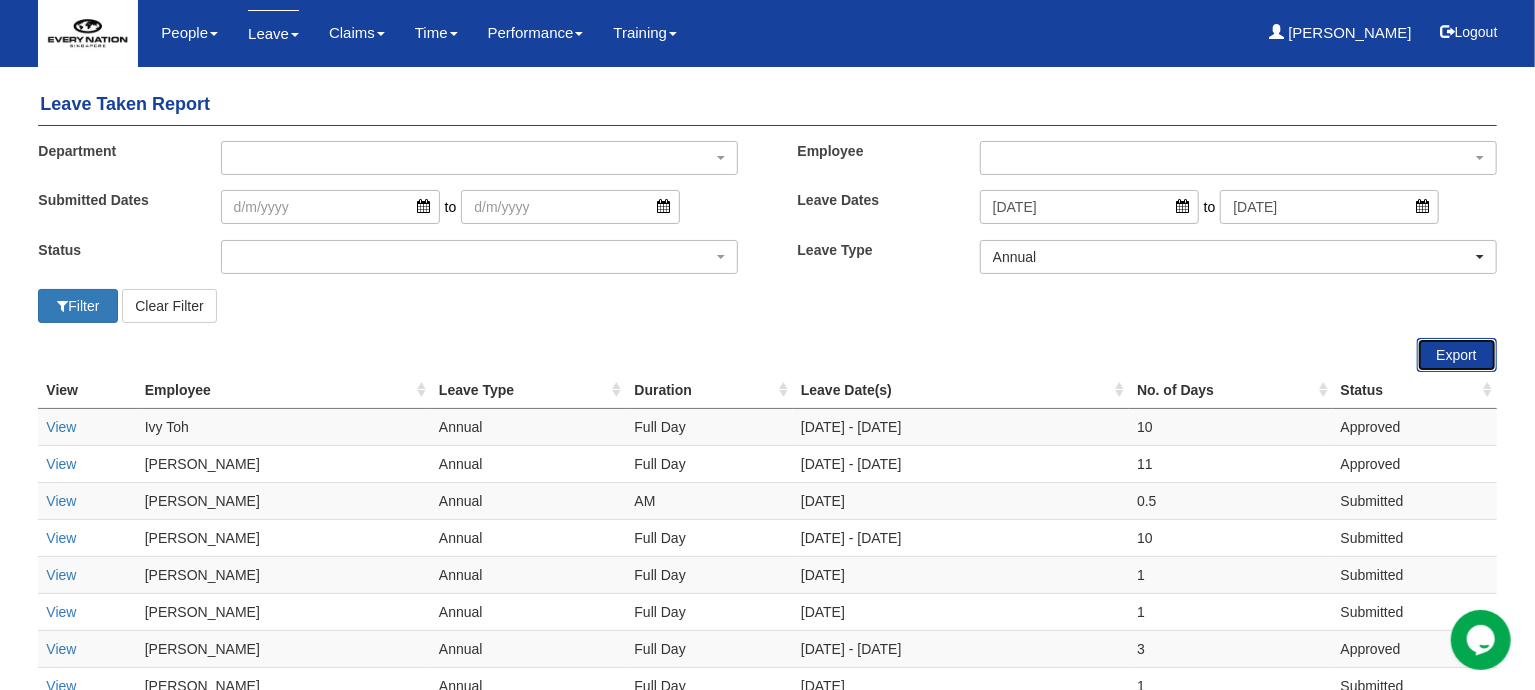 click on "Export" at bounding box center (1457, 355) 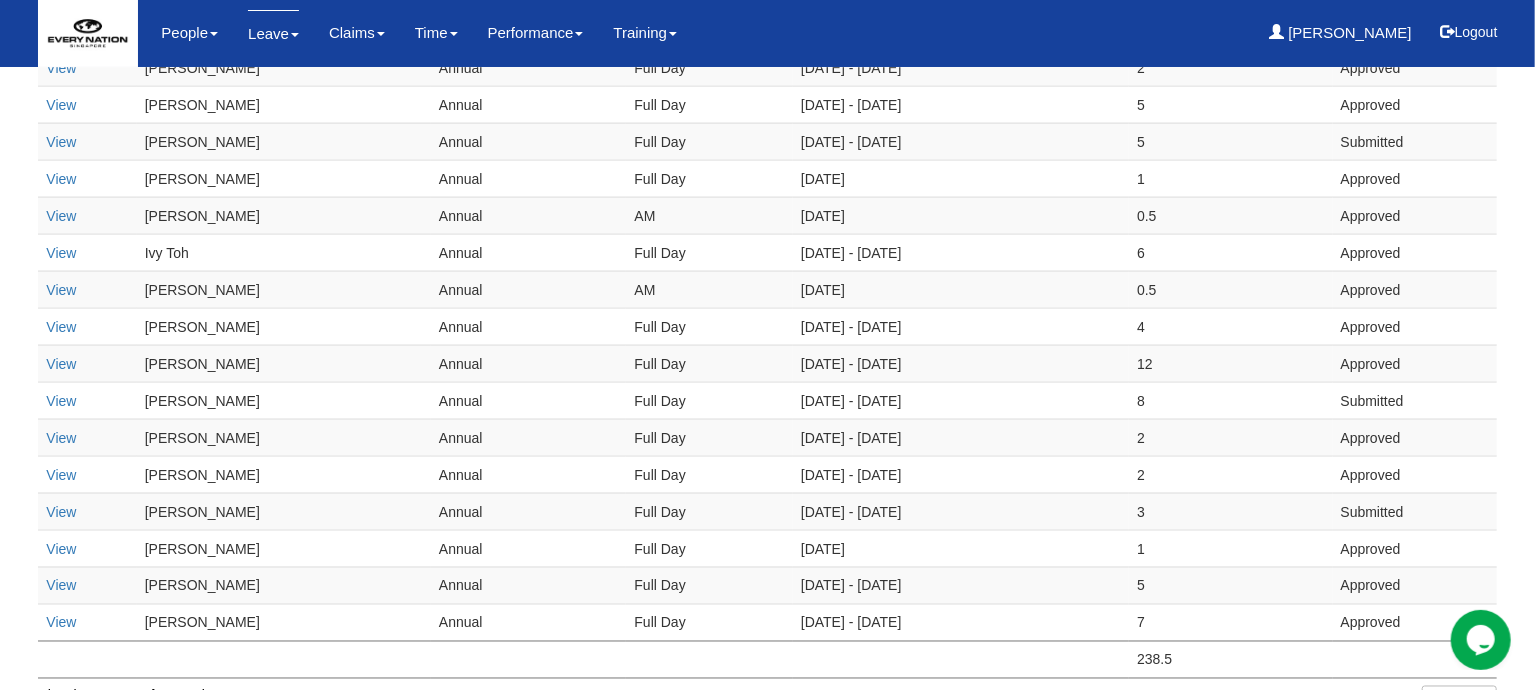 scroll, scrollTop: 1699, scrollLeft: 0, axis: vertical 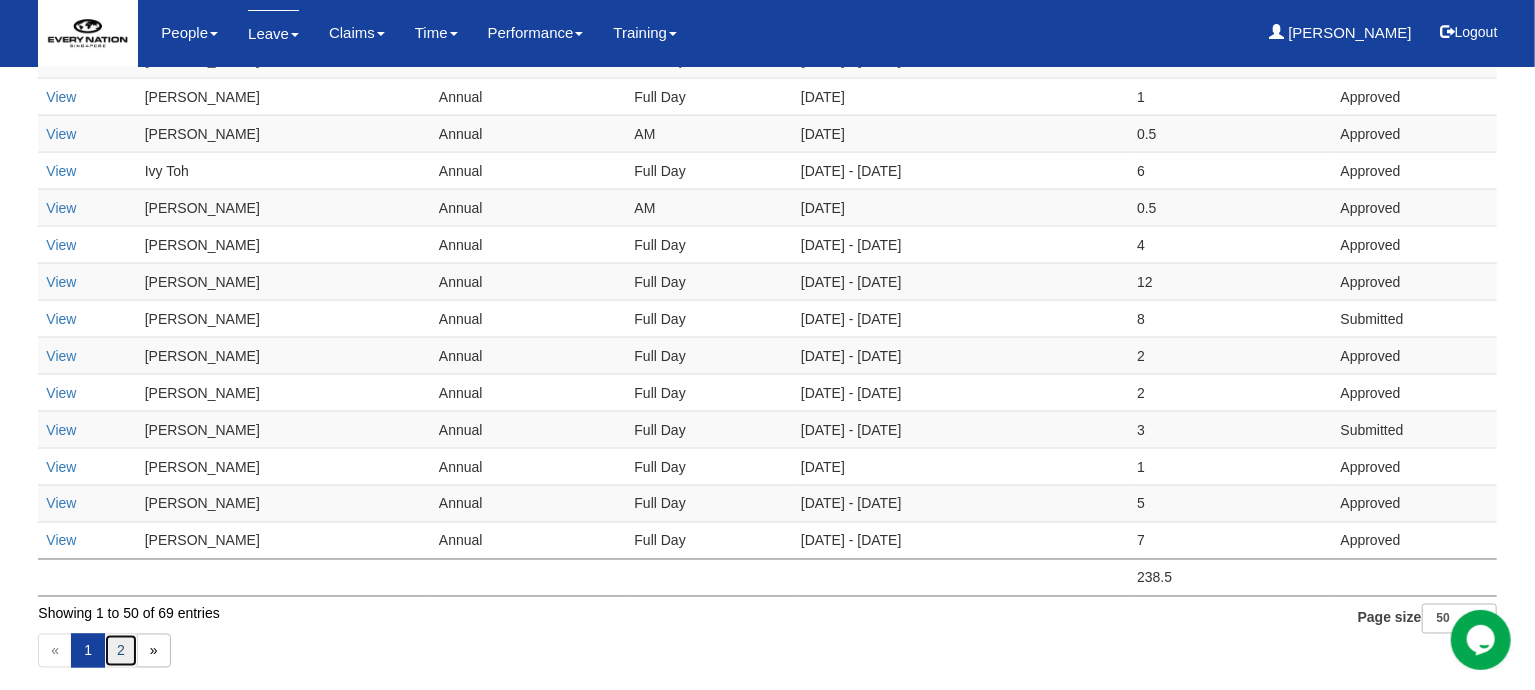 click on "2" at bounding box center [121, 651] 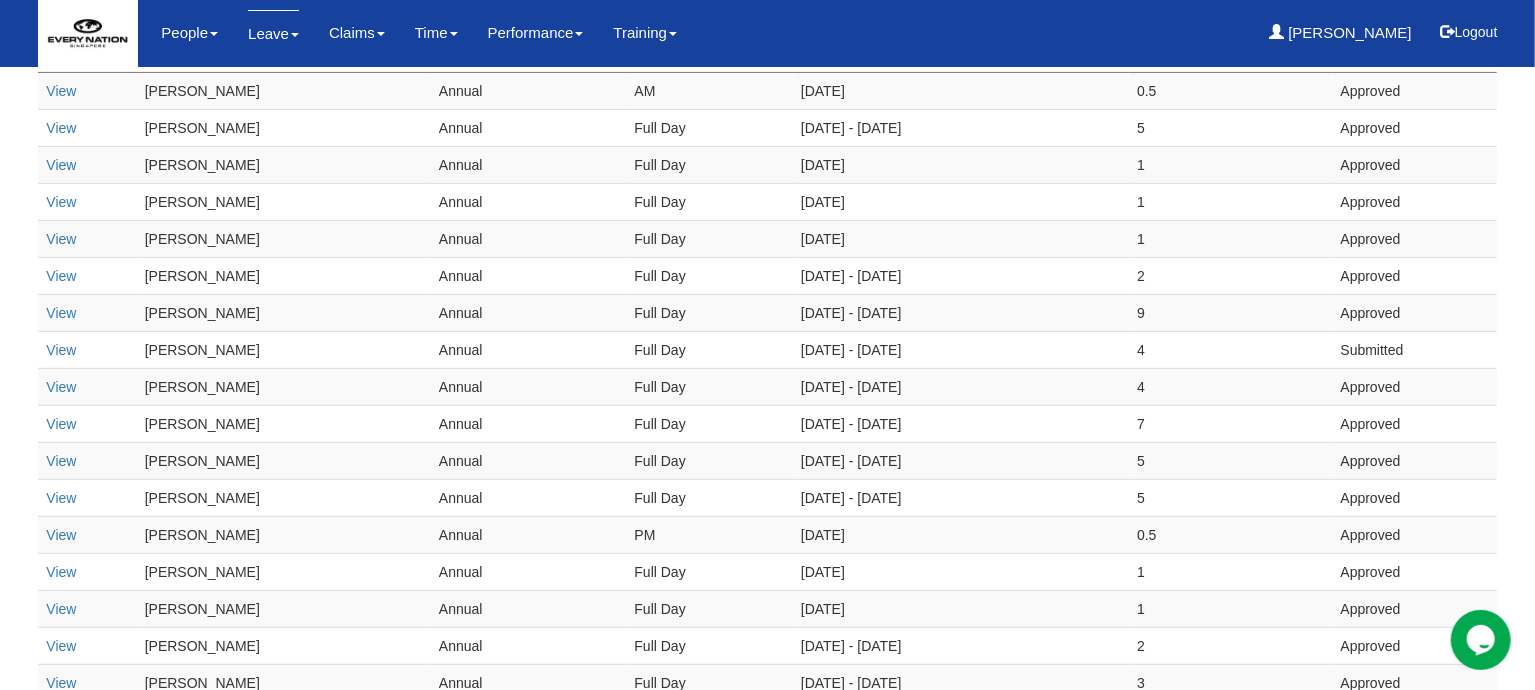scroll, scrollTop: 558, scrollLeft: 0, axis: vertical 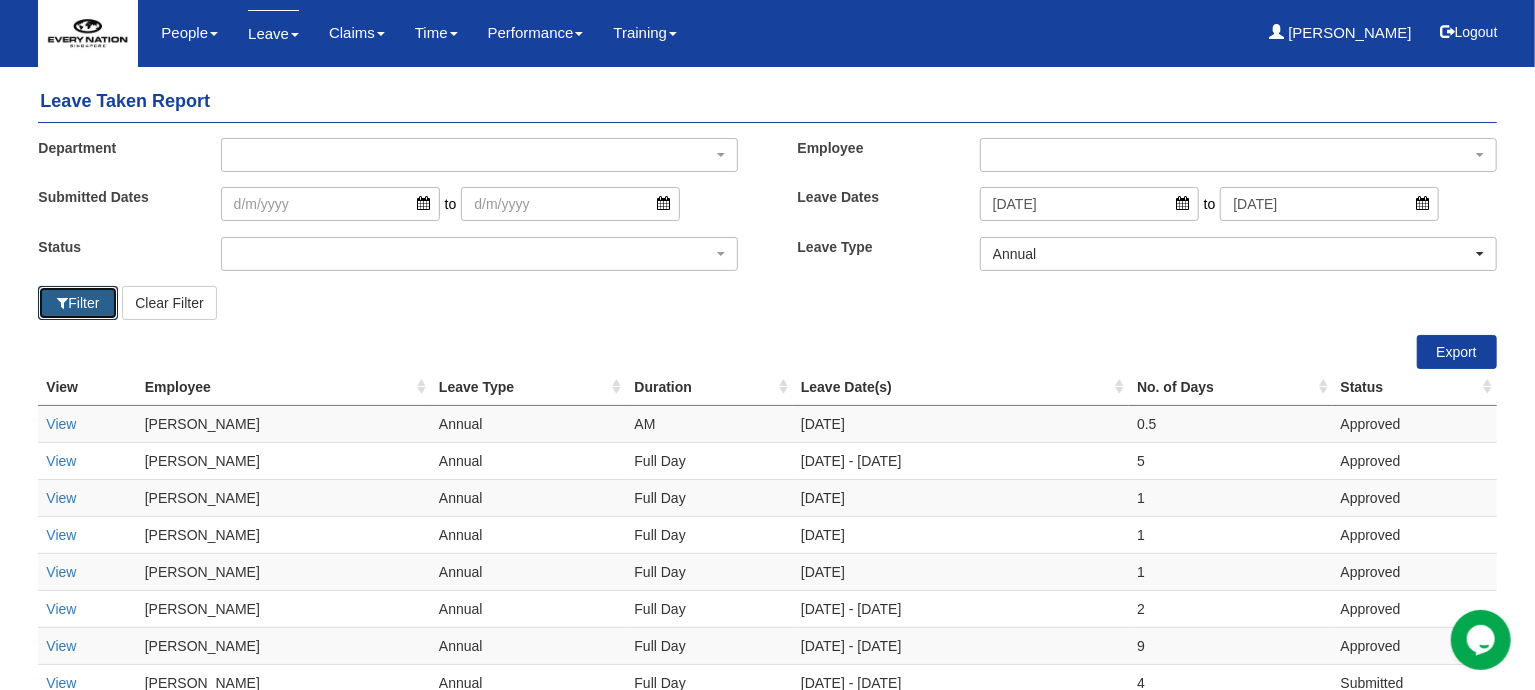 click at bounding box center (62, 303) 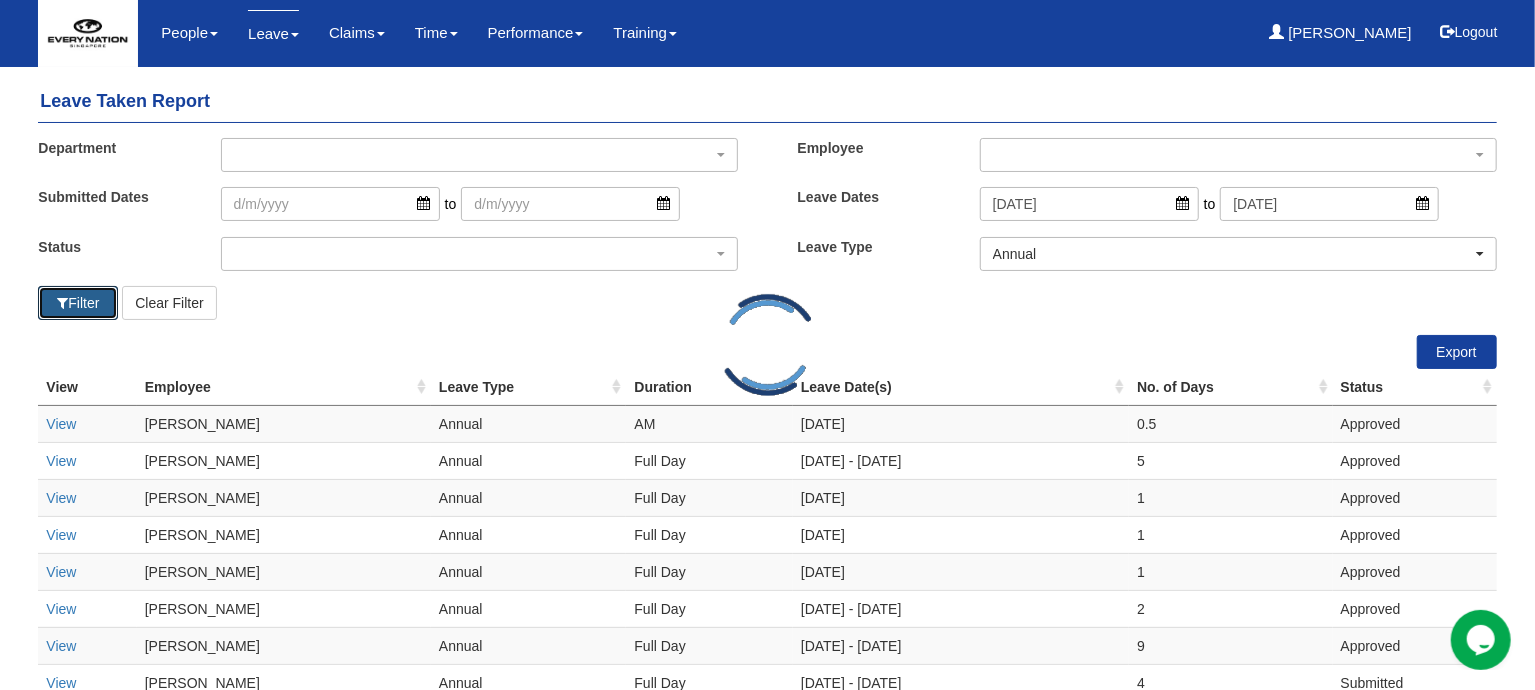 select on "50" 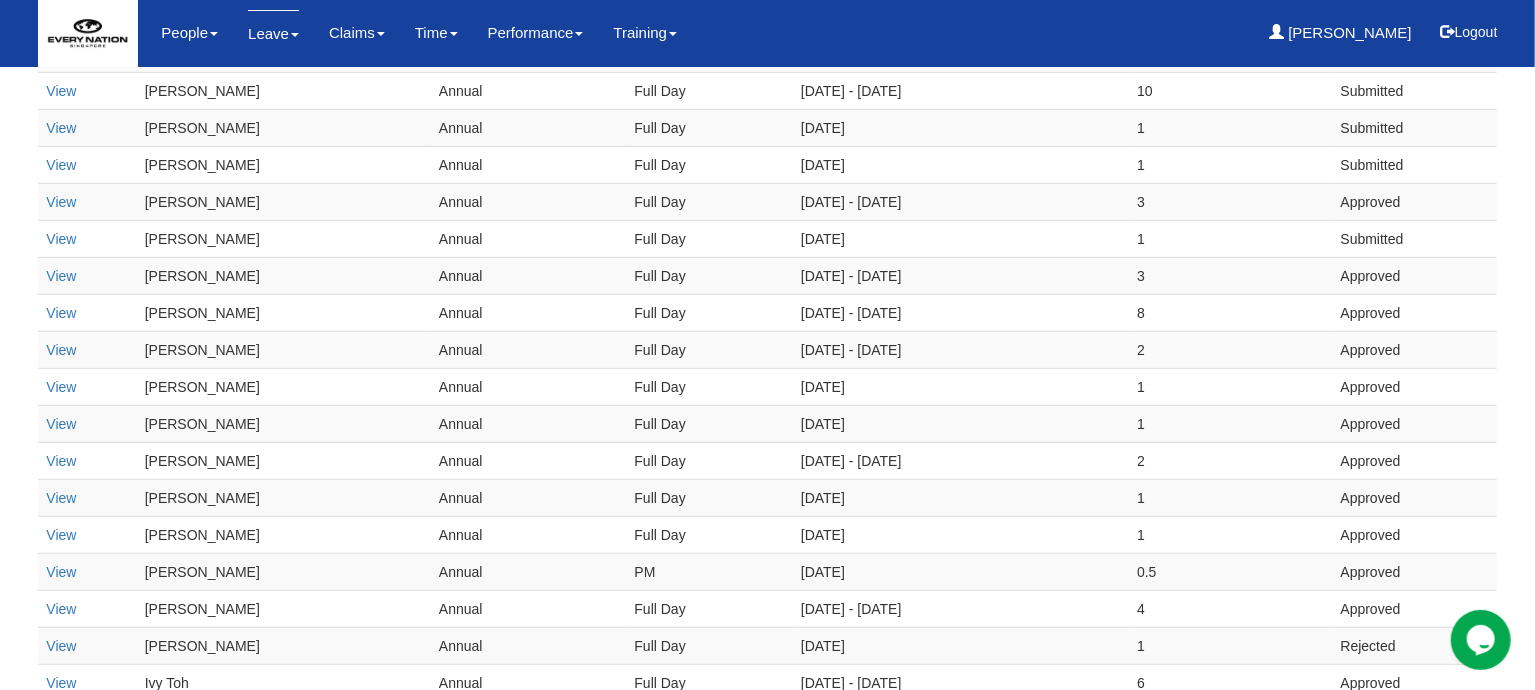 scroll, scrollTop: 143, scrollLeft: 0, axis: vertical 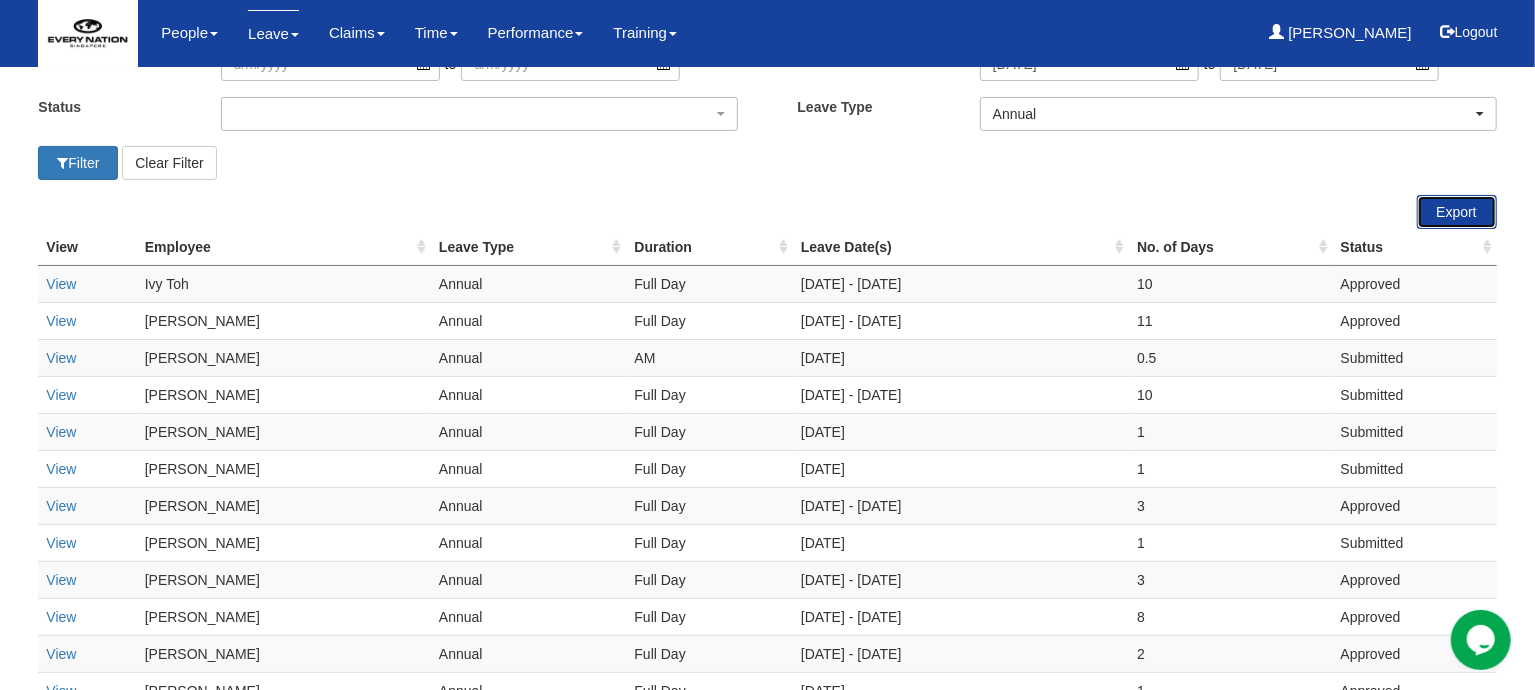 click on "Export" at bounding box center [1457, 212] 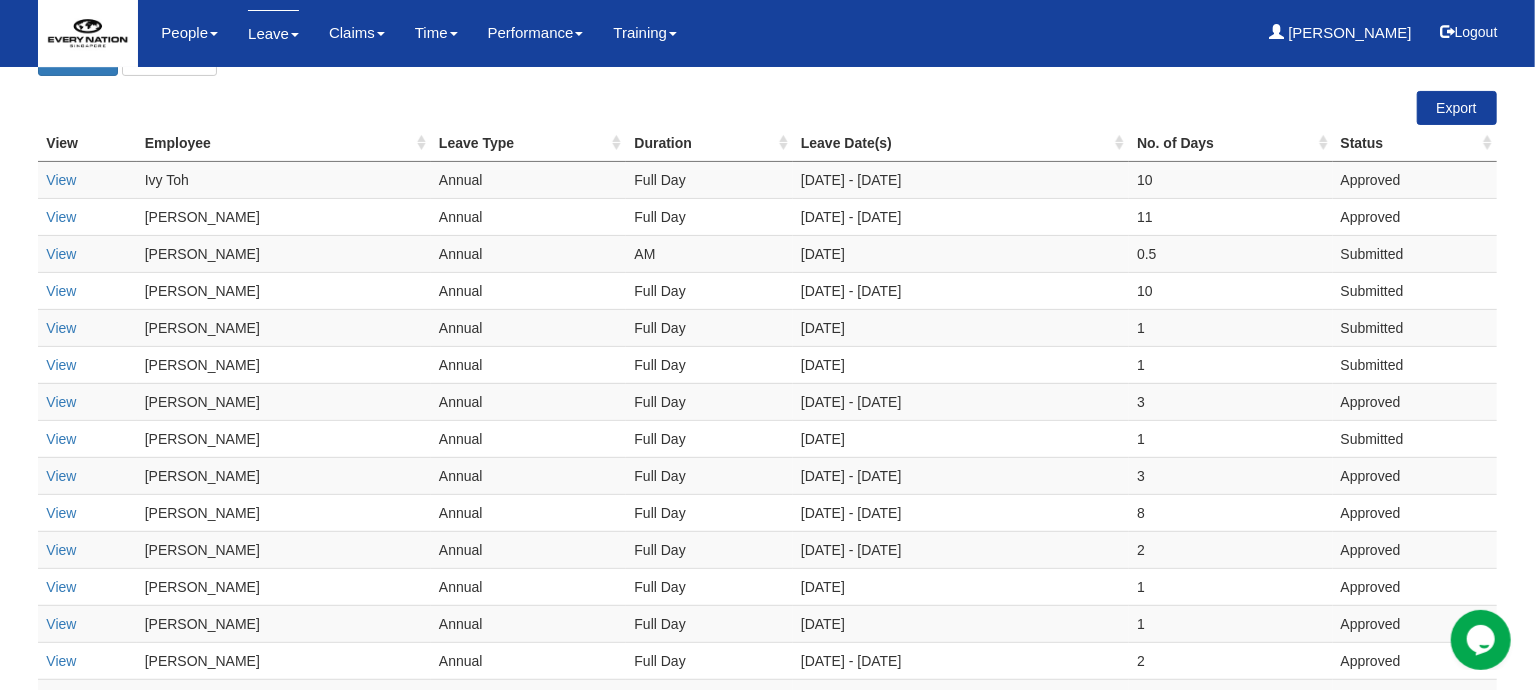 scroll, scrollTop: 143, scrollLeft: 0, axis: vertical 